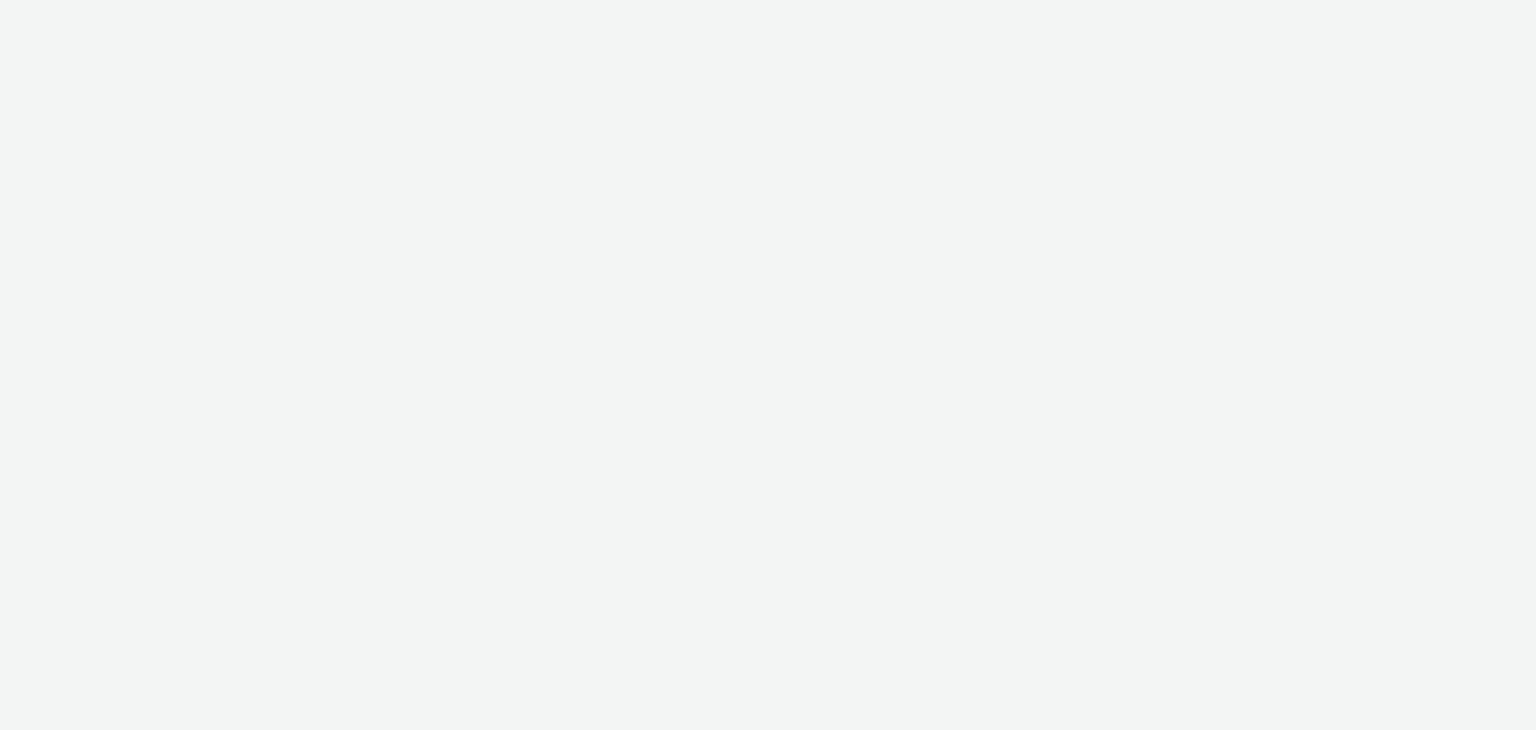 scroll, scrollTop: 0, scrollLeft: 0, axis: both 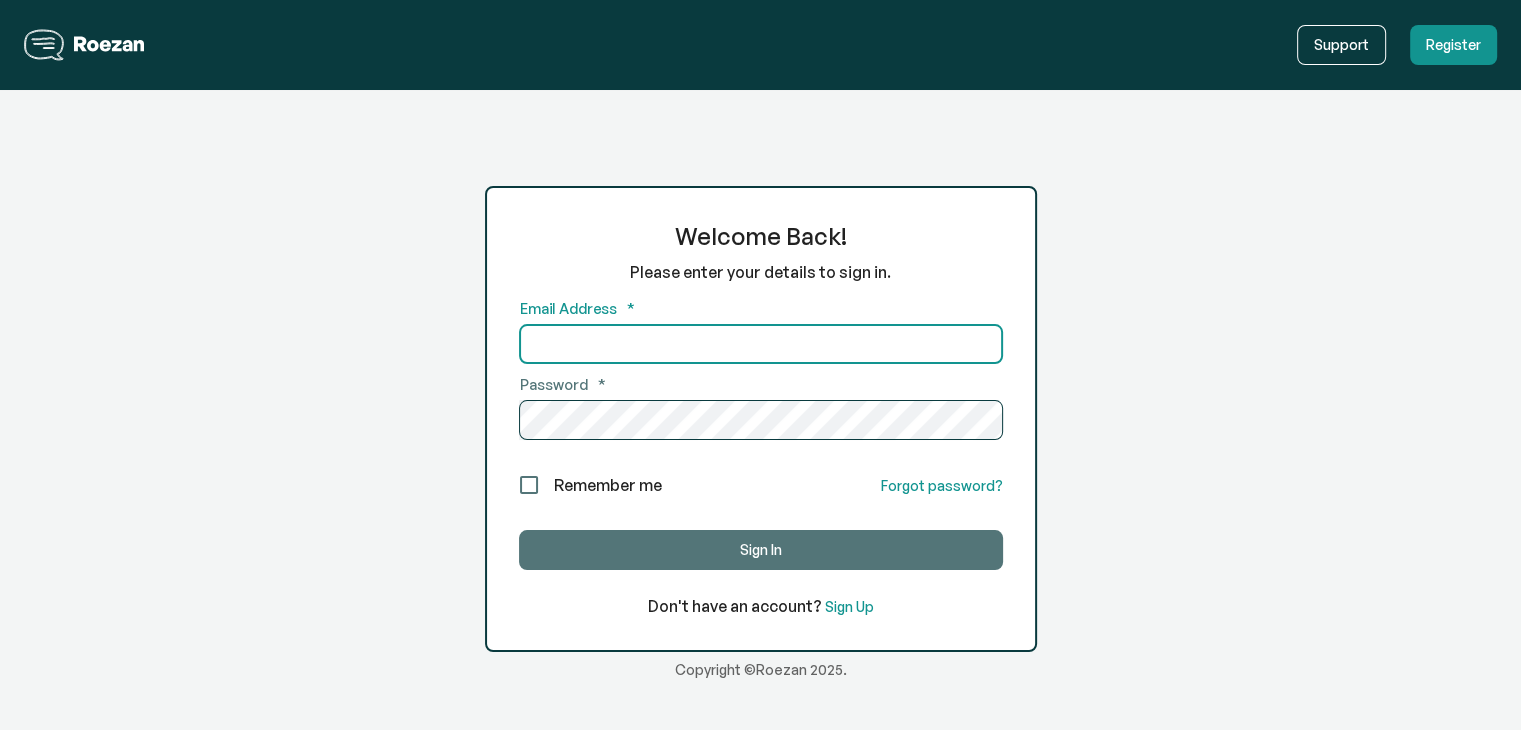 type on "[EMAIL]" 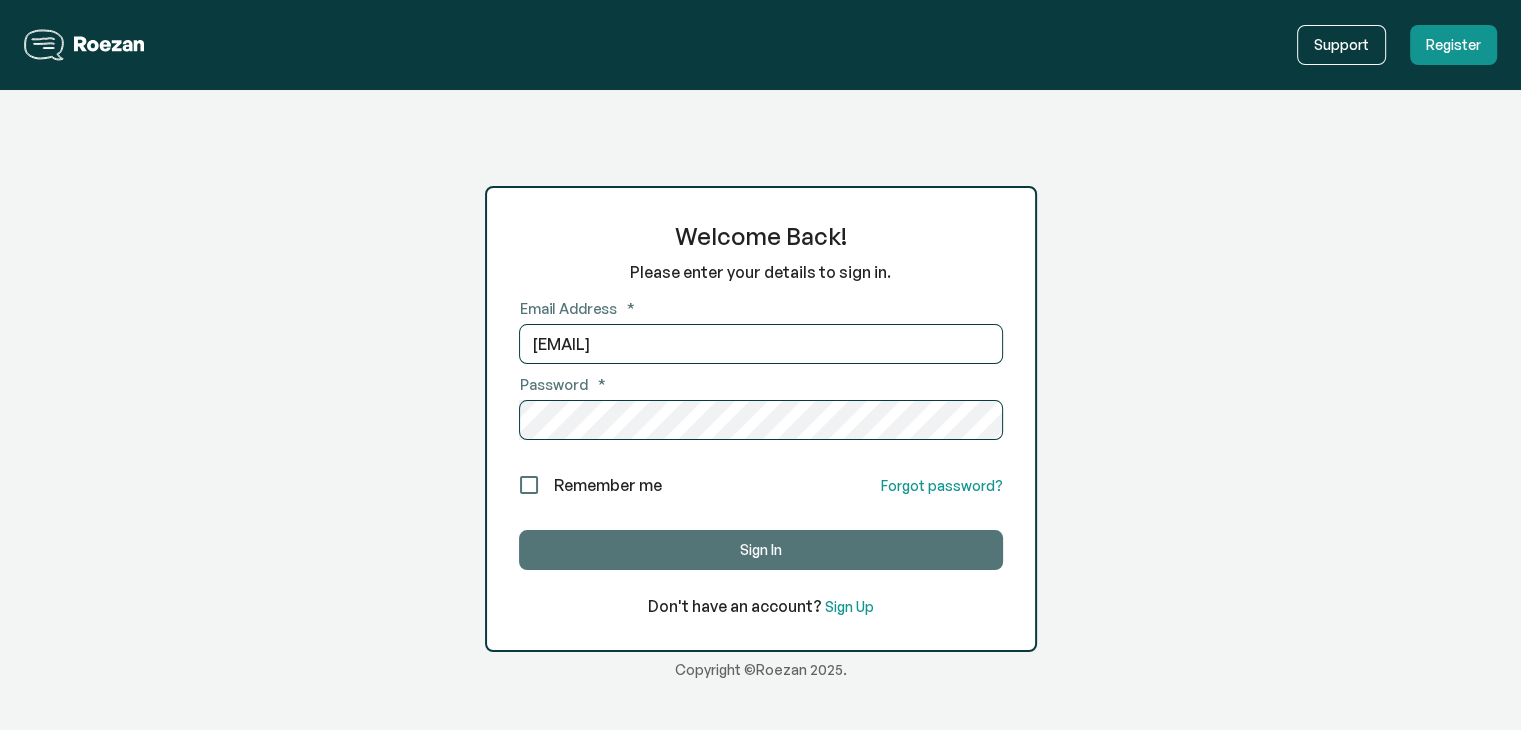 click on "Sign In" at bounding box center [761, 550] 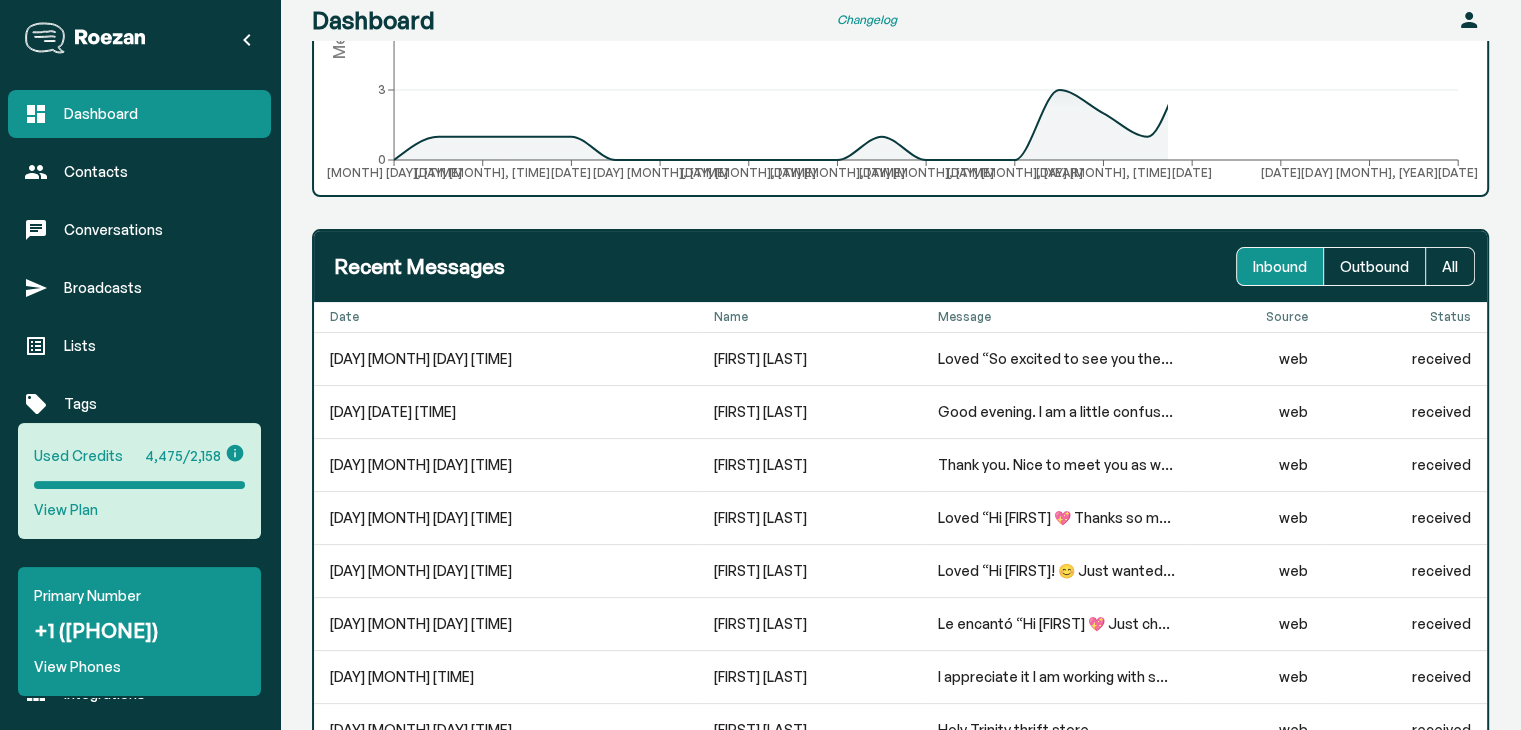 scroll, scrollTop: 312, scrollLeft: 0, axis: vertical 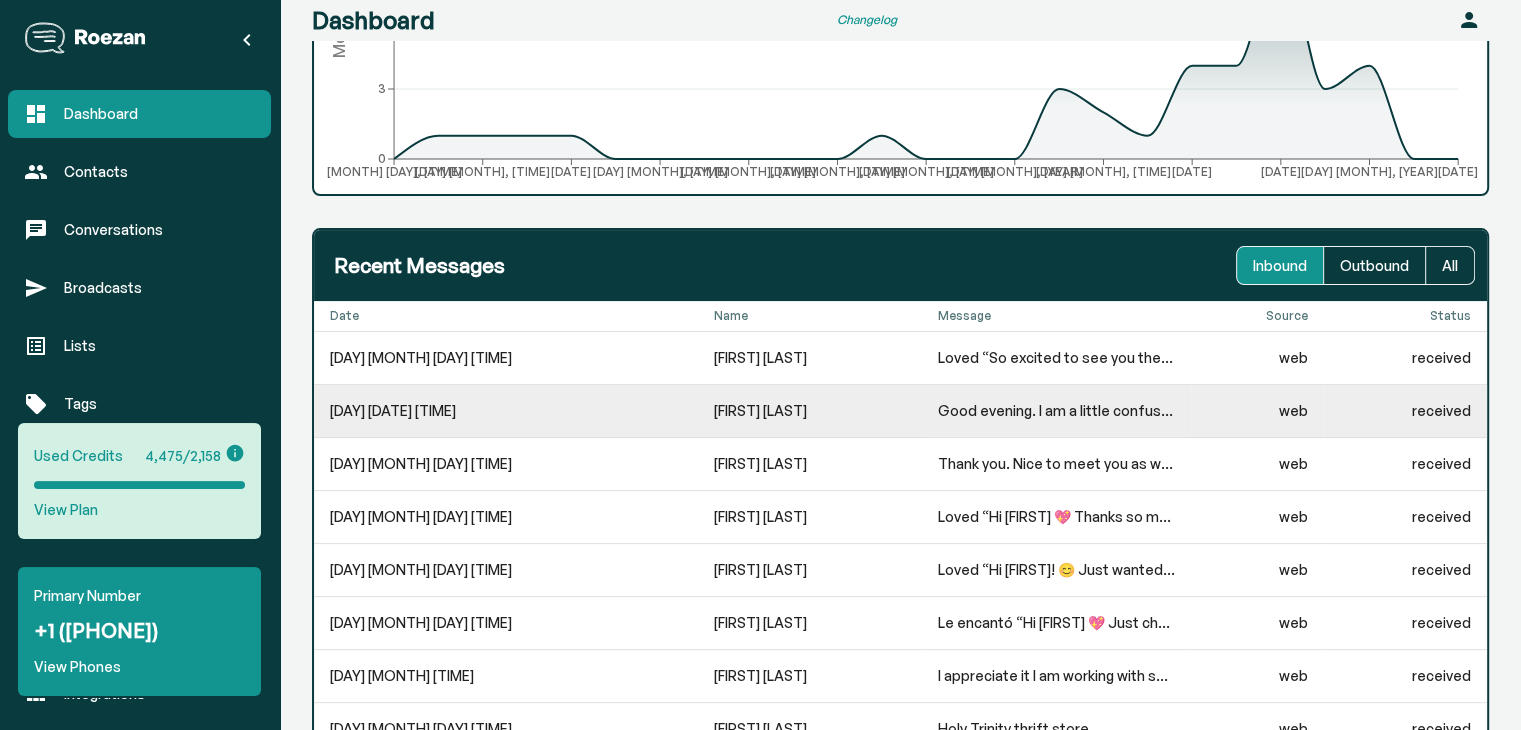 click on "[FIRST] [LAST]" at bounding box center (810, 358) 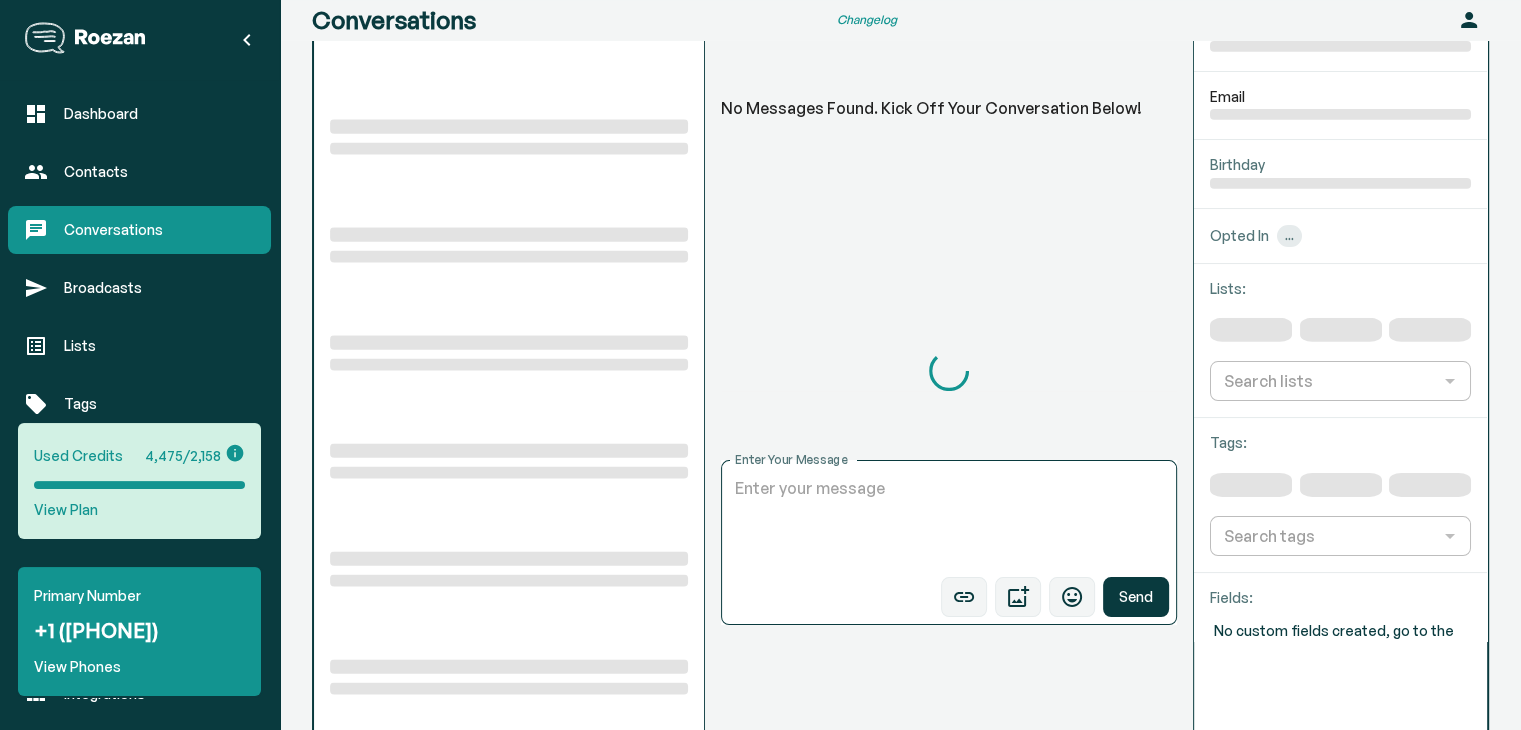 scroll, scrollTop: 222, scrollLeft: 0, axis: vertical 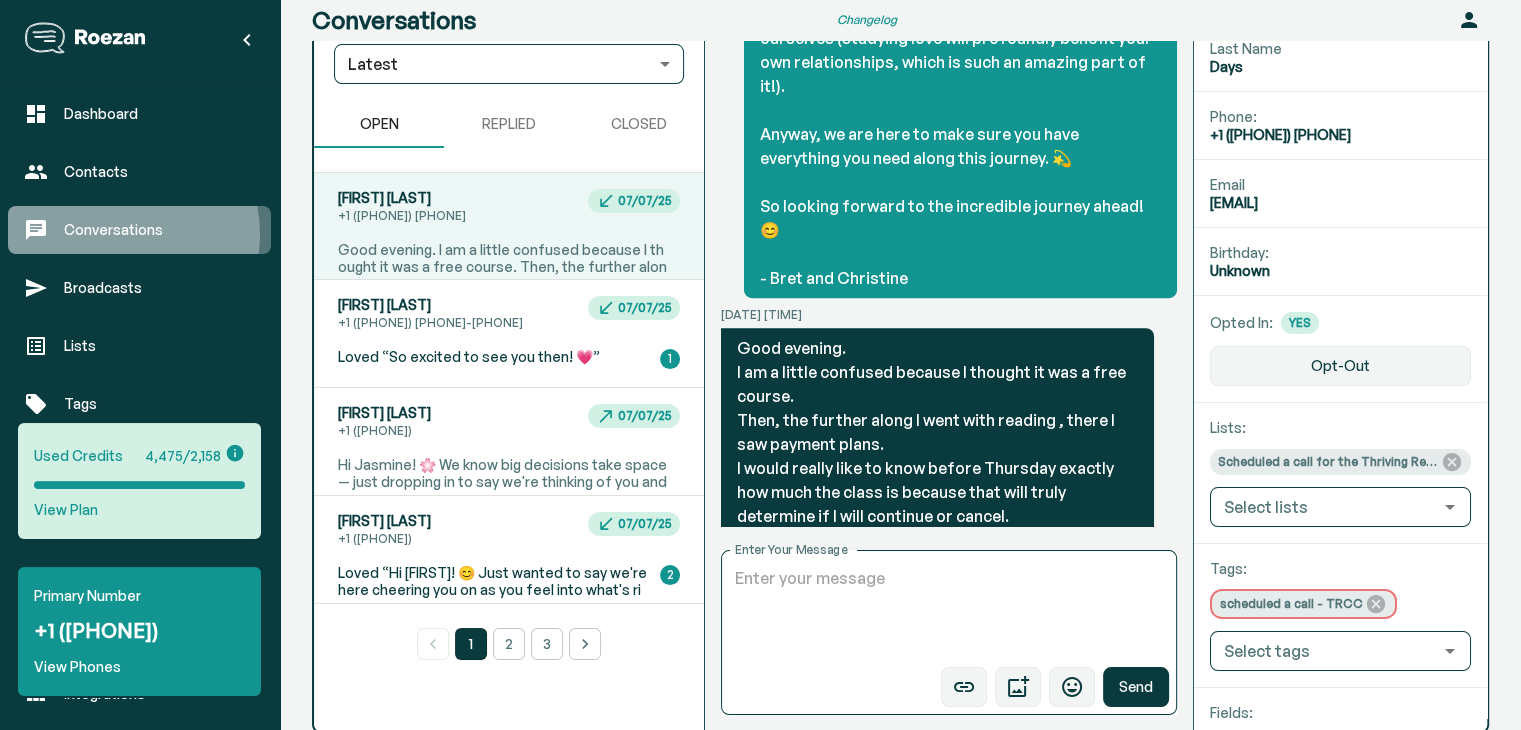 click on "Conversations" at bounding box center (159, 230) 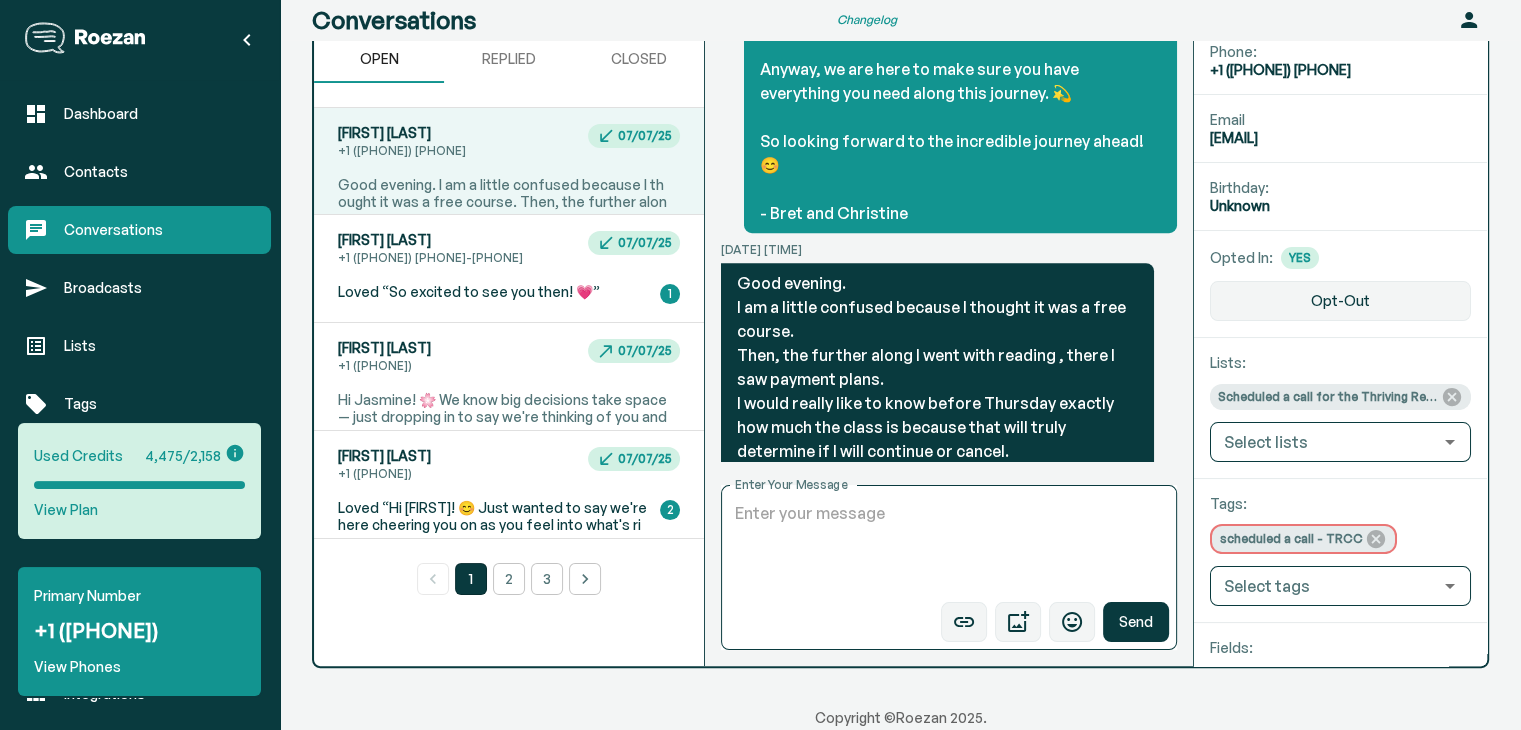 scroll, scrollTop: 292, scrollLeft: 0, axis: vertical 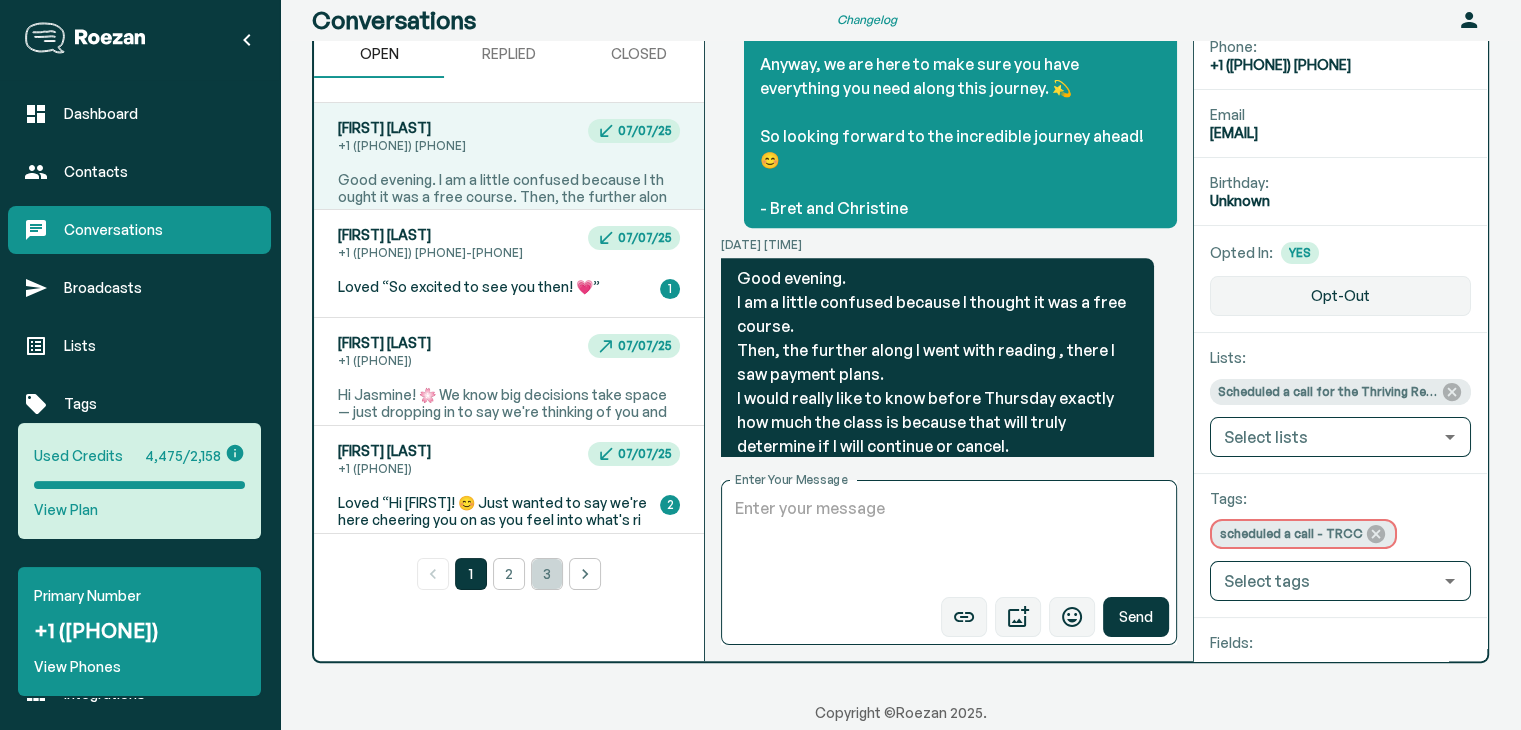 click on "3" at bounding box center (547, 574) 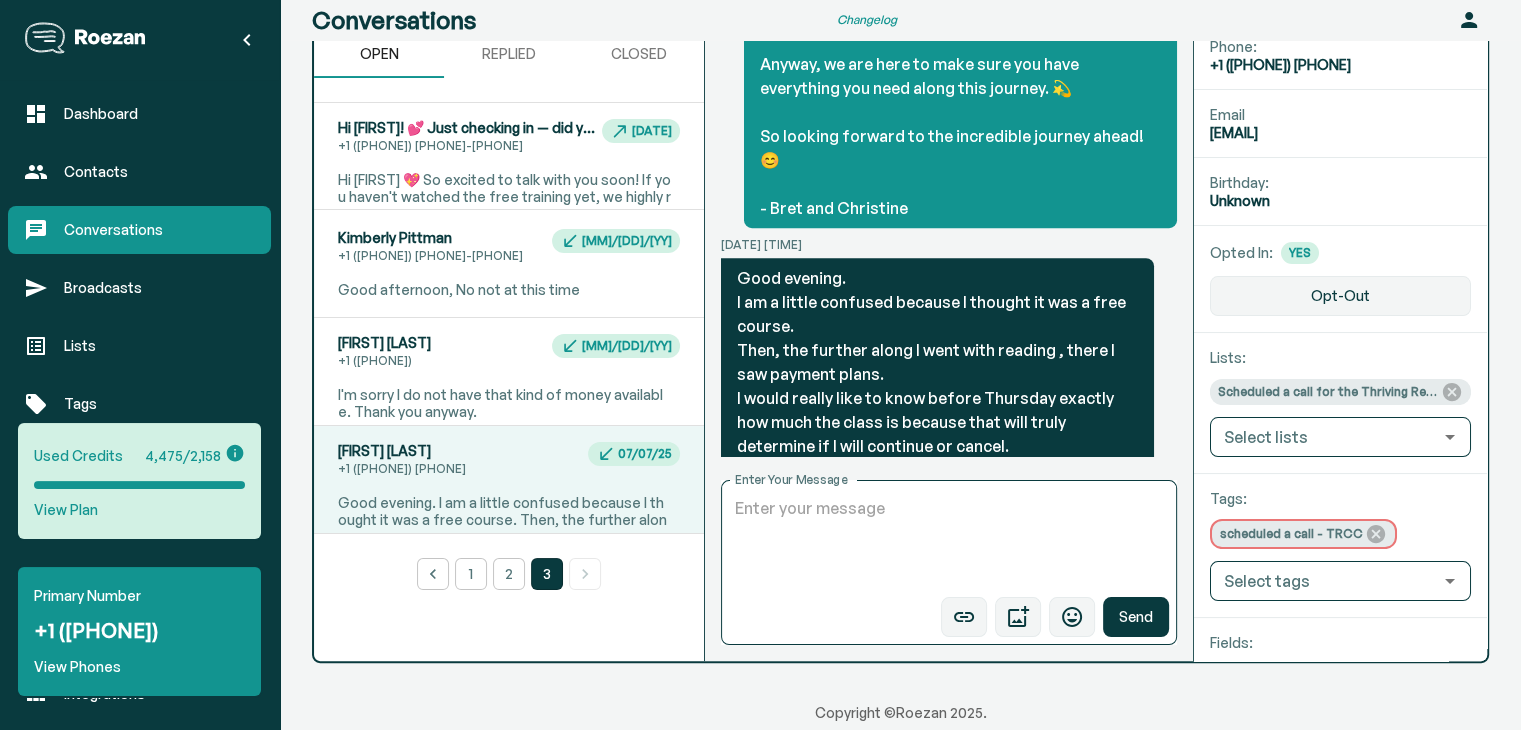 click on "I'm sorry I do not have that kind of money available. Thank you anyway." at bounding box center [505, 290] 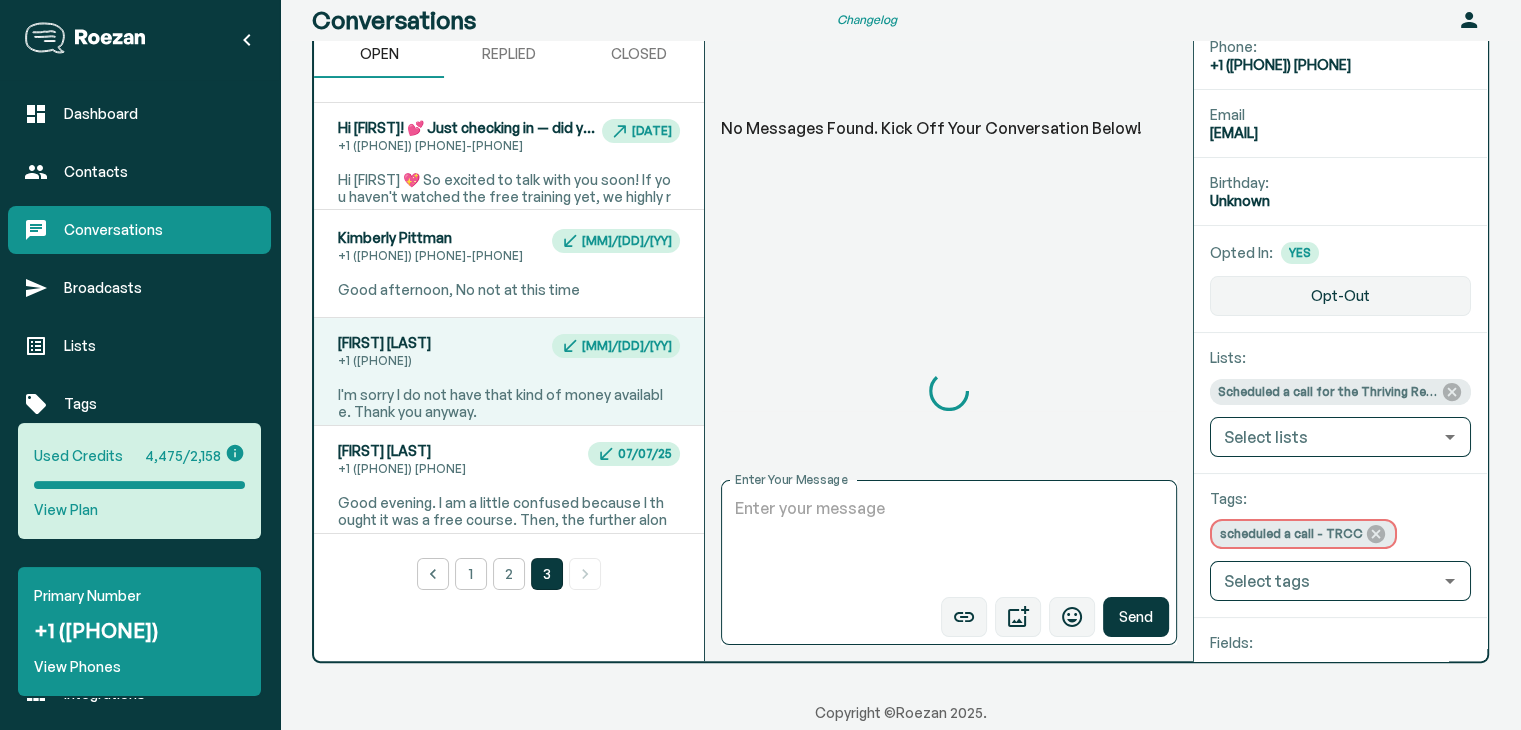 scroll, scrollTop: 0, scrollLeft: 0, axis: both 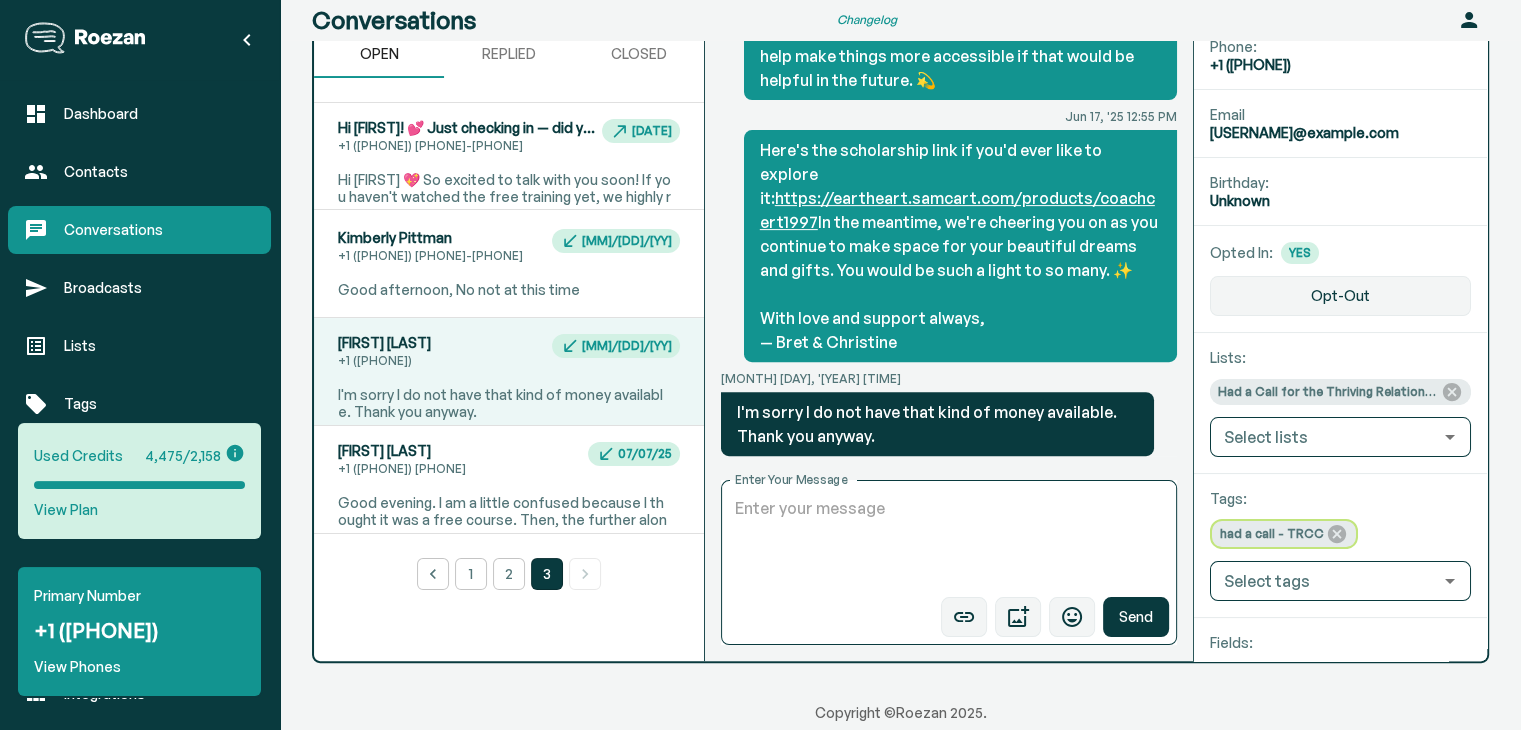 click on "[FIRST] [LAST] +1 ([PHONE]) [PHONE] [MONTH]/[DAY]/[YEAR]" at bounding box center (509, 247) 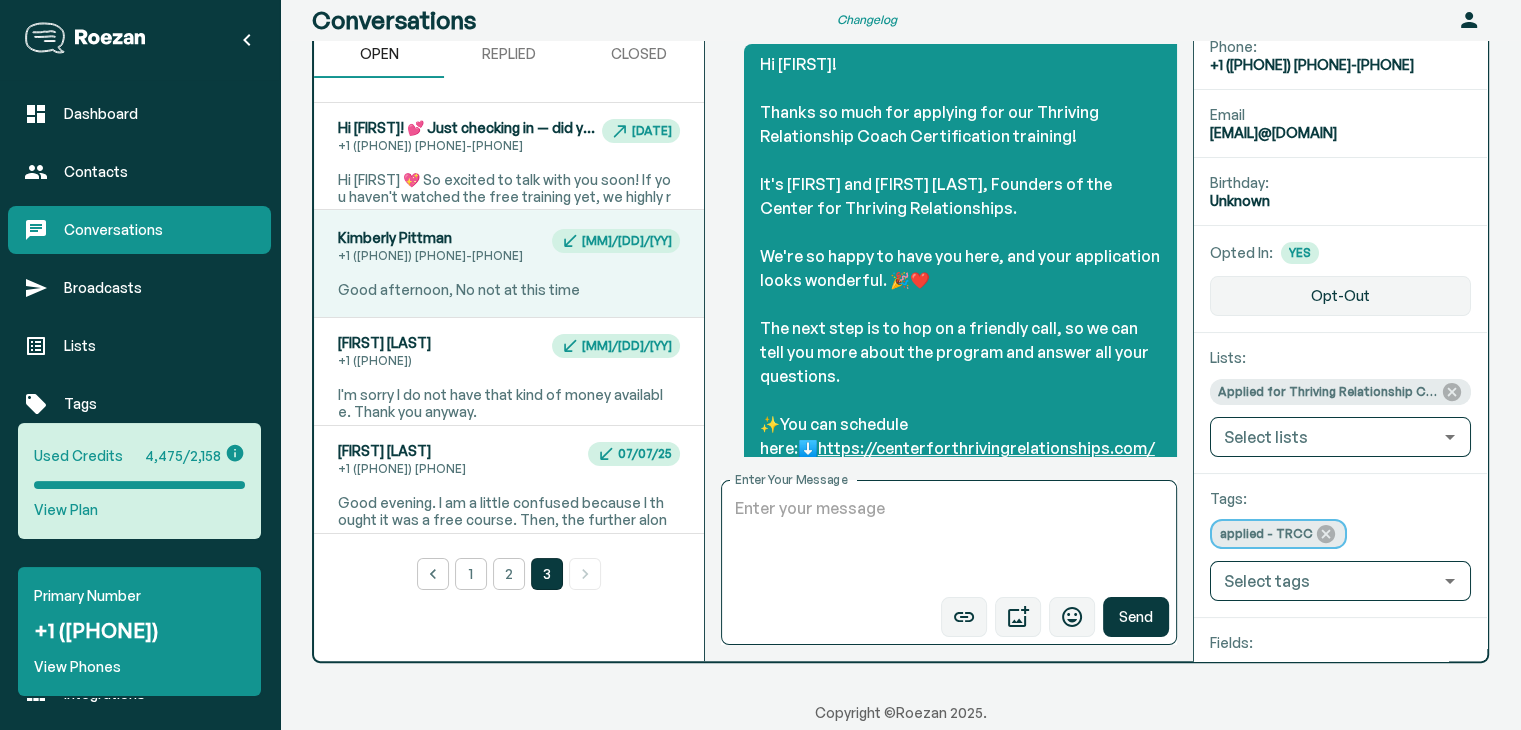 scroll, scrollTop: 821, scrollLeft: 0, axis: vertical 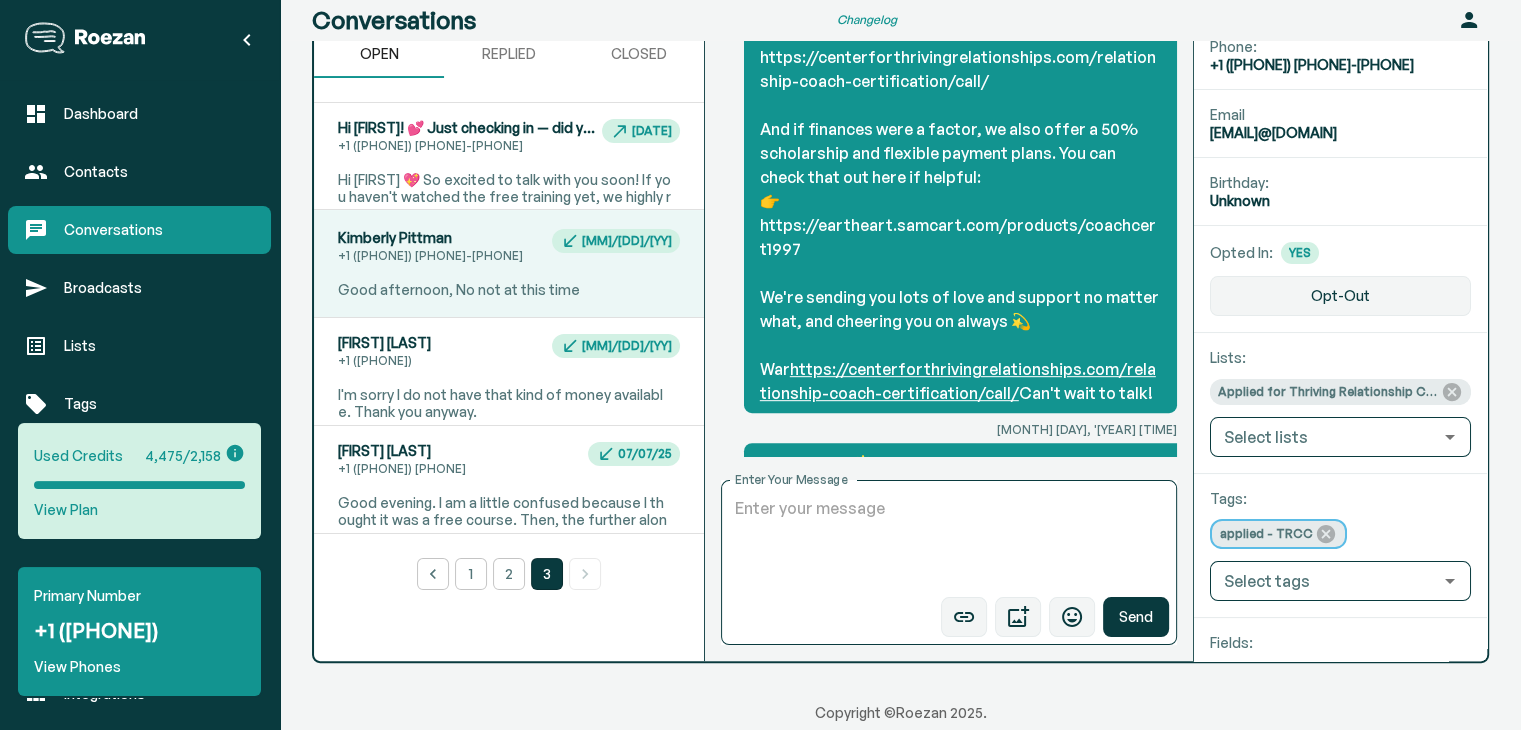 click on "[FIRST] [LAST] +1 ([PHONE]) [PHONE]-[PHONE] [MONTH] [DAY], '[YEAR]" at bounding box center [509, 247] 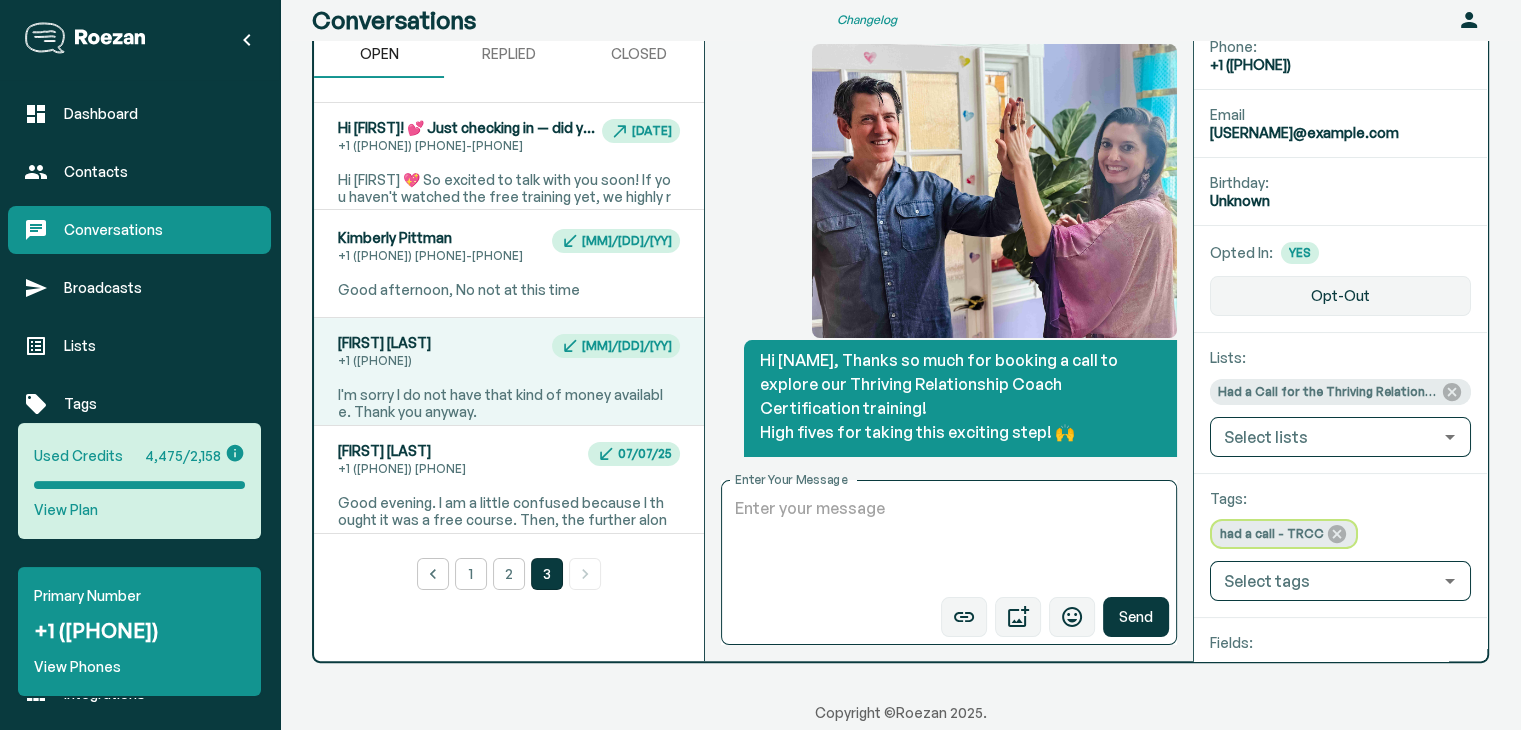 scroll, scrollTop: 8454, scrollLeft: 0, axis: vertical 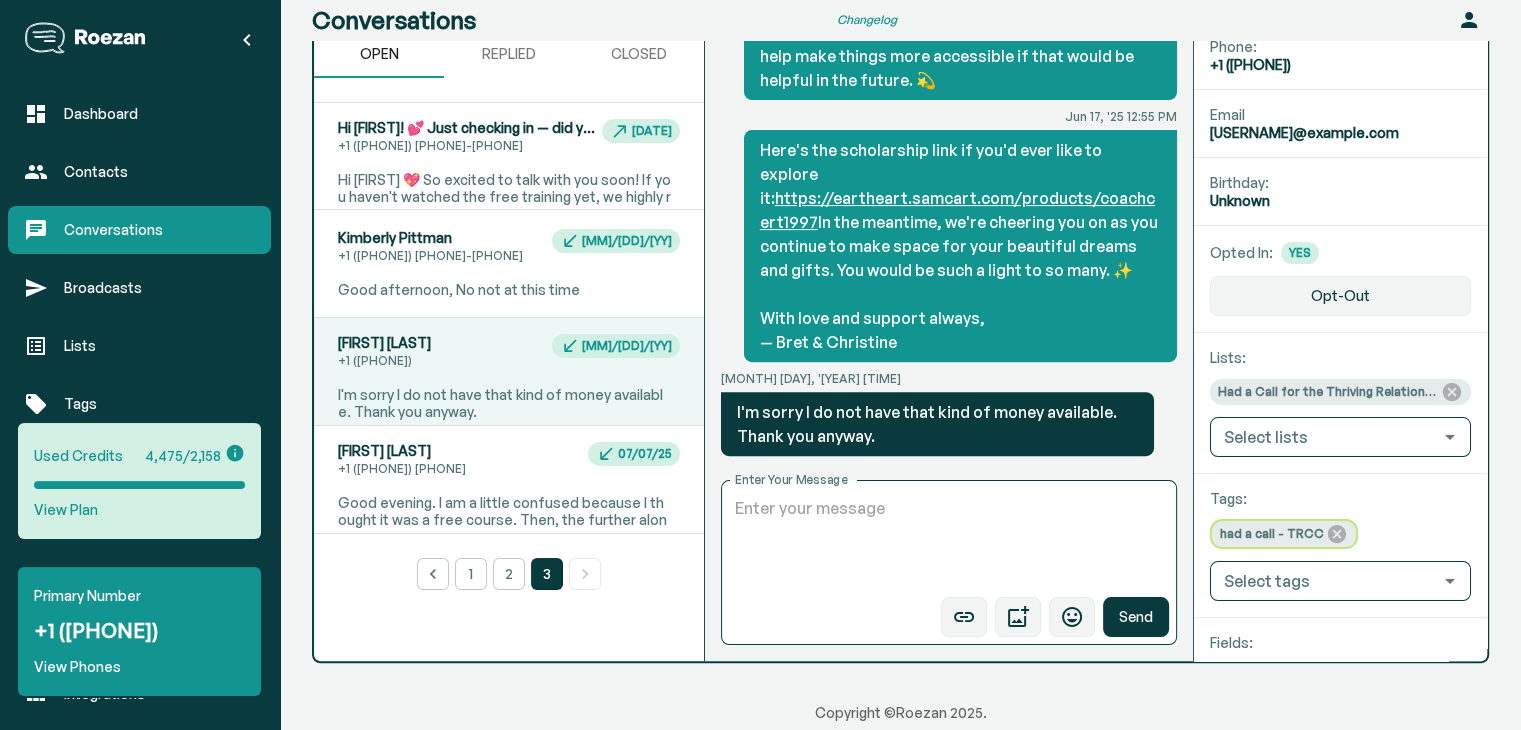 click on "[FIRST] [LAST] +1 ([PHONE]) [MM]/[DD]/[YY] Good afternoon, No not at this time" at bounding box center [509, 263] 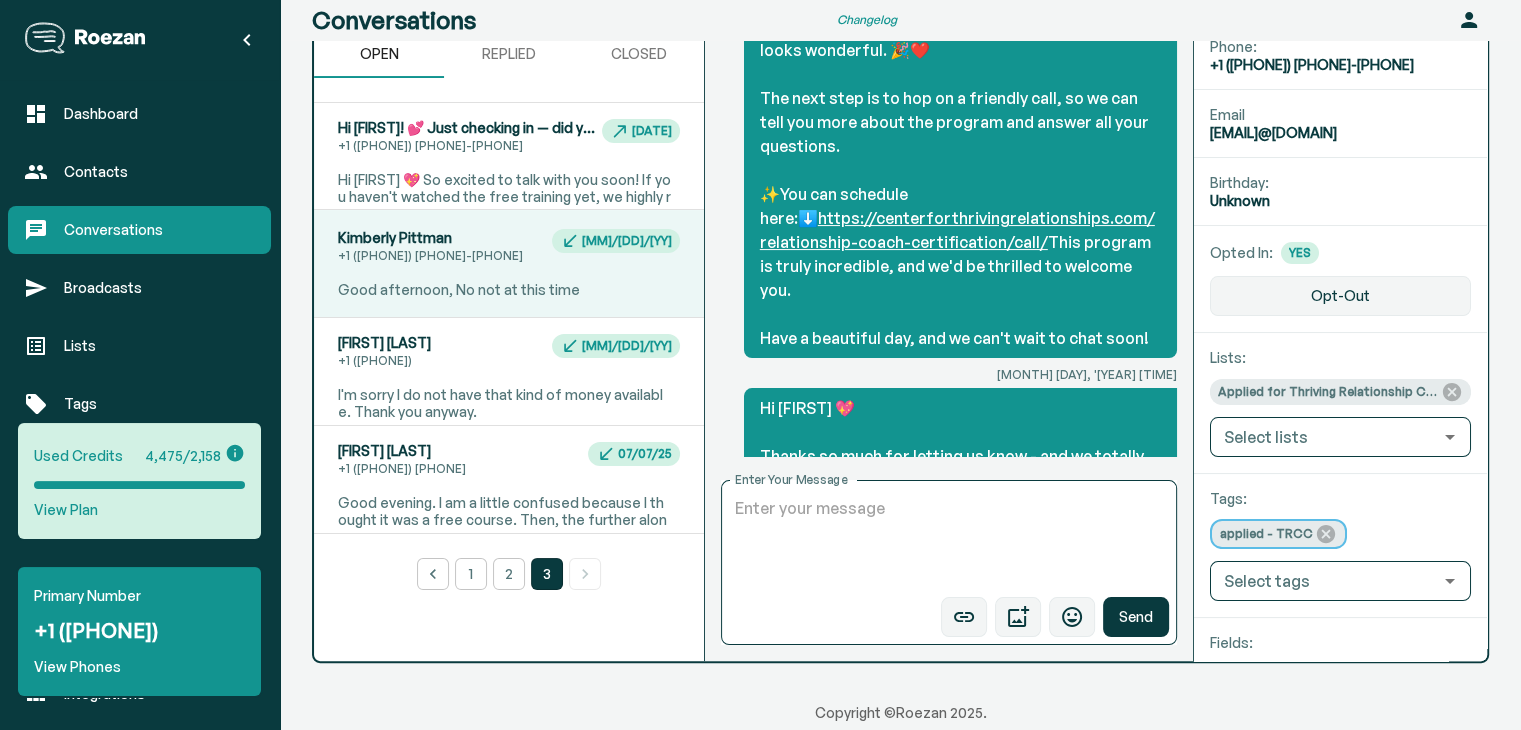 scroll, scrollTop: 0, scrollLeft: 0, axis: both 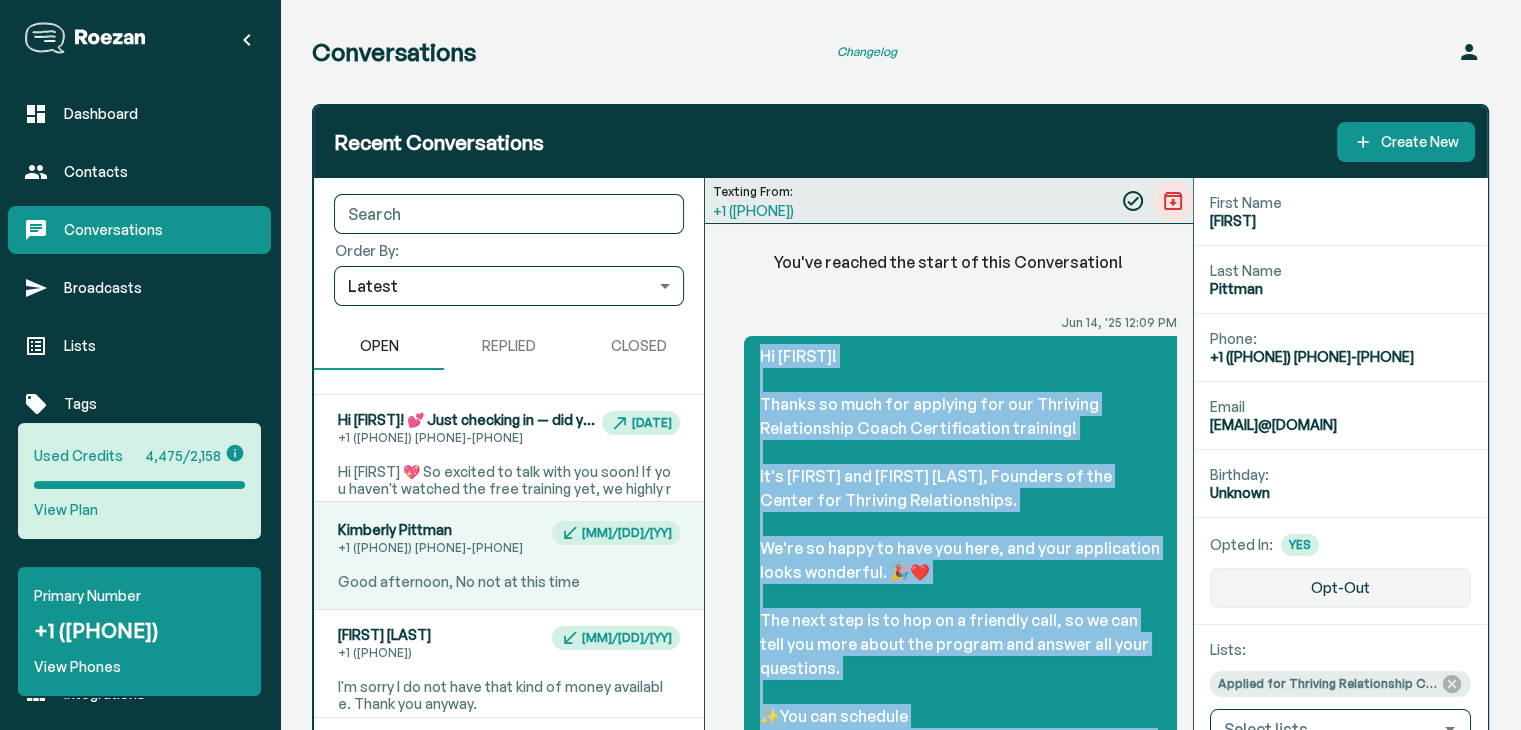 drag, startPoint x: 1061, startPoint y: 457, endPoint x: 754, endPoint y: 361, distance: 321.65976 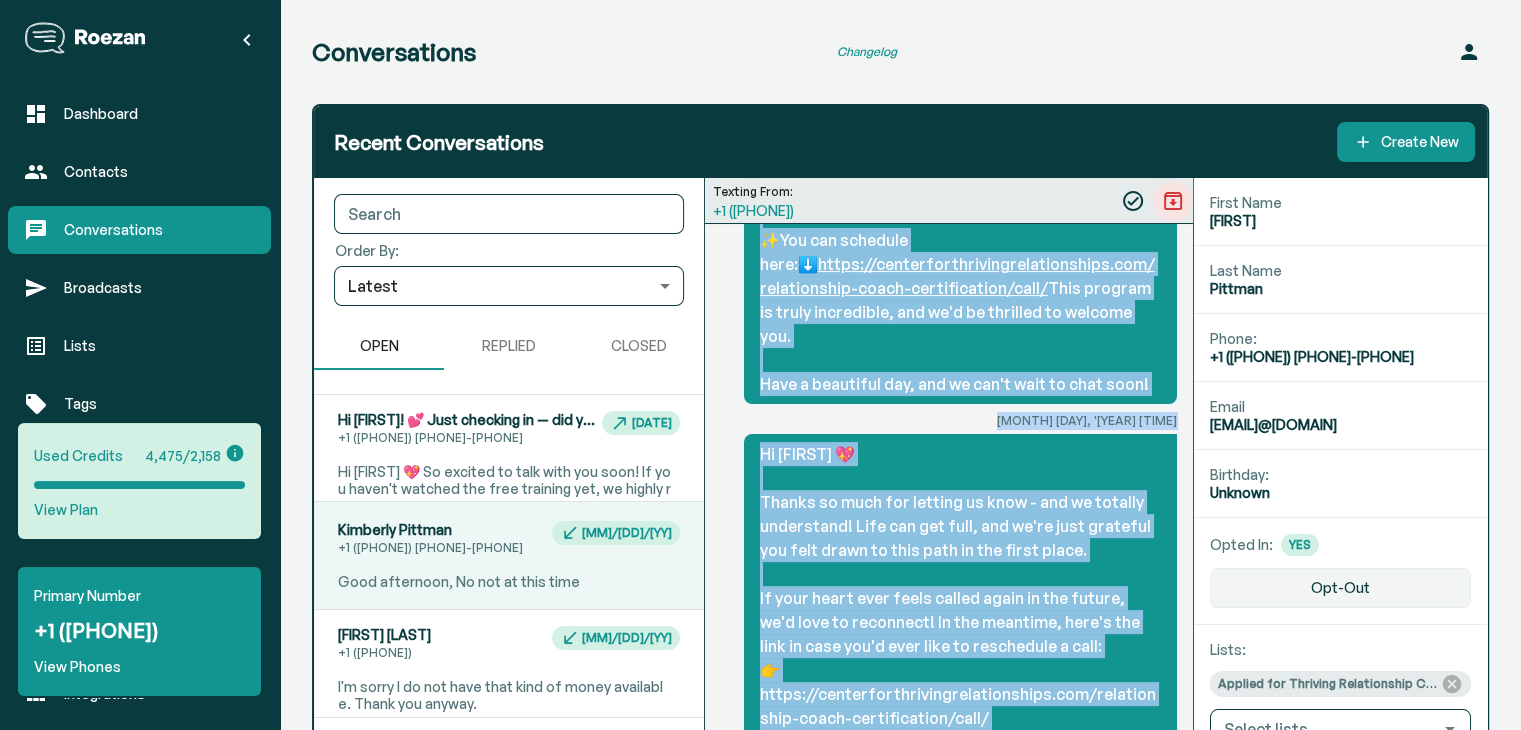 scroll, scrollTop: 821, scrollLeft: 0, axis: vertical 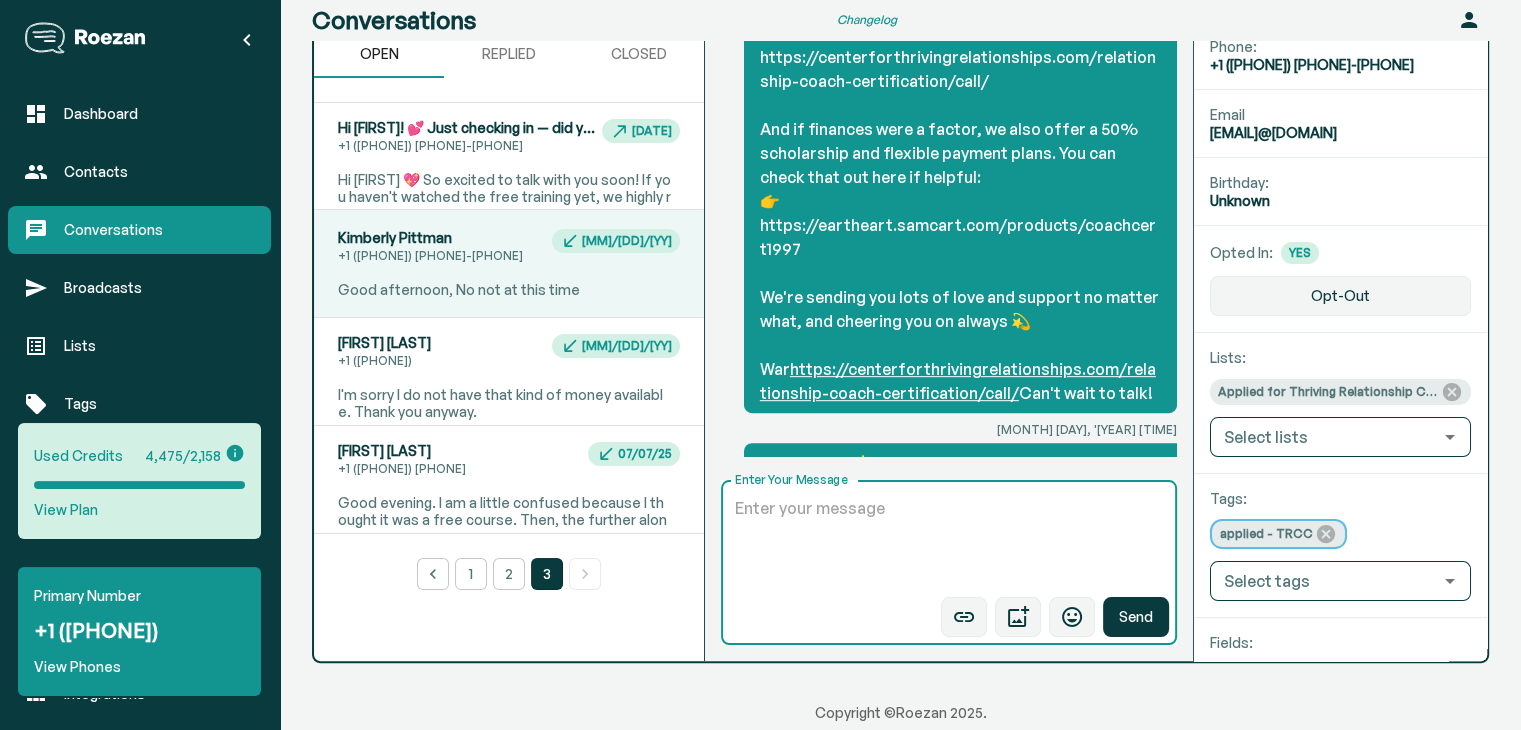 click on "Enter Your Message" at bounding box center (949, 543) 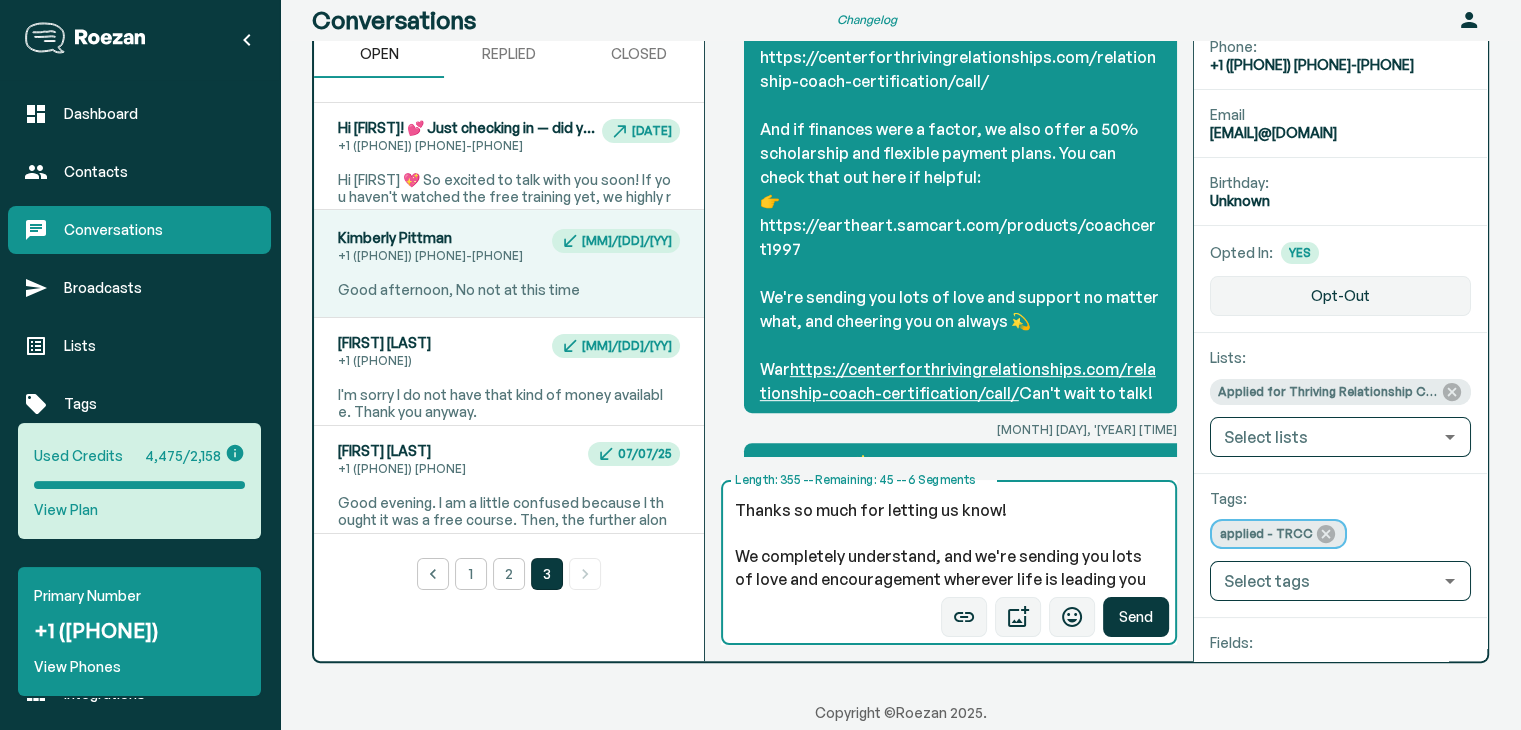 scroll, scrollTop: 0, scrollLeft: 0, axis: both 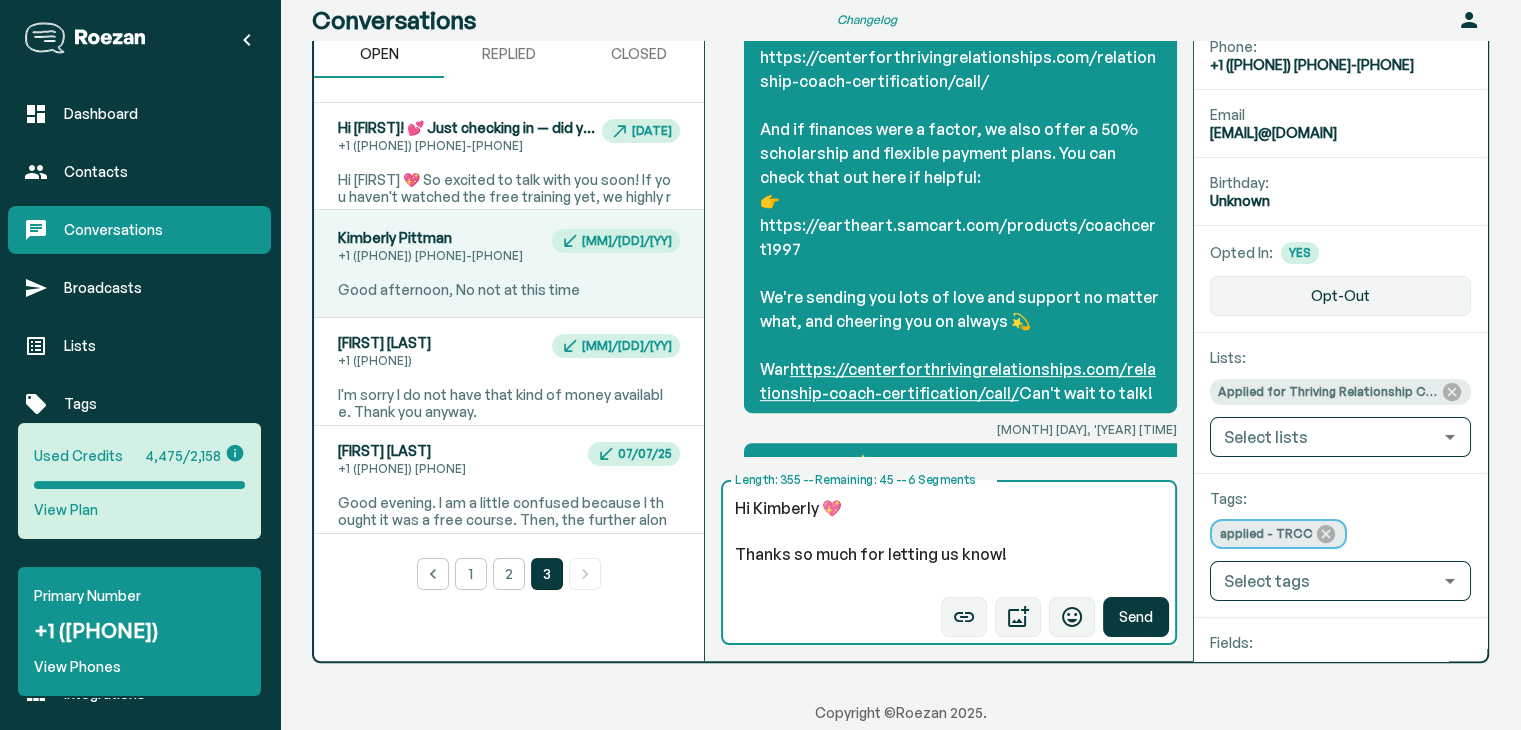click on "Hi Kimberly 💖
Thanks so much for letting us know!
We completely understand, and we're sending you lots of love and encouragement wherever life is leading you right now. 🌷
If your heart ever nudges you back in this direction, we'll be right here, happy to support you and cheer you on every step of the way.
Wishing you a beautiful rest of your week! ✨" at bounding box center (949, 543) 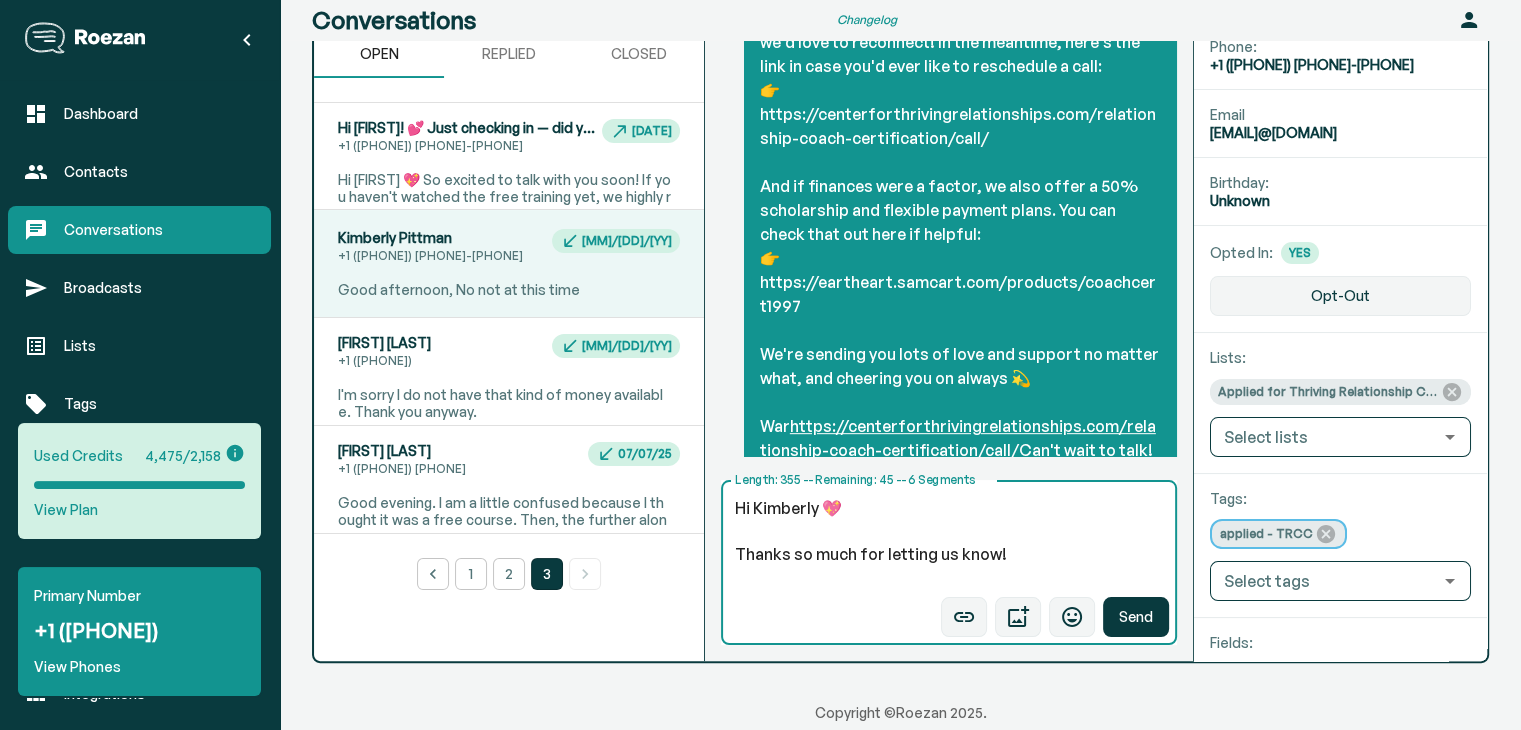 scroll, scrollTop: 821, scrollLeft: 0, axis: vertical 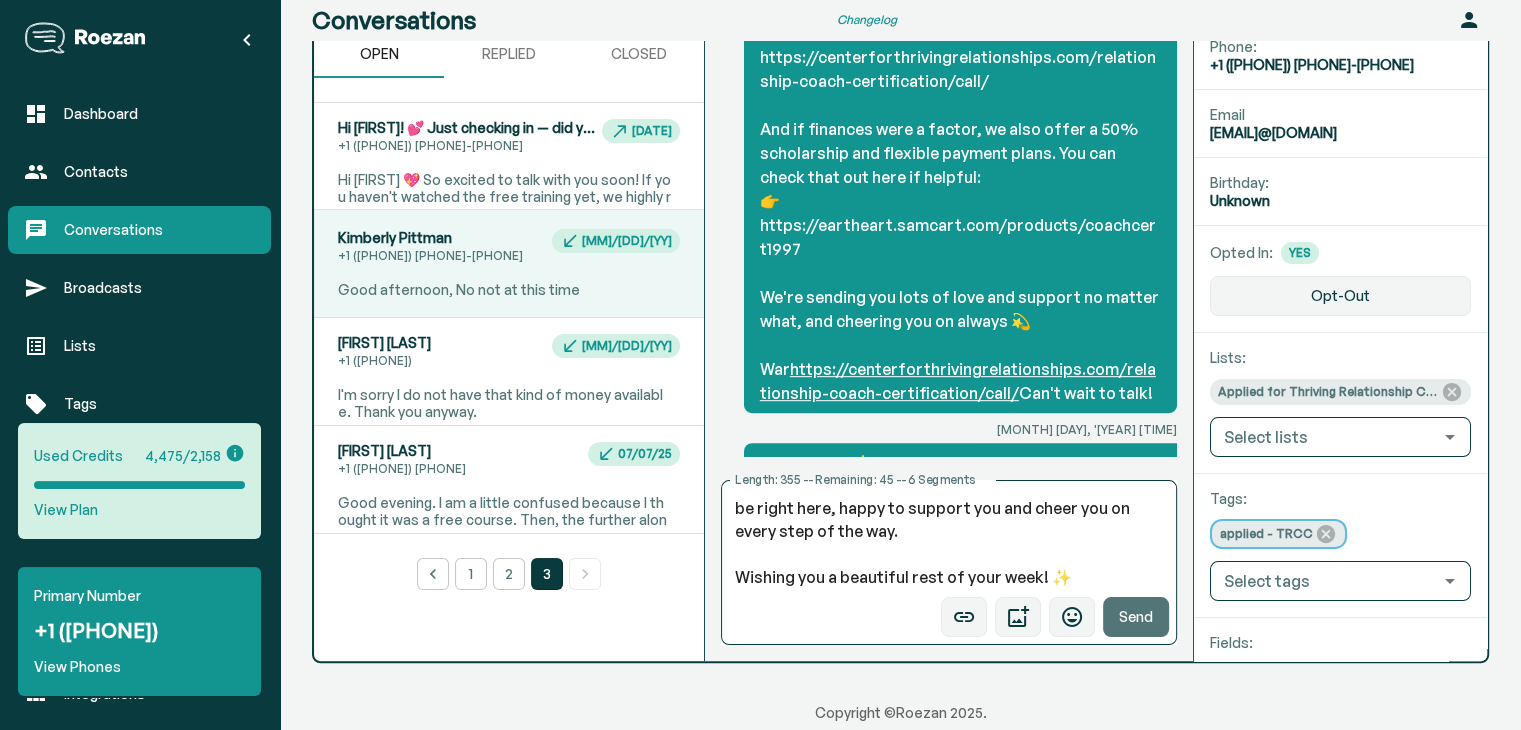 click on "Send" at bounding box center [1136, 617] 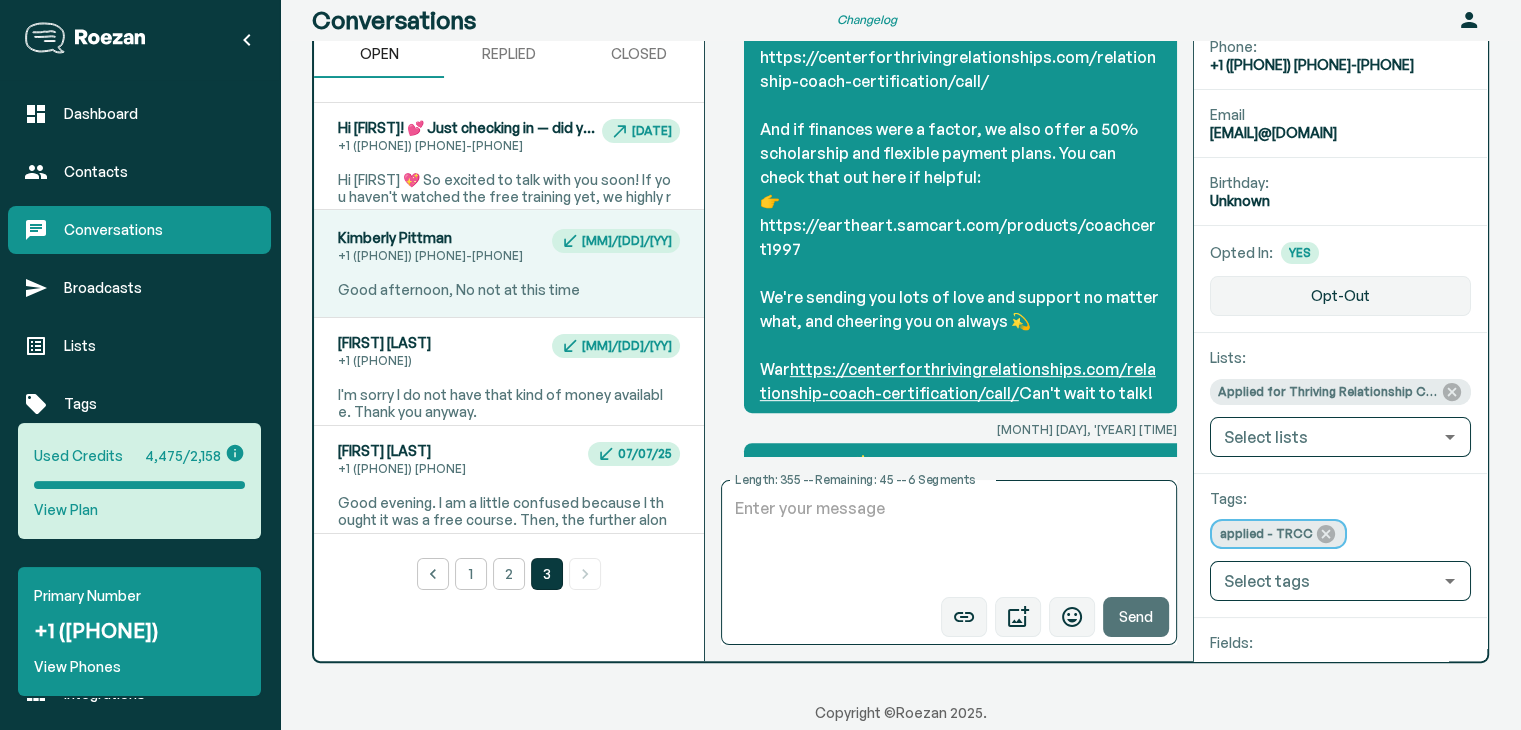 scroll, scrollTop: 0, scrollLeft: 0, axis: both 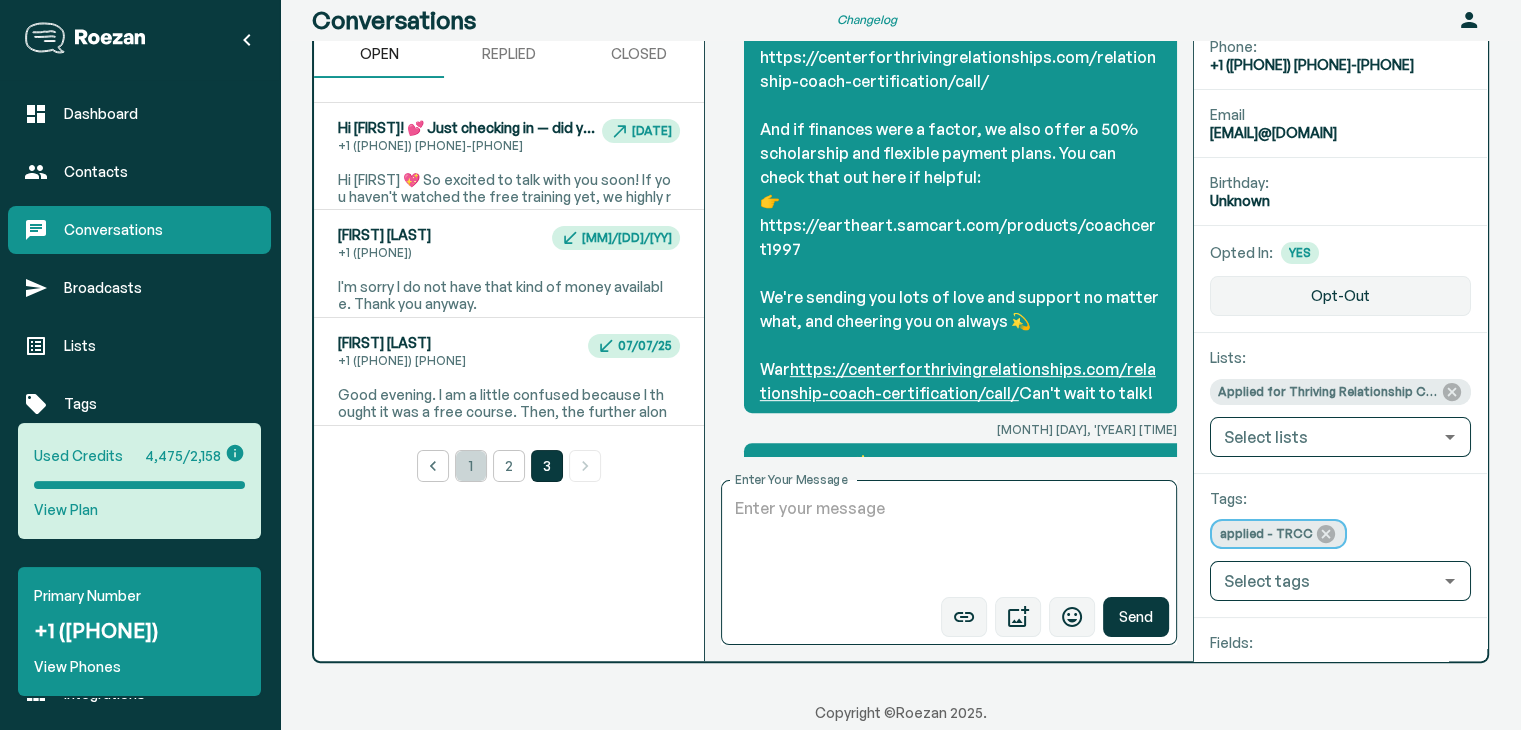 click on "1" at bounding box center (471, 466) 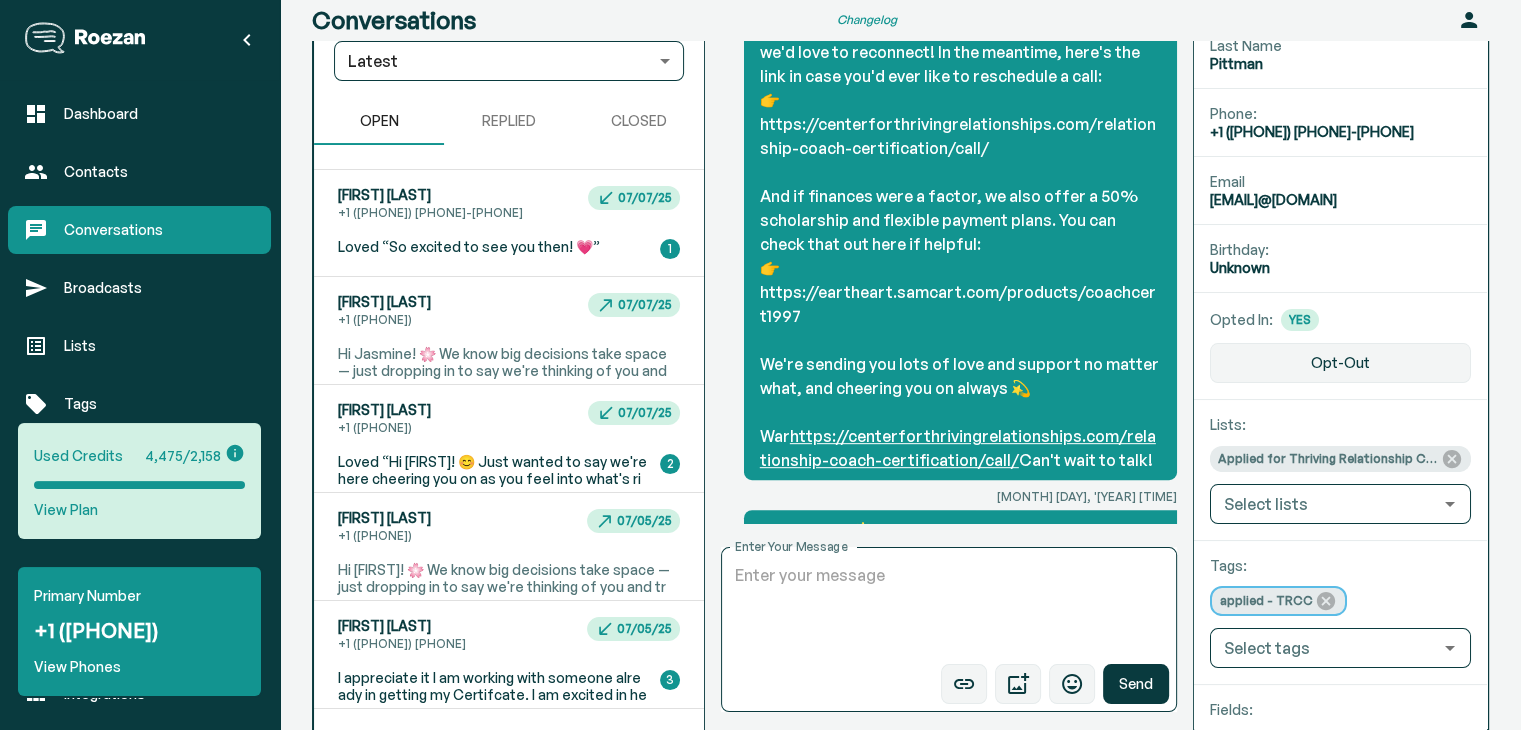 scroll, scrollTop: 216, scrollLeft: 0, axis: vertical 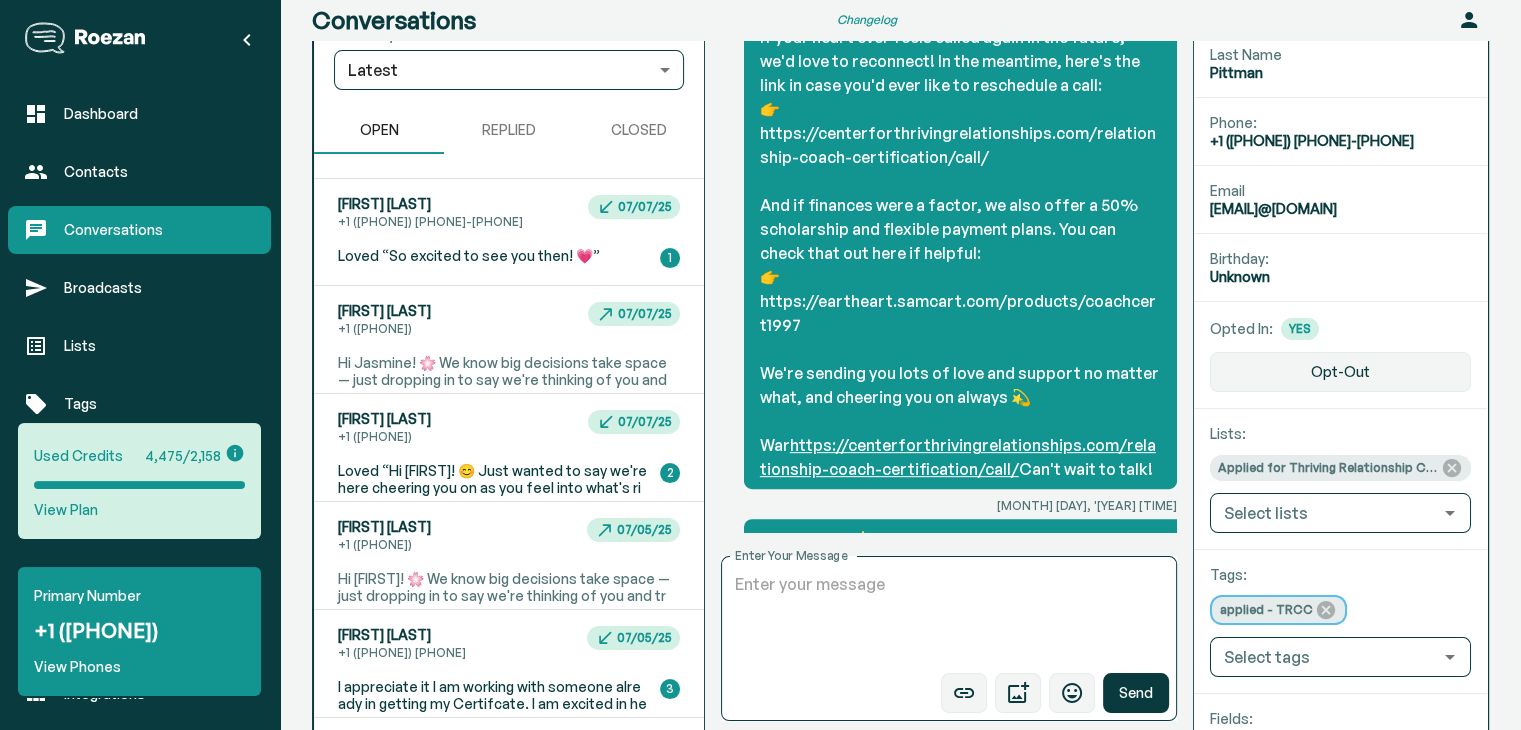 click on "[FIRST] [LAST] +1 ([PHONE]) [PHONE] [MONTH]/[DAY]/[YEAR] Loved “So excited to see you then! 💗” 1" at bounding box center [509, 232] 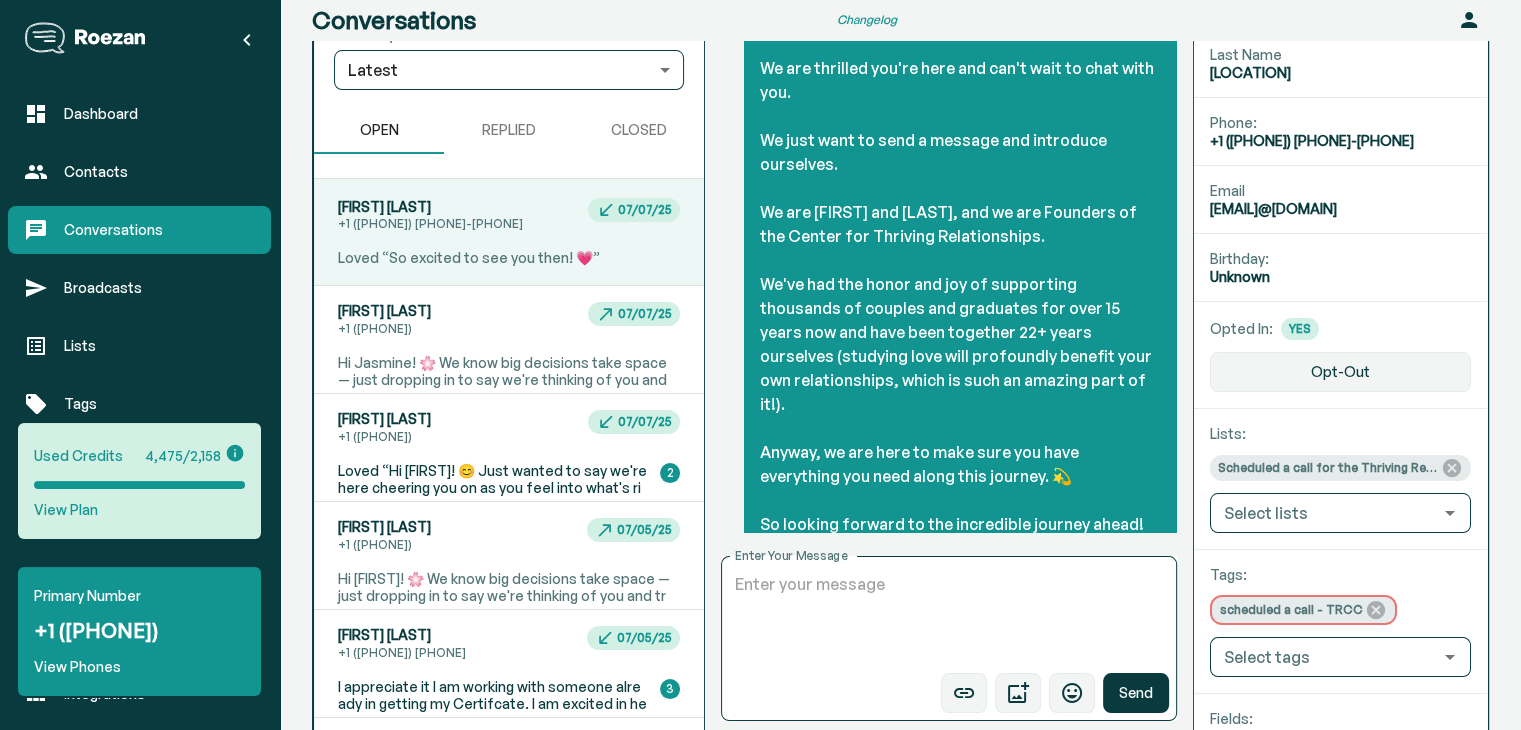 scroll, scrollTop: 0, scrollLeft: 0, axis: both 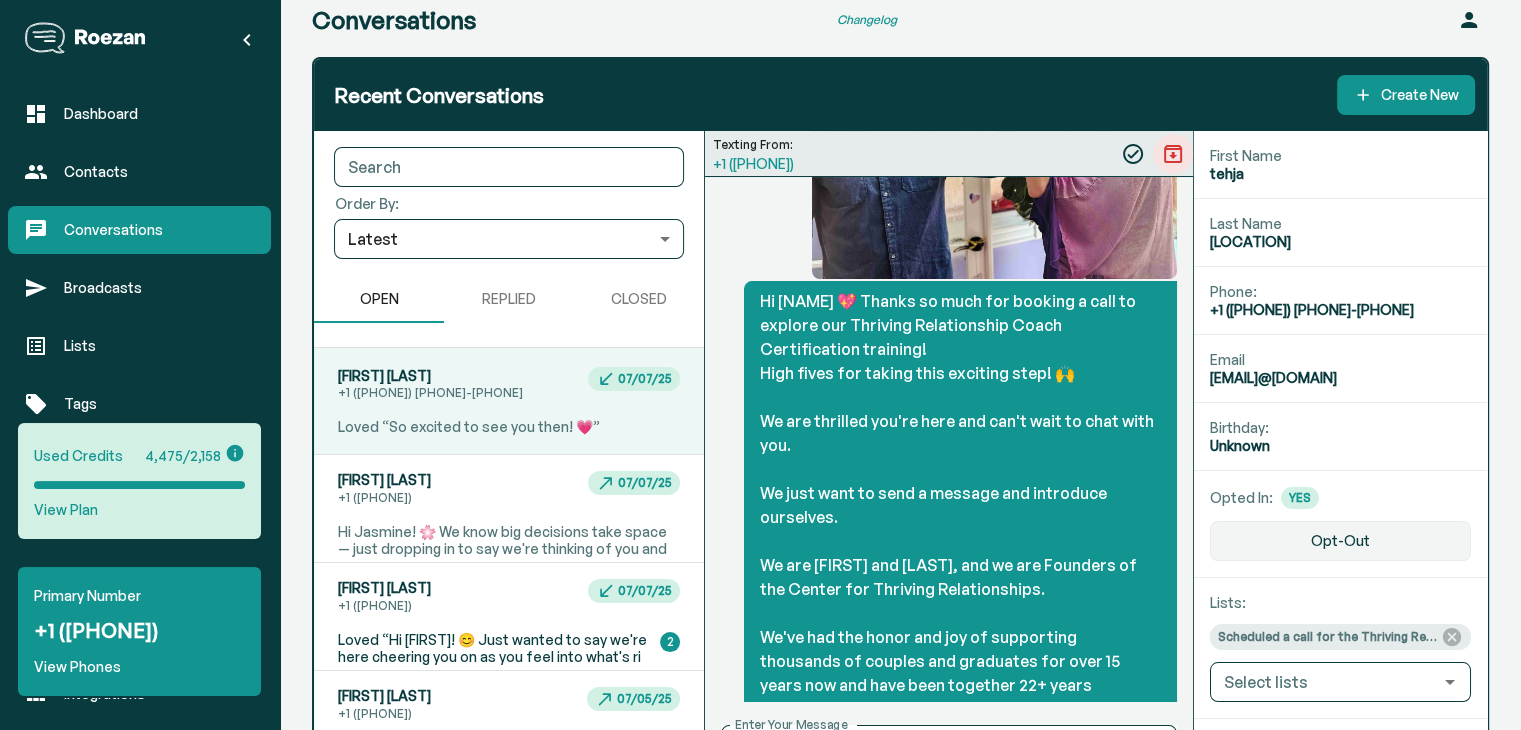 click on "[FIRST] [LAST] +1 ([PHONE]) [PHONE] [MONTH]/[DAY]/[YEAR] Loved “So excited to see you then! 💗”" at bounding box center (509, 401) 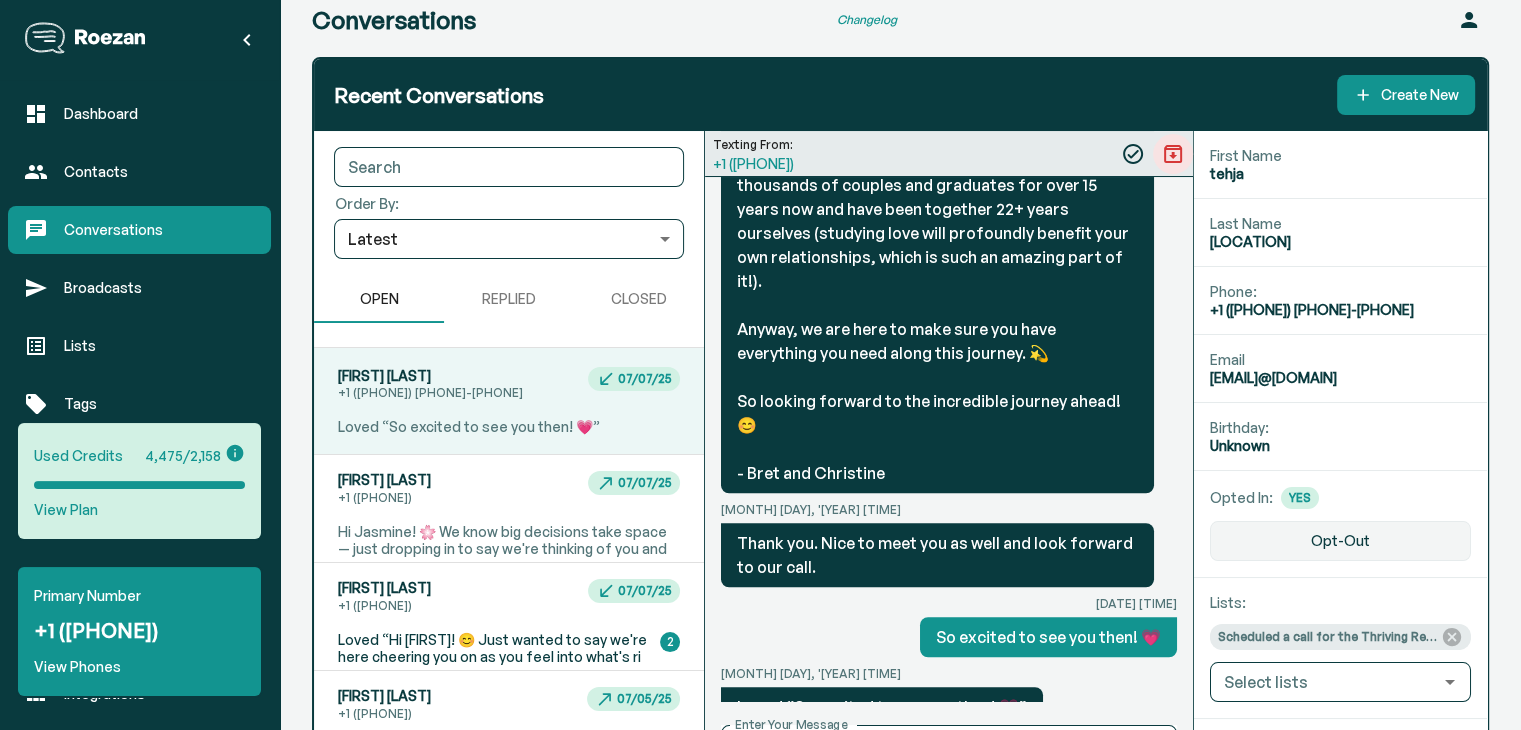 scroll, scrollTop: 1513, scrollLeft: 0, axis: vertical 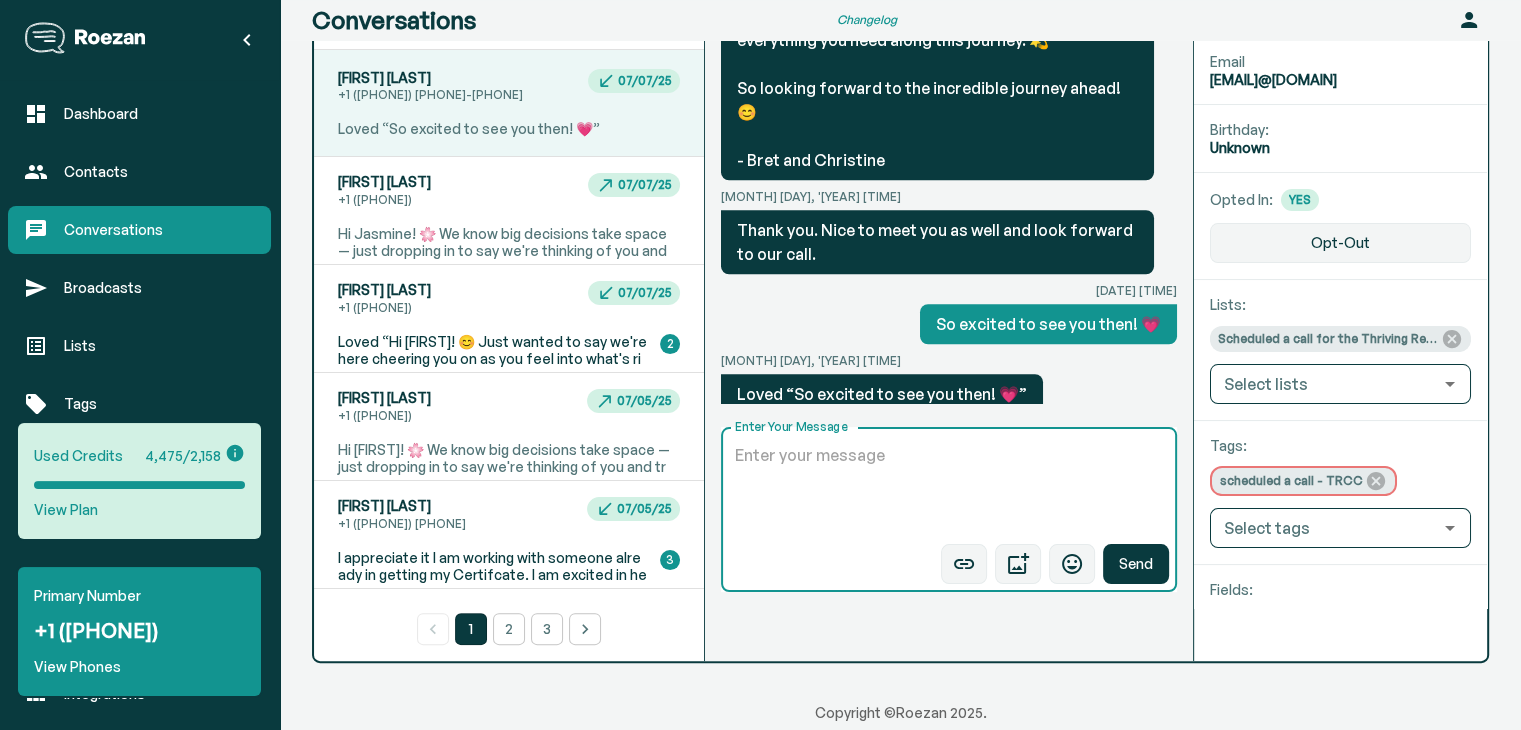 click on "Enter Your Message" at bounding box center (949, 490) 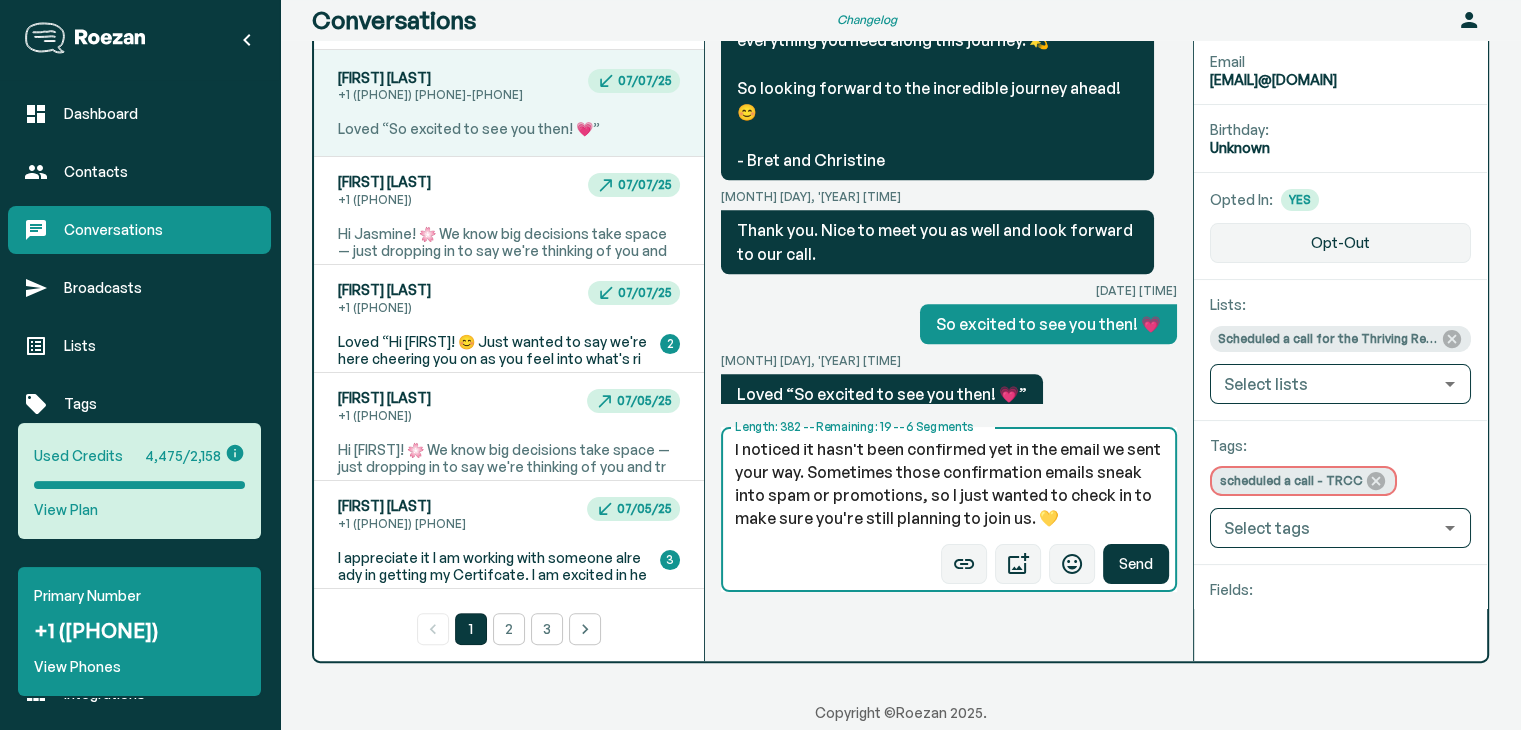 scroll, scrollTop: 0, scrollLeft: 0, axis: both 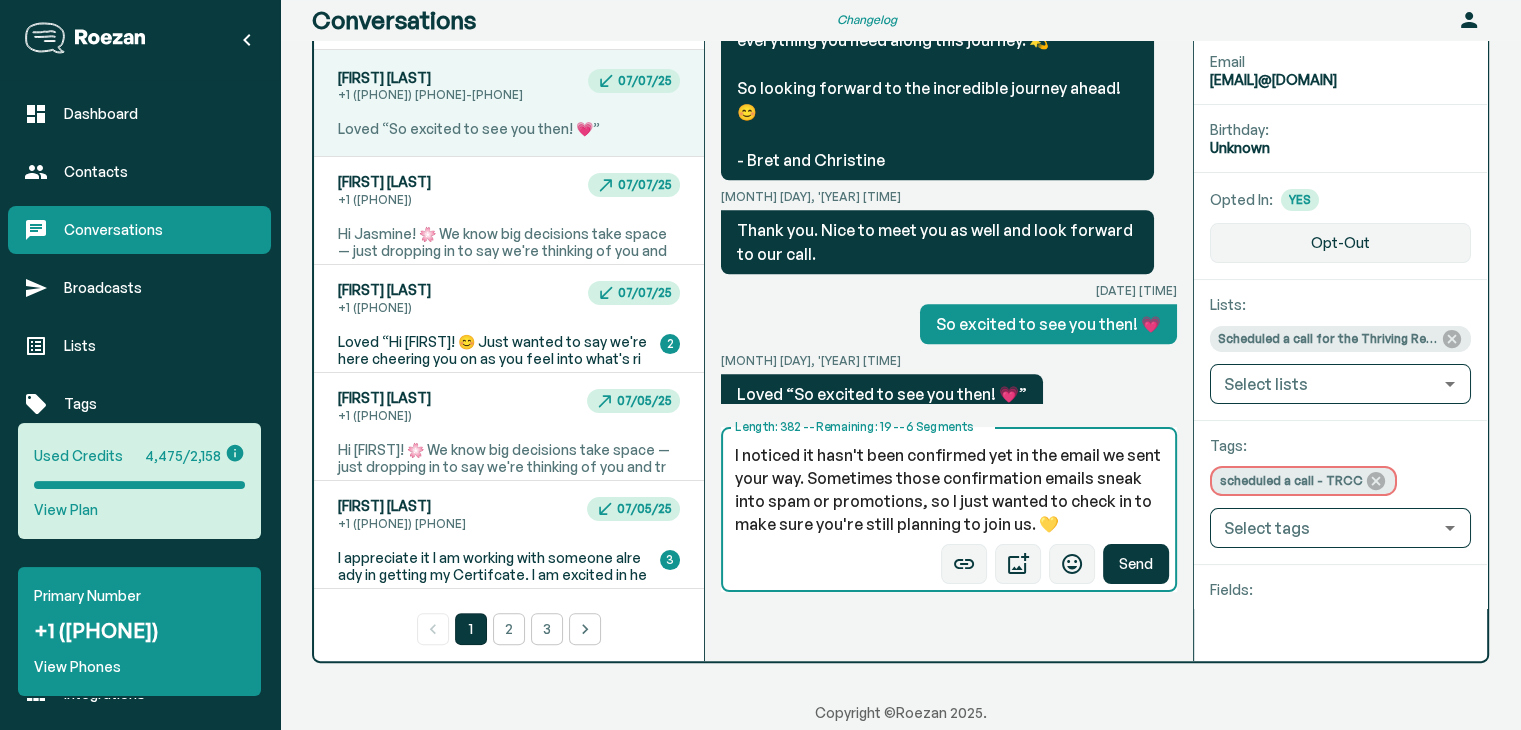 click on "I noticed it hasn't been confirmed yet in the email we sent your way. Sometimes those confirmation emails sneak into spam or promotions, so I just wanted to check in to make sure you're still planning to join us. 💛
If you're planning to be there, you can either click the confirmation link in the original email or simply reply to this message to let me know - whichever's easiest!" at bounding box center (949, 490) 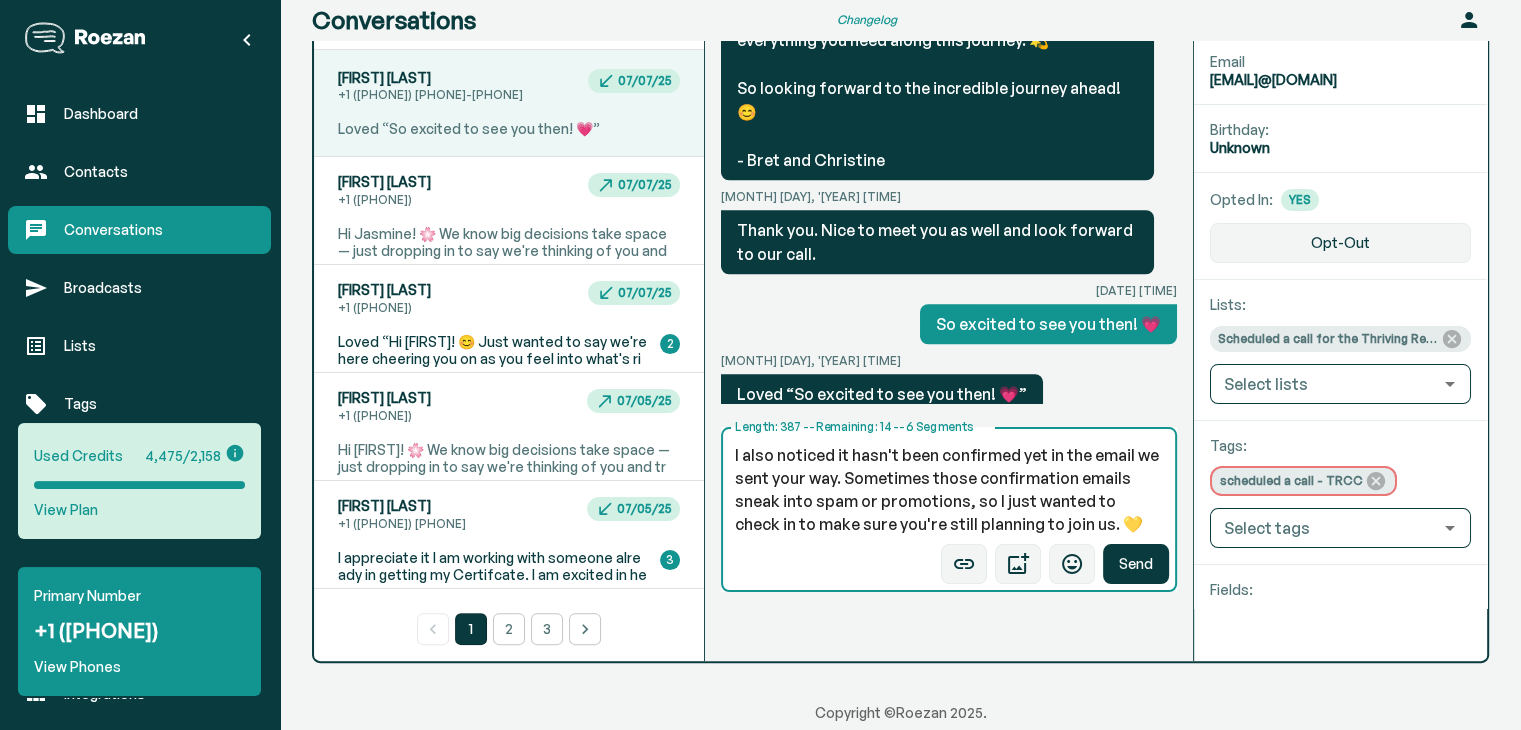 click on "I also noticed it hasn't been confirmed yet in the email we sent your way. Sometimes those confirmation emails sneak into spam or promotions, so I just wanted to check in to make sure you're still planning to join us. 💛
If you're planning to be there, you can either click the confirmation link in the original email or simply reply to this message to let me know - whichever's easiest!" at bounding box center [949, 490] 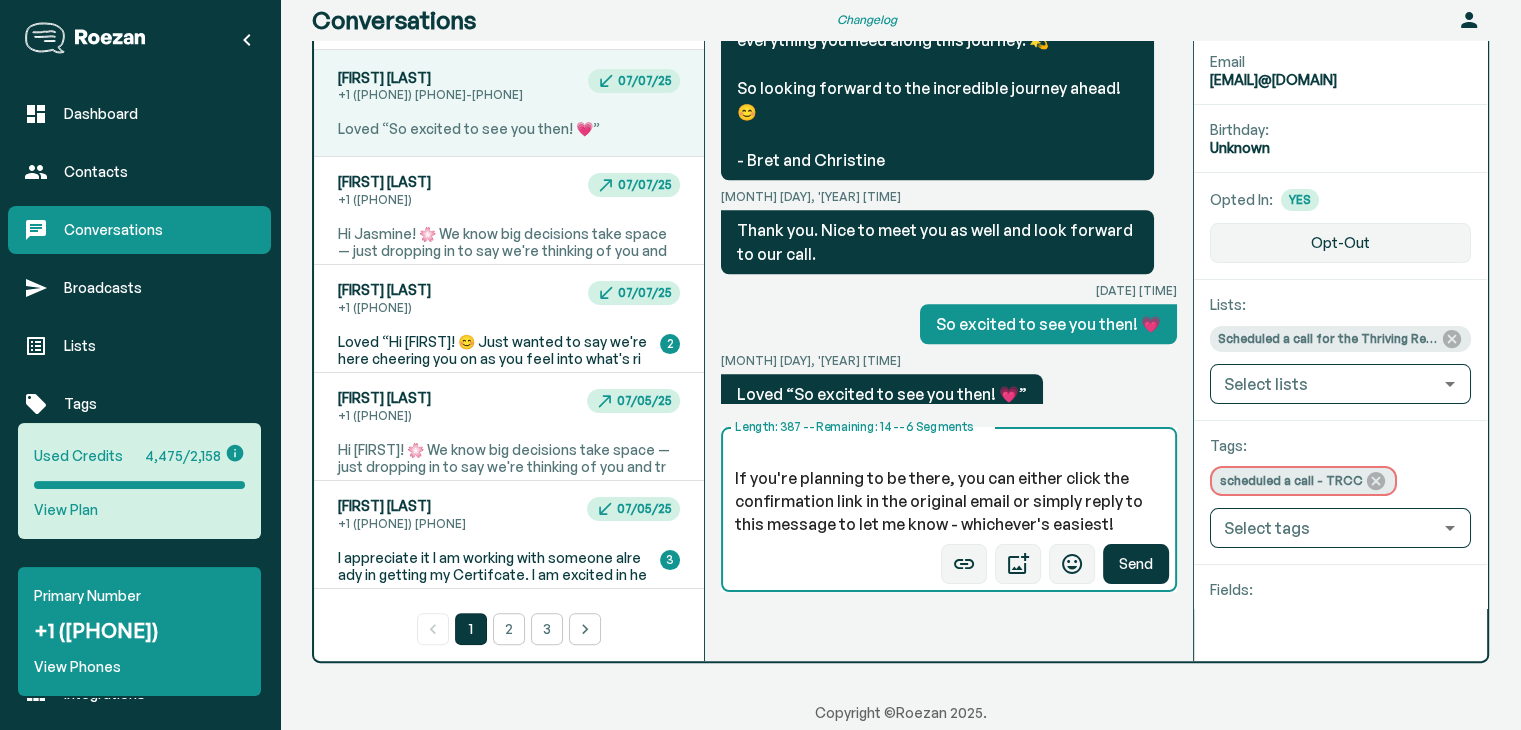 scroll, scrollTop: 115, scrollLeft: 0, axis: vertical 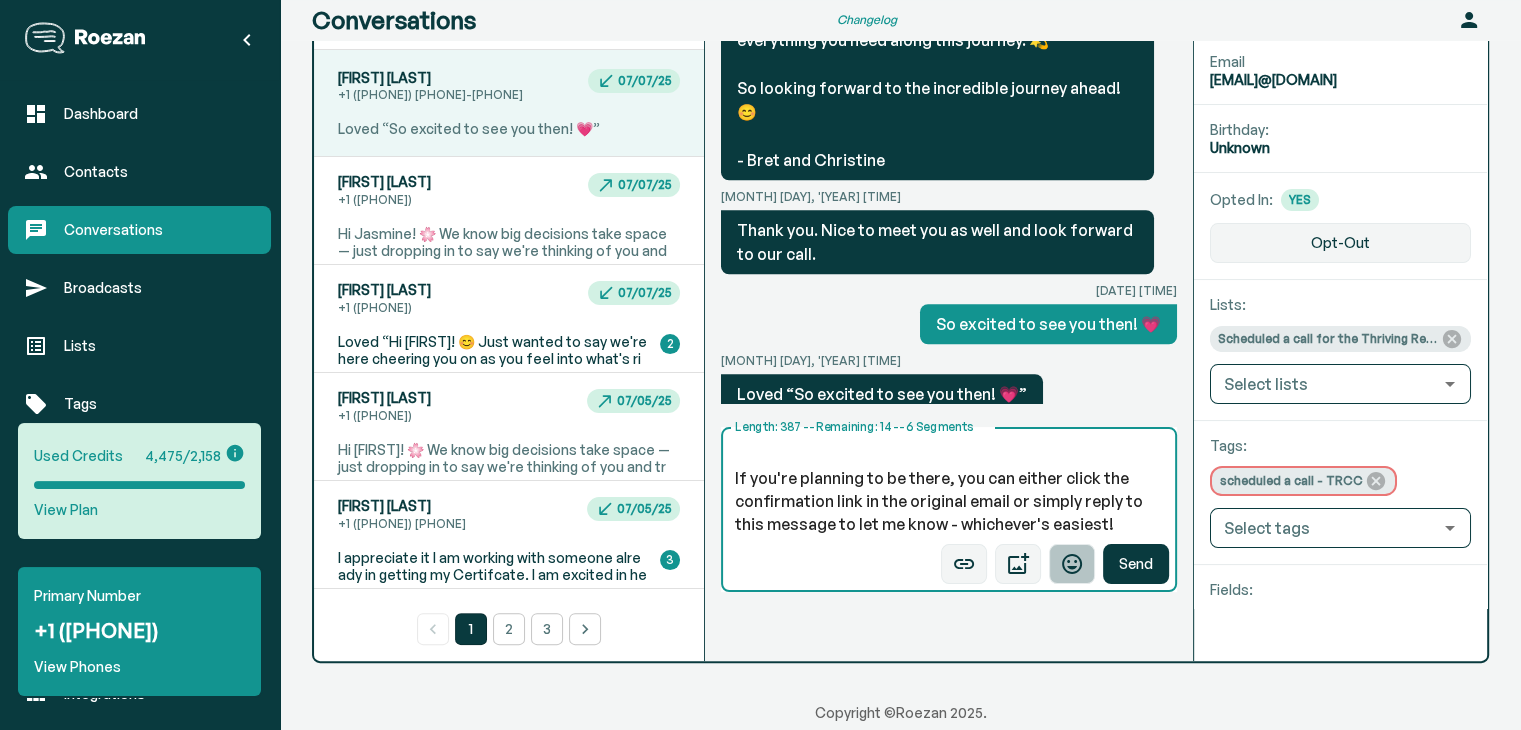 type on "I also noticed it hasn't been confirmed yet in the email we sent your way. Sometimes those confirmation emails sneak into spam or promotions, so I just wanted to check in to make sure you're still planning to join us. 💛
If you're planning to be there, you can either click the confirmation link in the original email or simply reply to this message to let me know - whichever's easiest!" 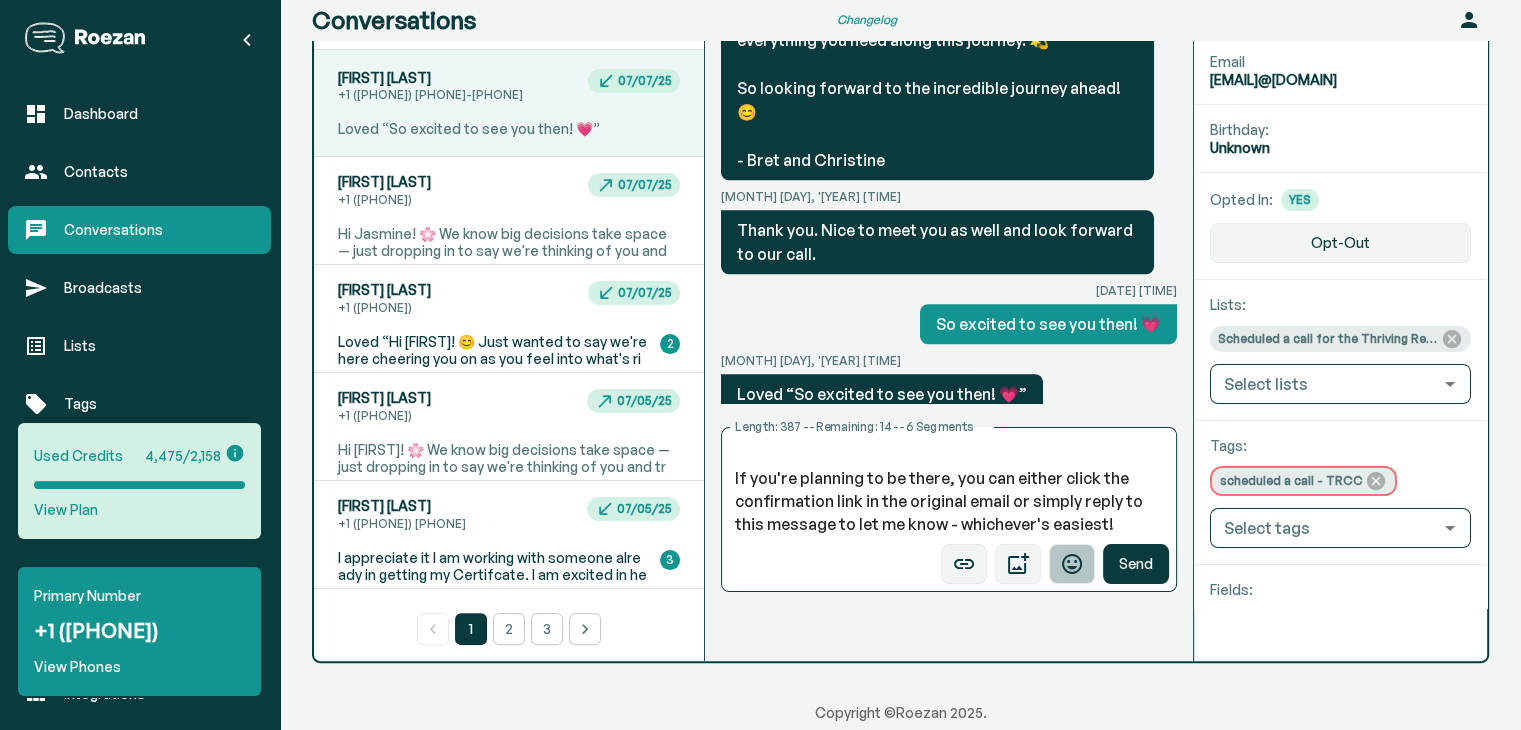 click at bounding box center (1072, 564) 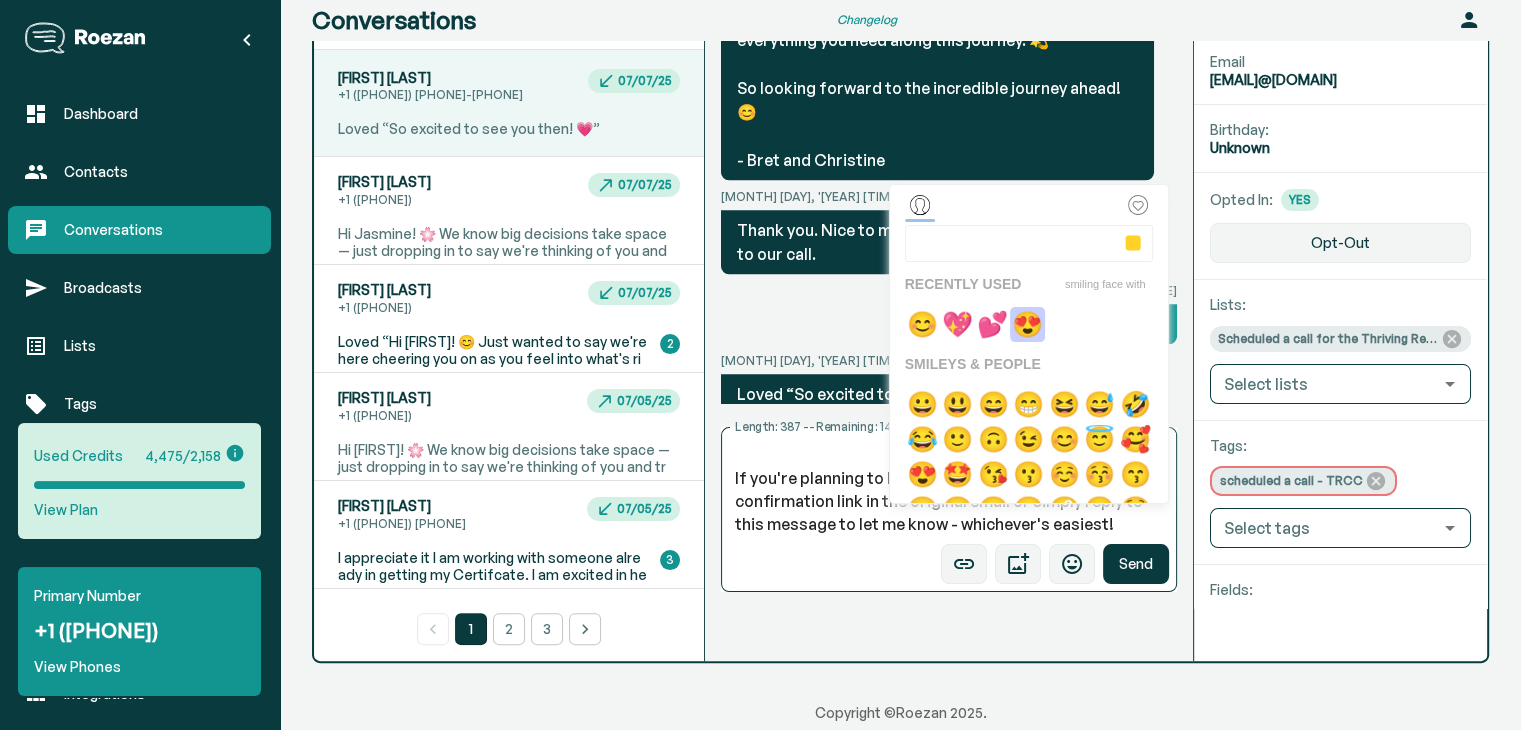 click on "😍" at bounding box center (1027, 324) 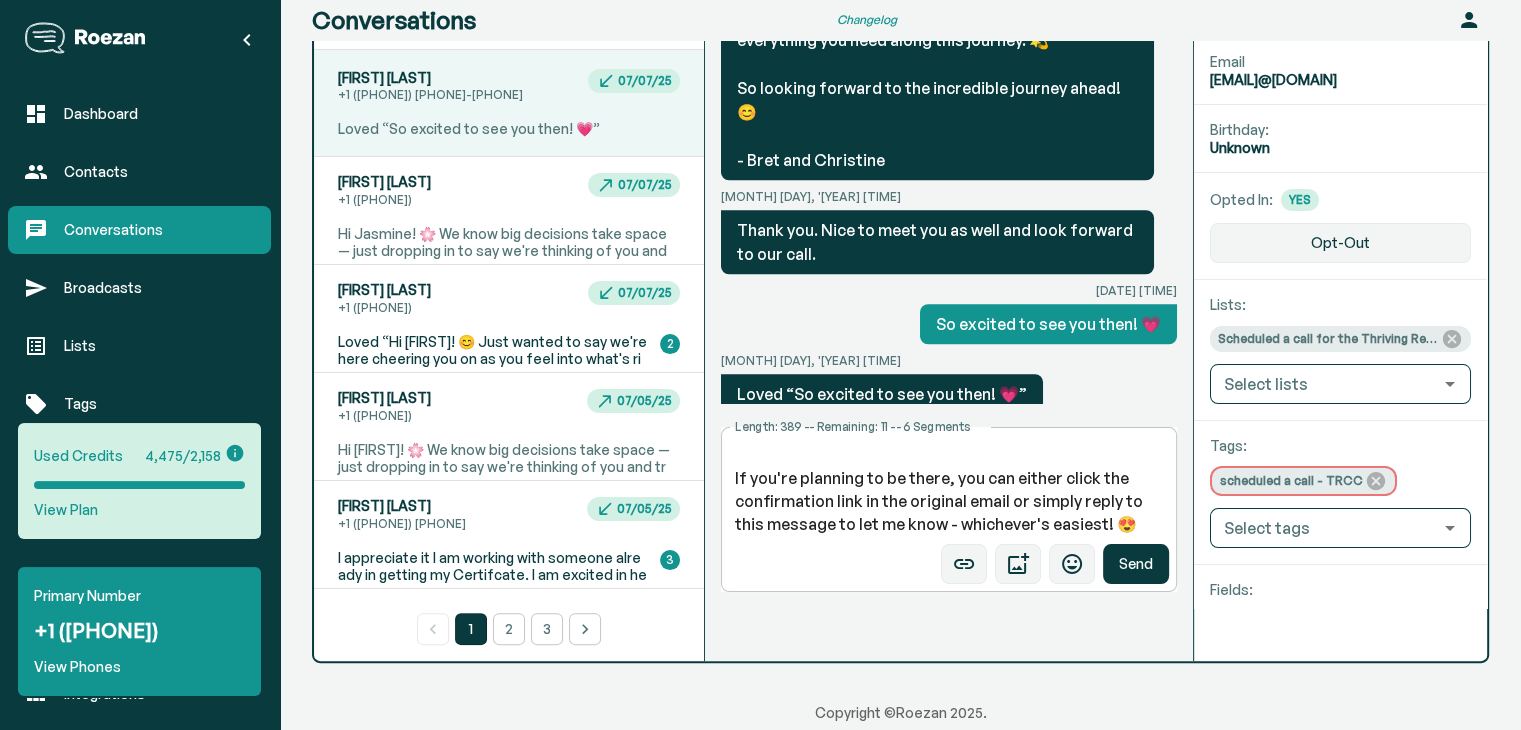 click on "I also noticed it hasn't been confirmed yet in the email we sent your way. Sometimes those confirmation emails sneak into spam or promotions, so I just wanted to check in to make sure you're still planning to join us. 💛
If you're planning to be there, you can either click the confirmation link in the original email or simply reply to this message to let me know - whichever's easiest! 😍  x Length: 389 -- Remaining: 11 -- 6 Segments" at bounding box center (949, 509) 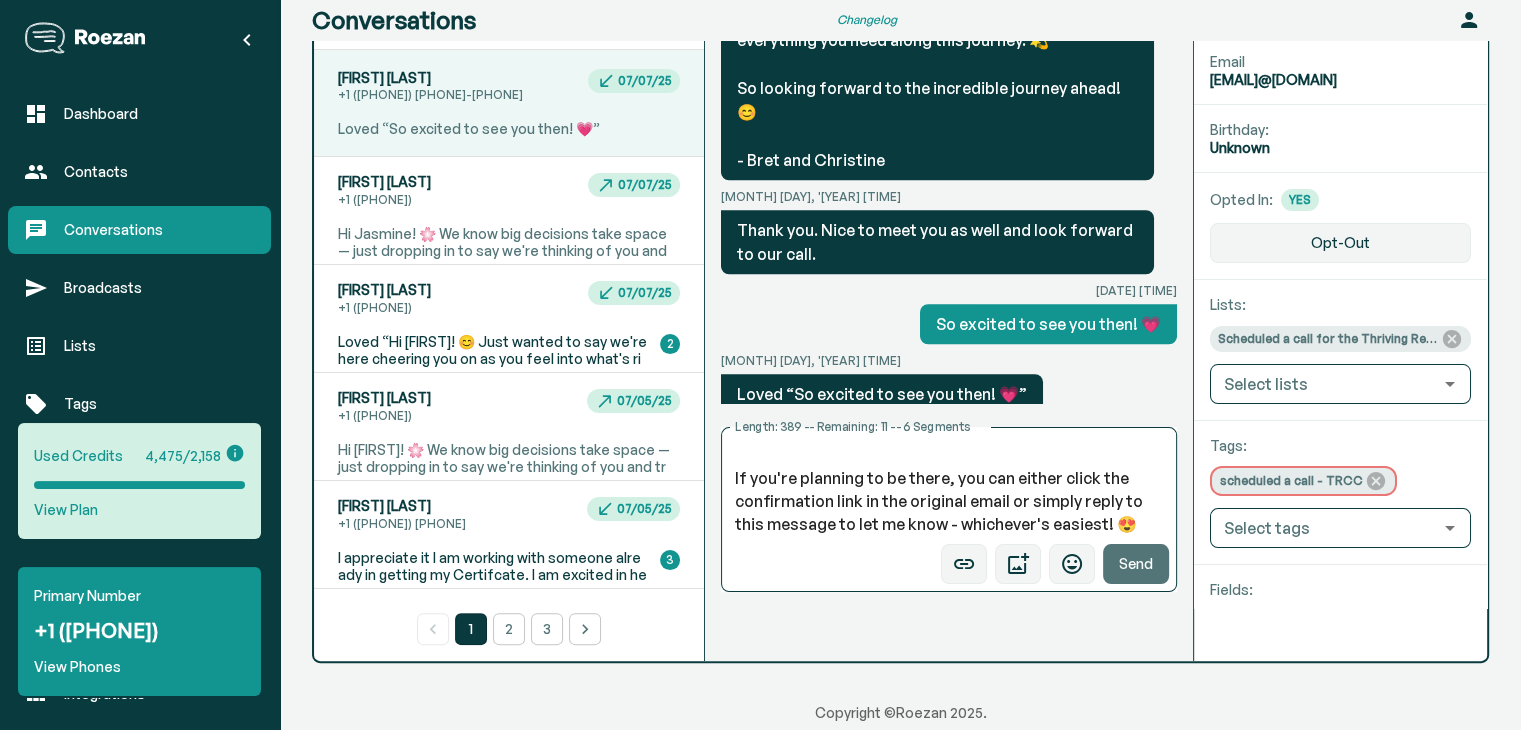 click on "Send" at bounding box center (1136, 564) 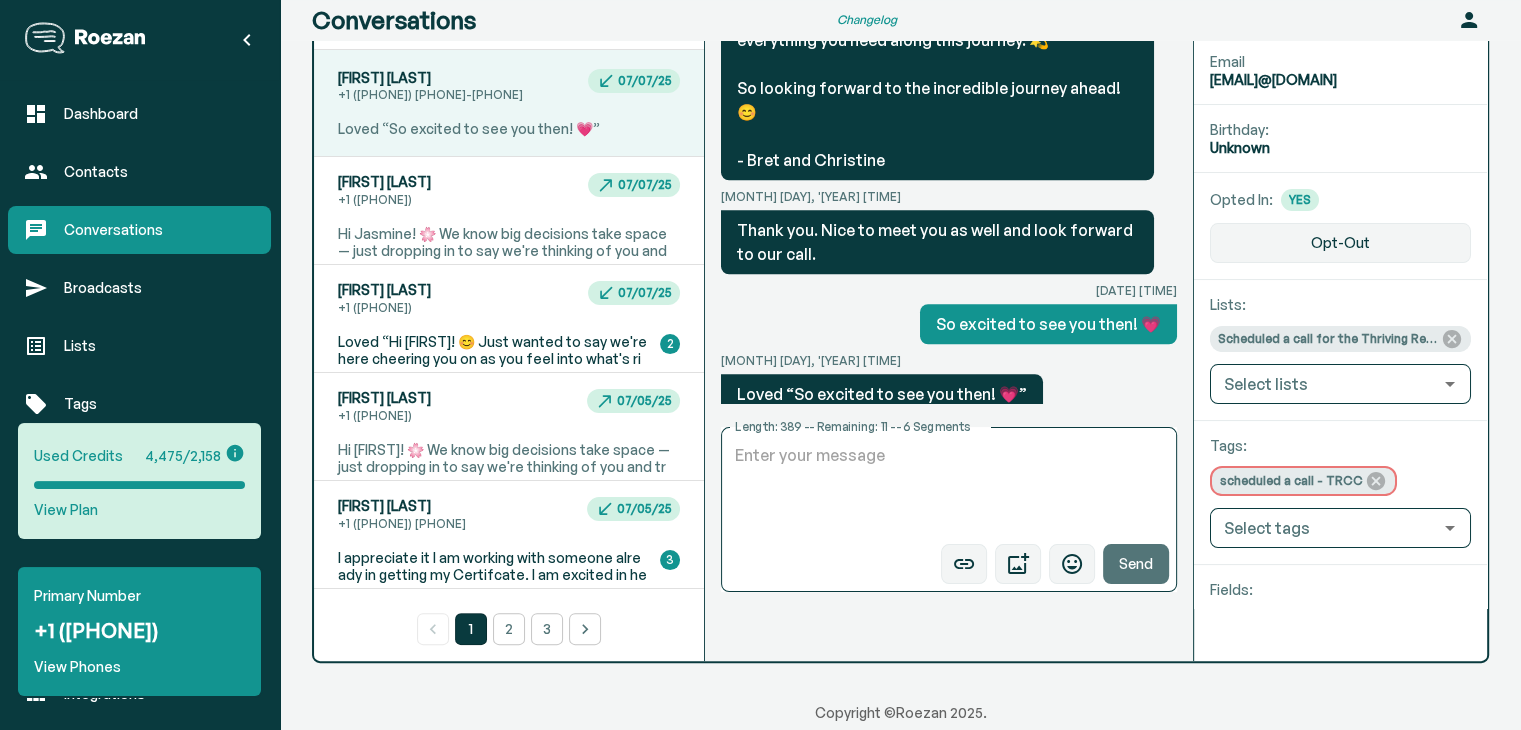 scroll, scrollTop: 0, scrollLeft: 0, axis: both 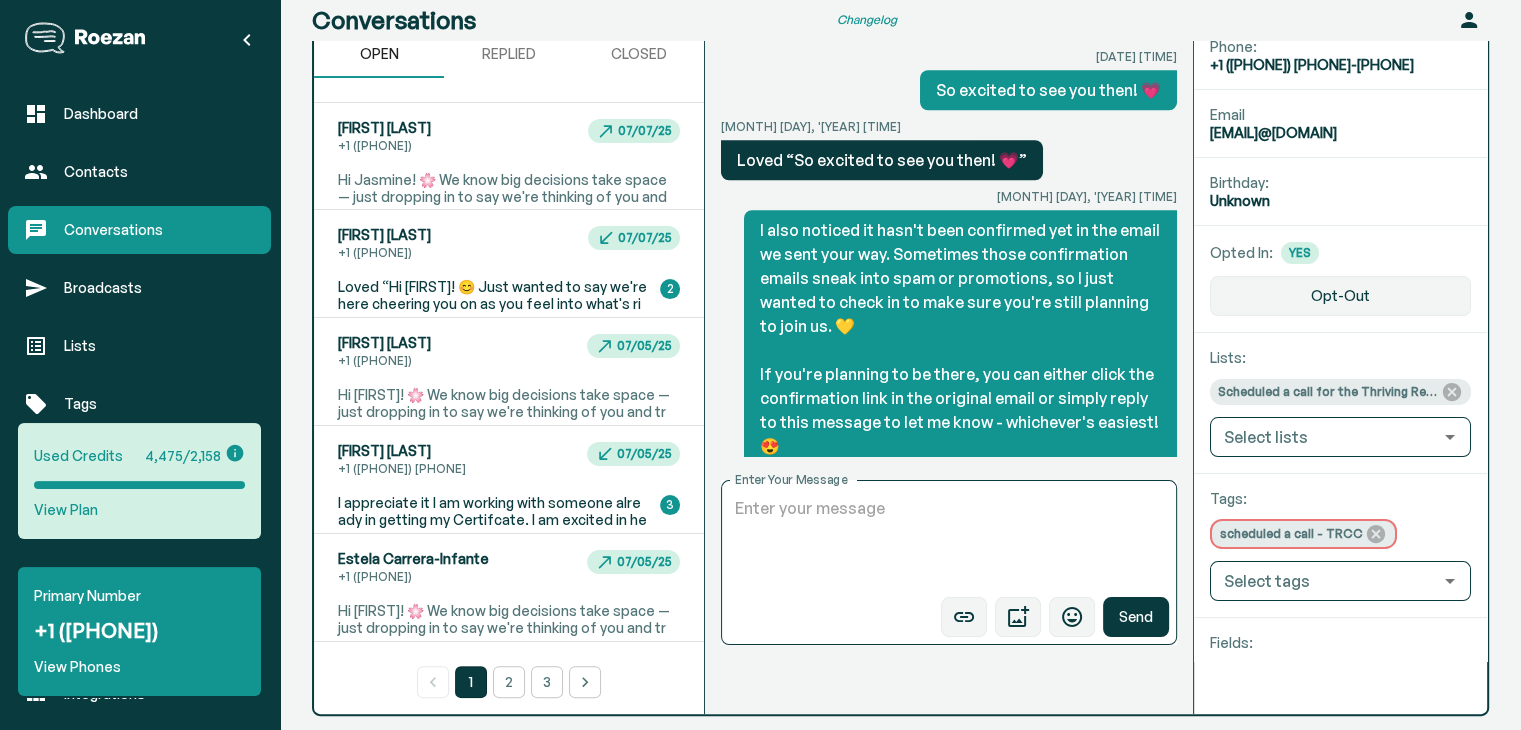 click on "Loved “Hi [FIRST]! 😊 Just wanted to say we're here cheering you on as you feel into what's right for you. 💫 No rush at all, just sending a little love your way today!
– [FIRST] & [LAST]”" at bounding box center [493, 313] 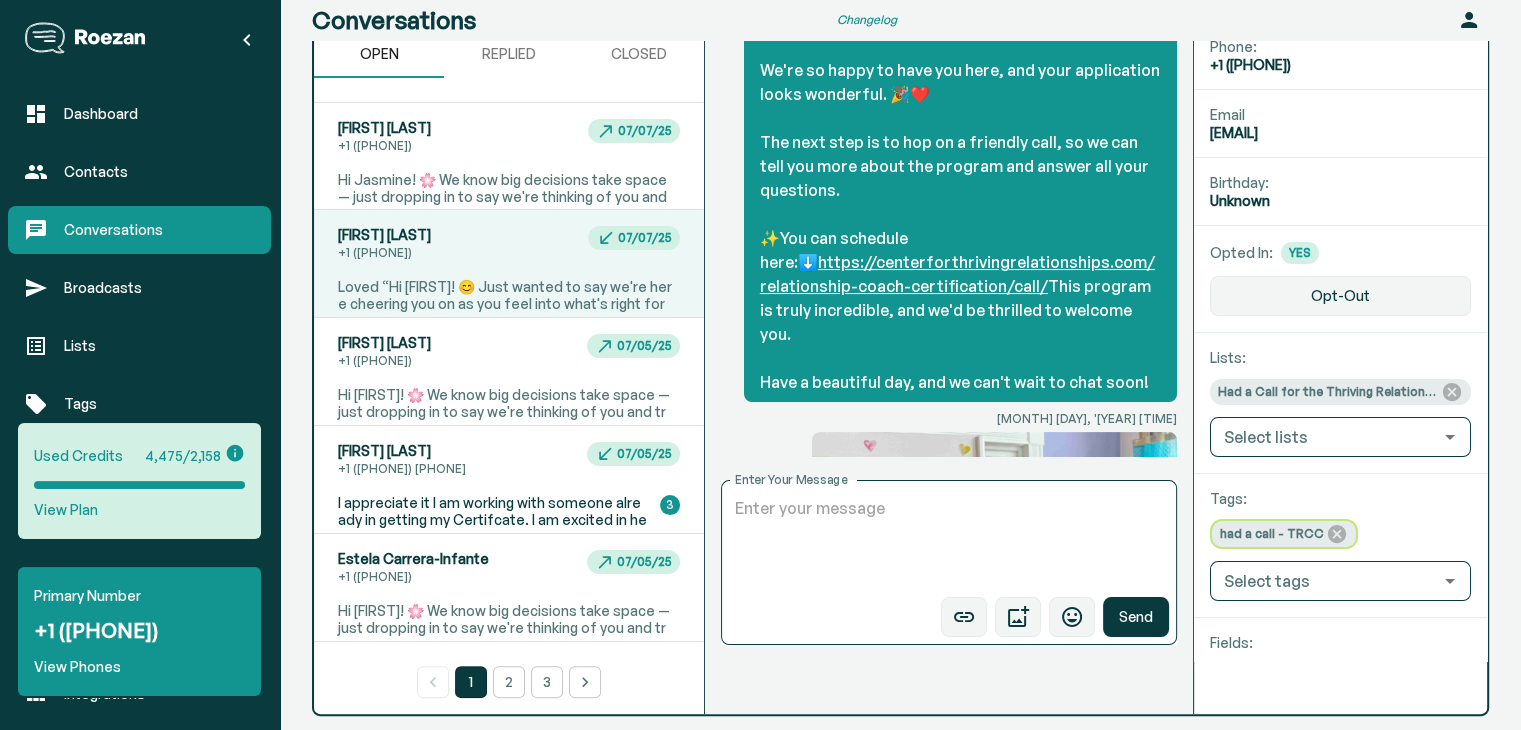 scroll, scrollTop: 0, scrollLeft: 0, axis: both 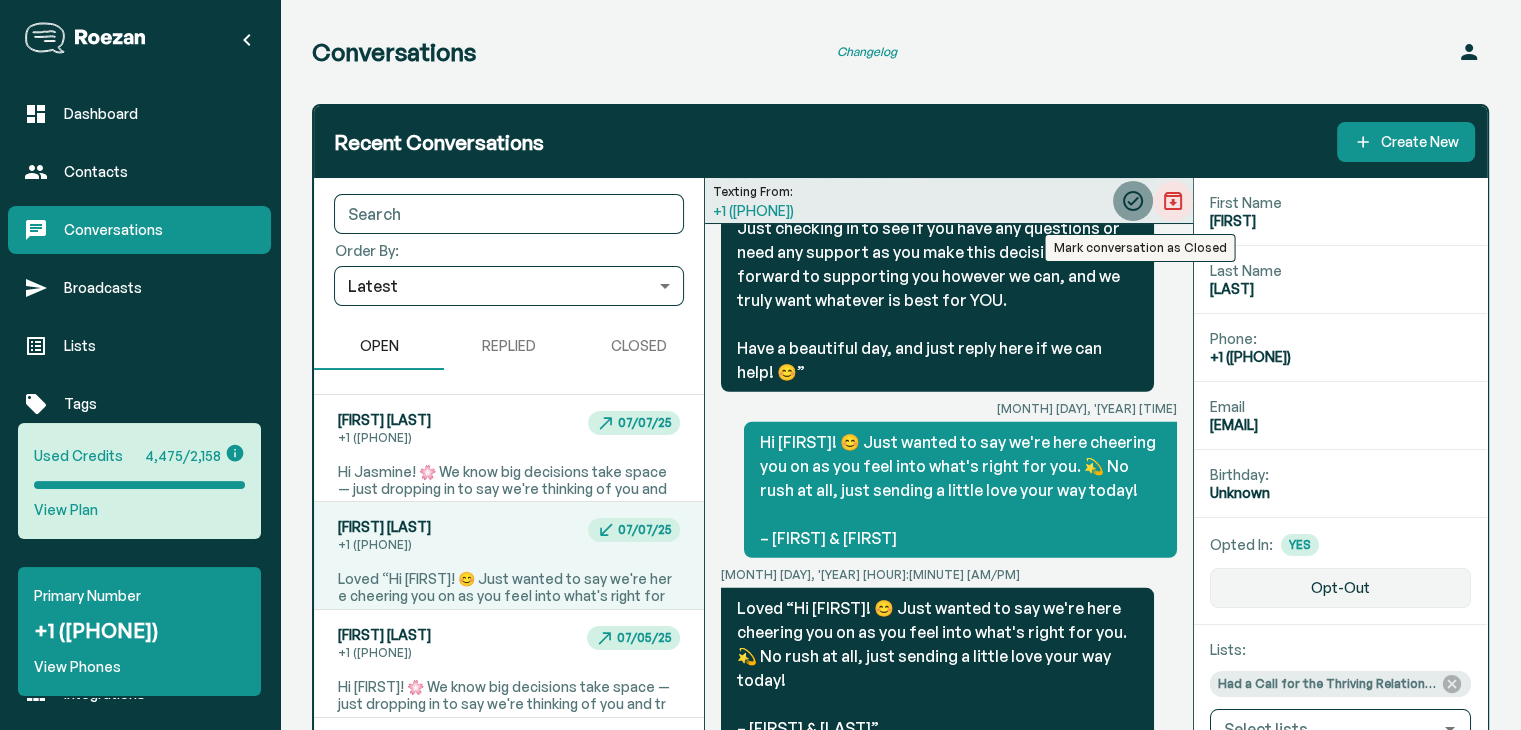 click at bounding box center [1133, 201] 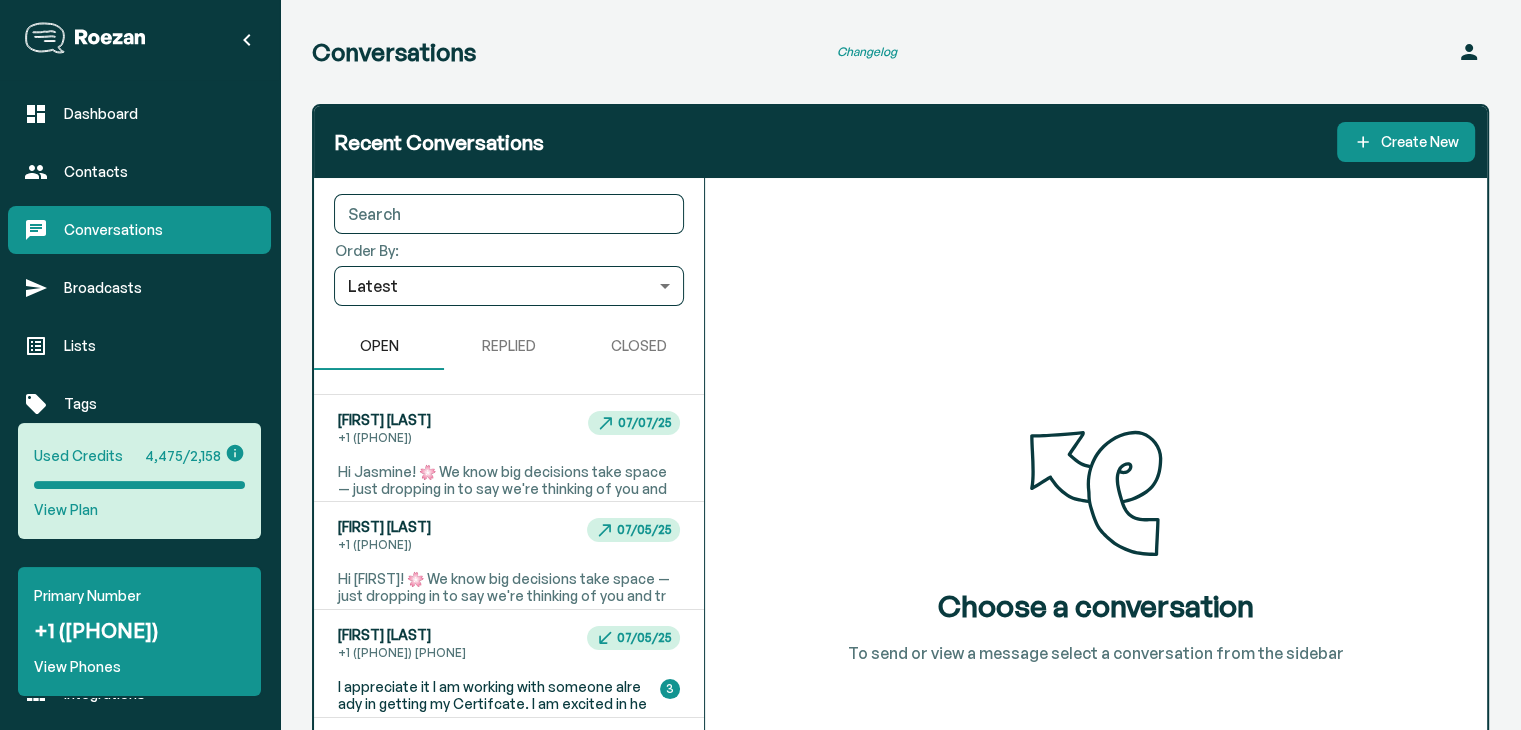 scroll, scrollTop: 237, scrollLeft: 0, axis: vertical 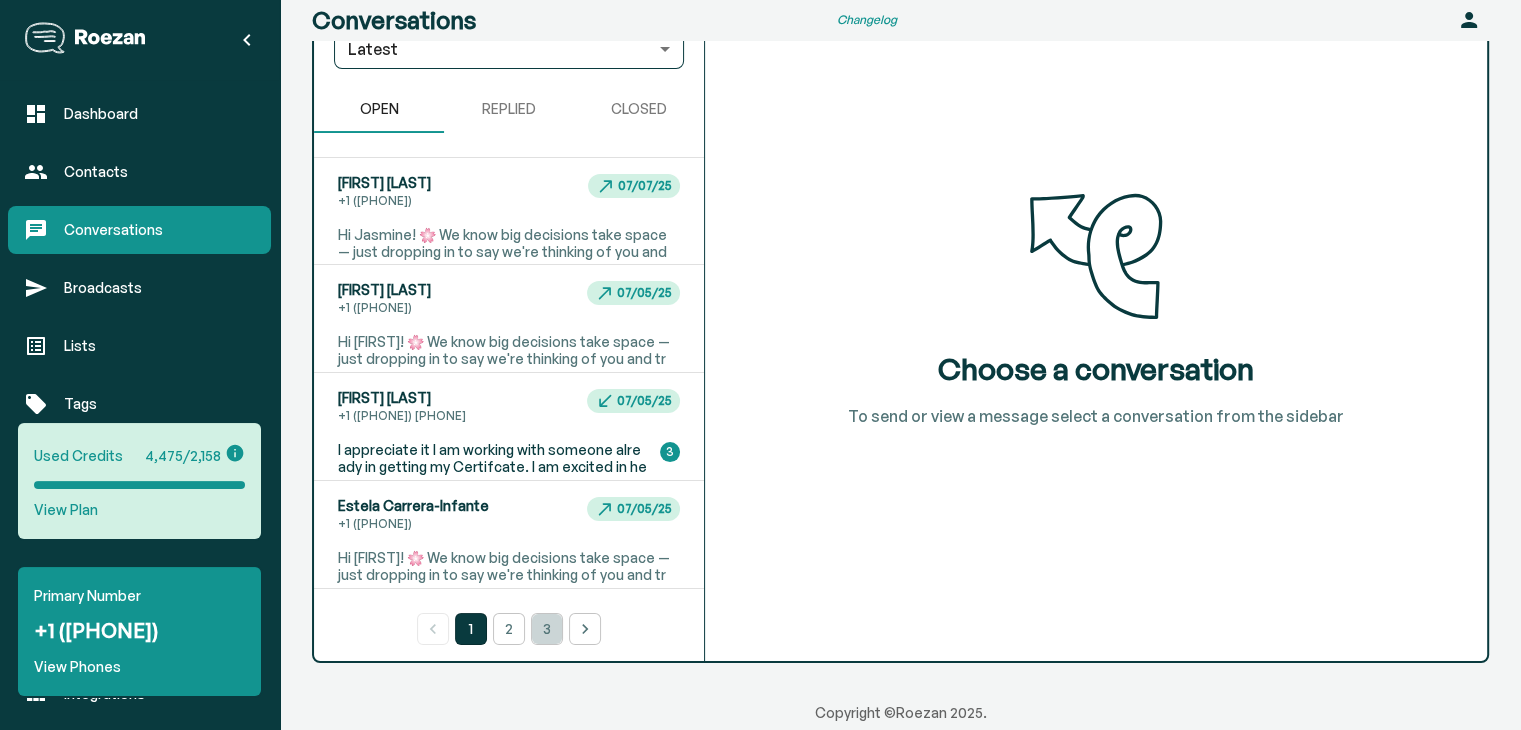 click on "3" at bounding box center (547, 629) 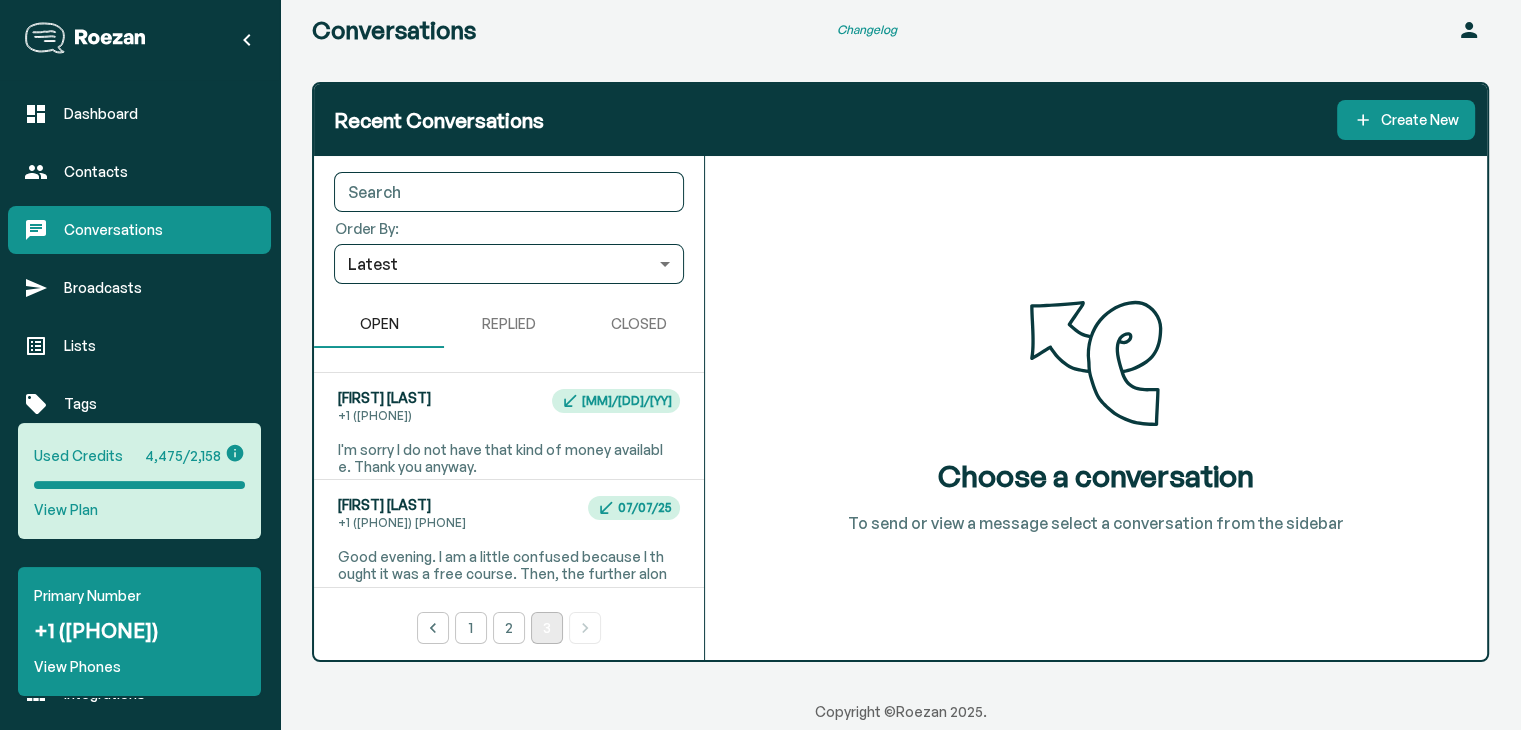 scroll, scrollTop: 21, scrollLeft: 0, axis: vertical 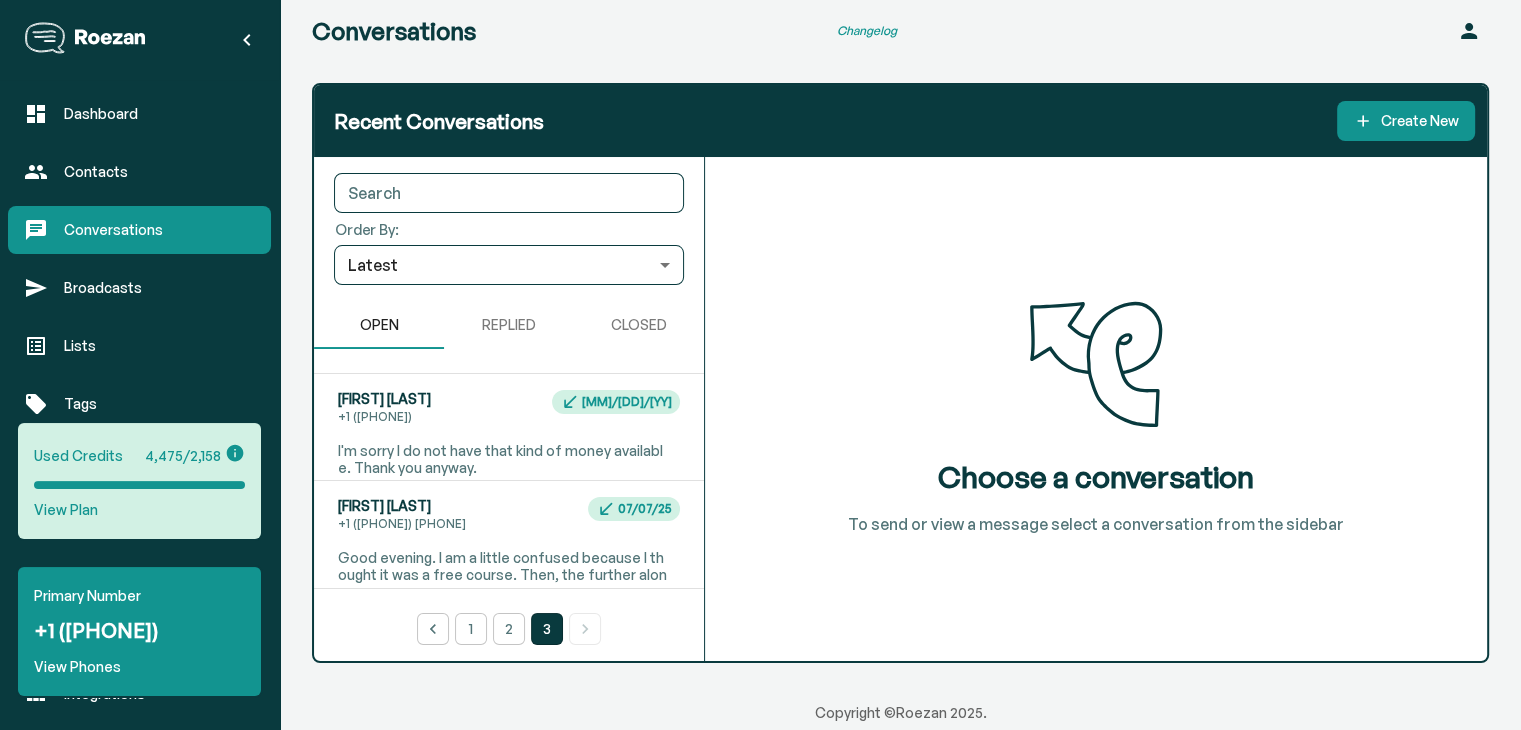 click on "I'm sorry I do not have that kind of money available. Thank you anyway." at bounding box center (505, 459) 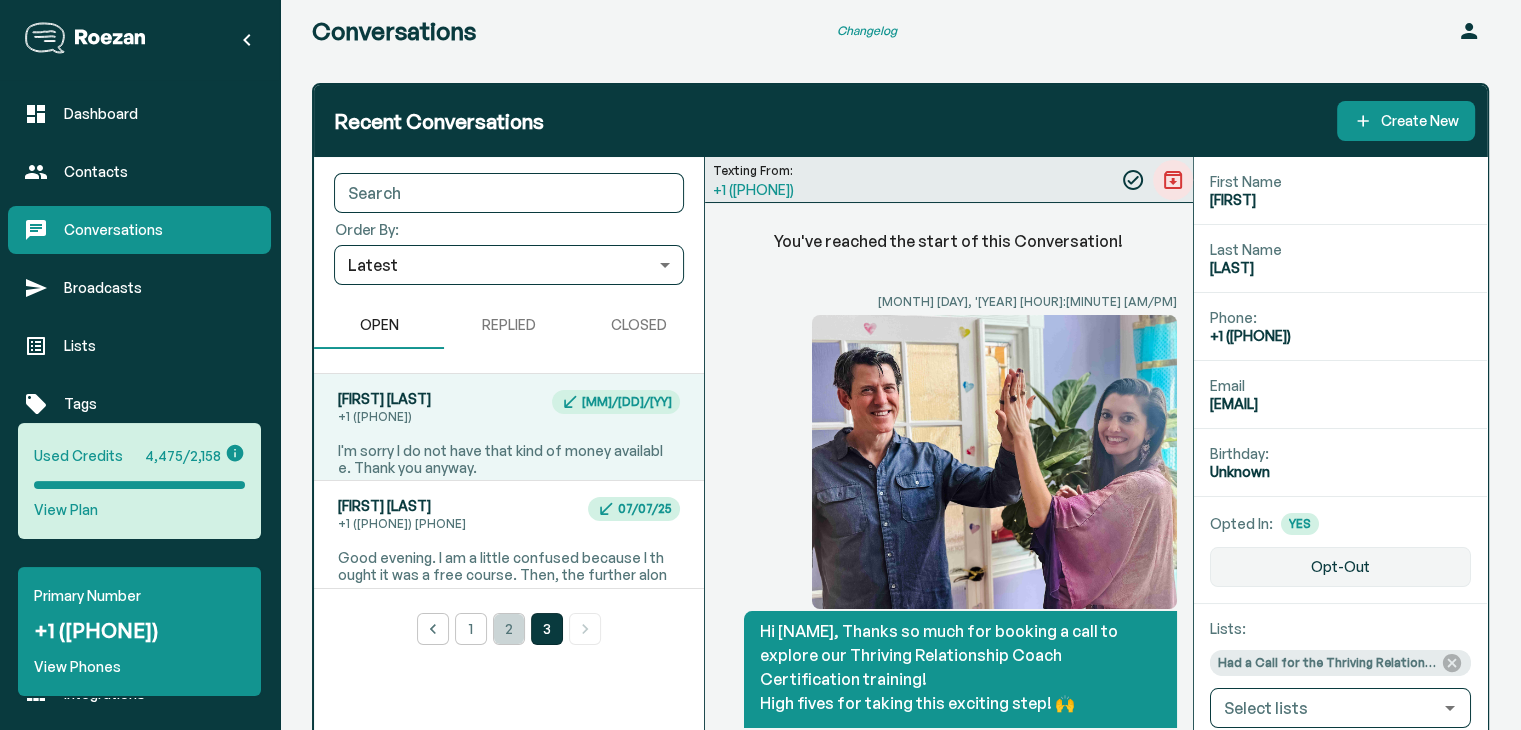 scroll, scrollTop: 8454, scrollLeft: 0, axis: vertical 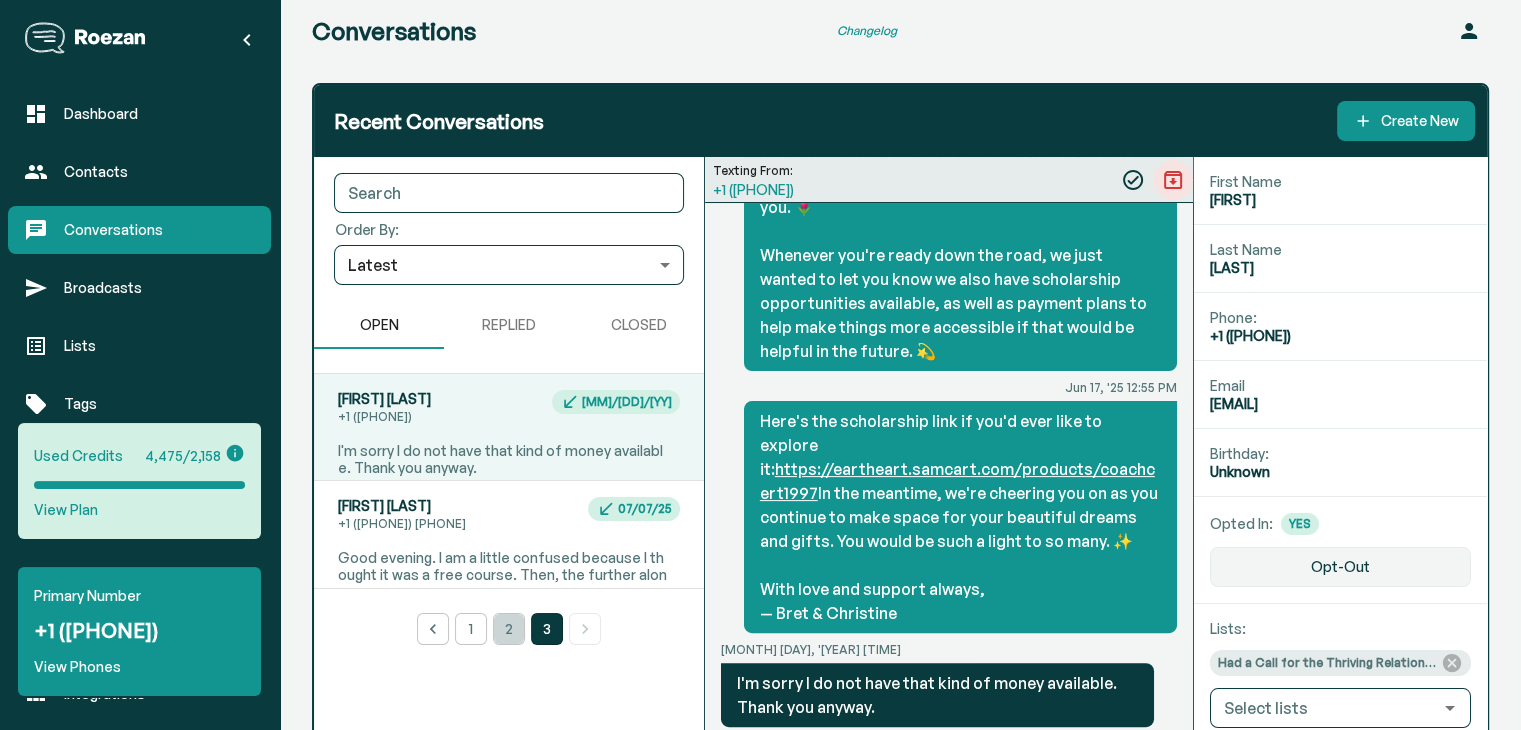 click on "2" at bounding box center (509, 629) 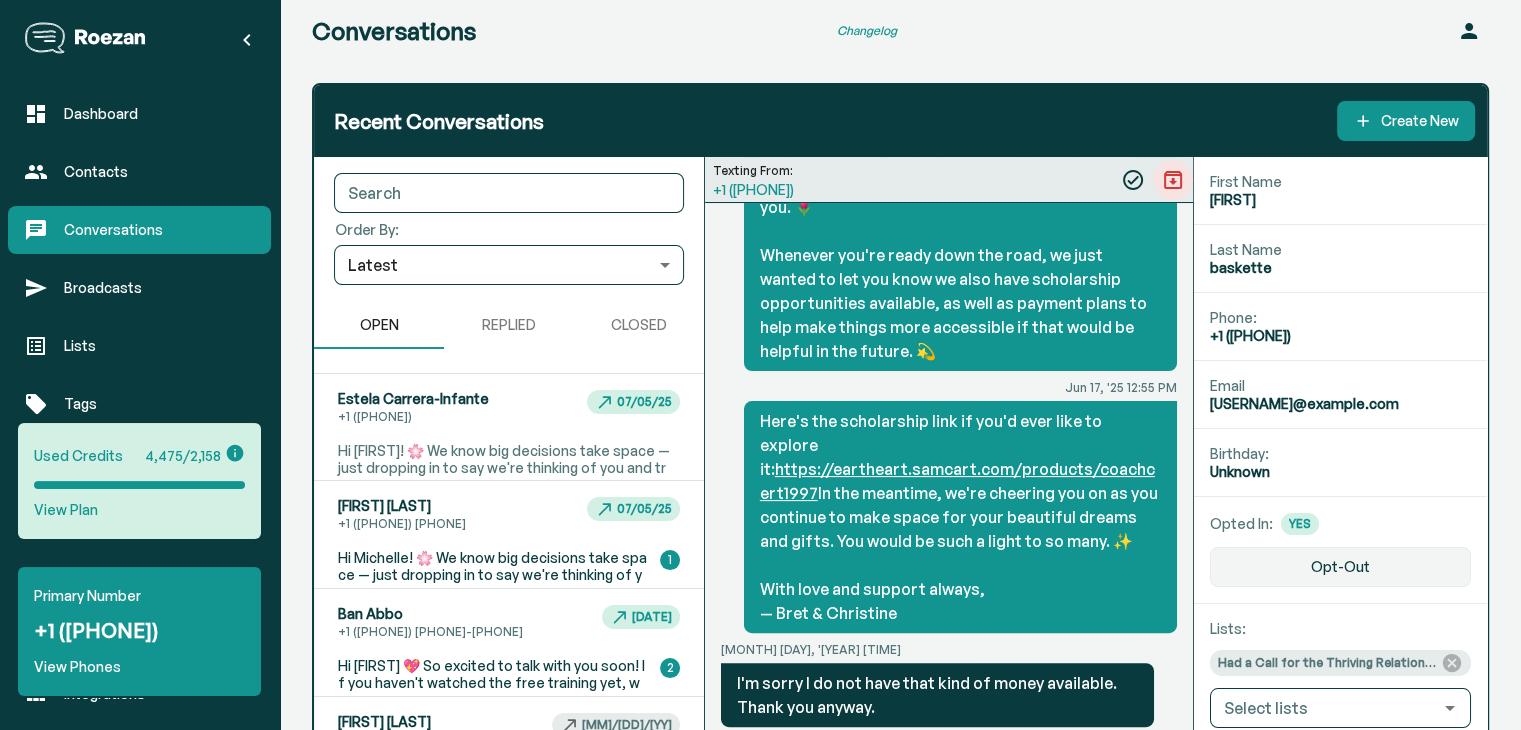 scroll, scrollTop: 345, scrollLeft: 0, axis: vertical 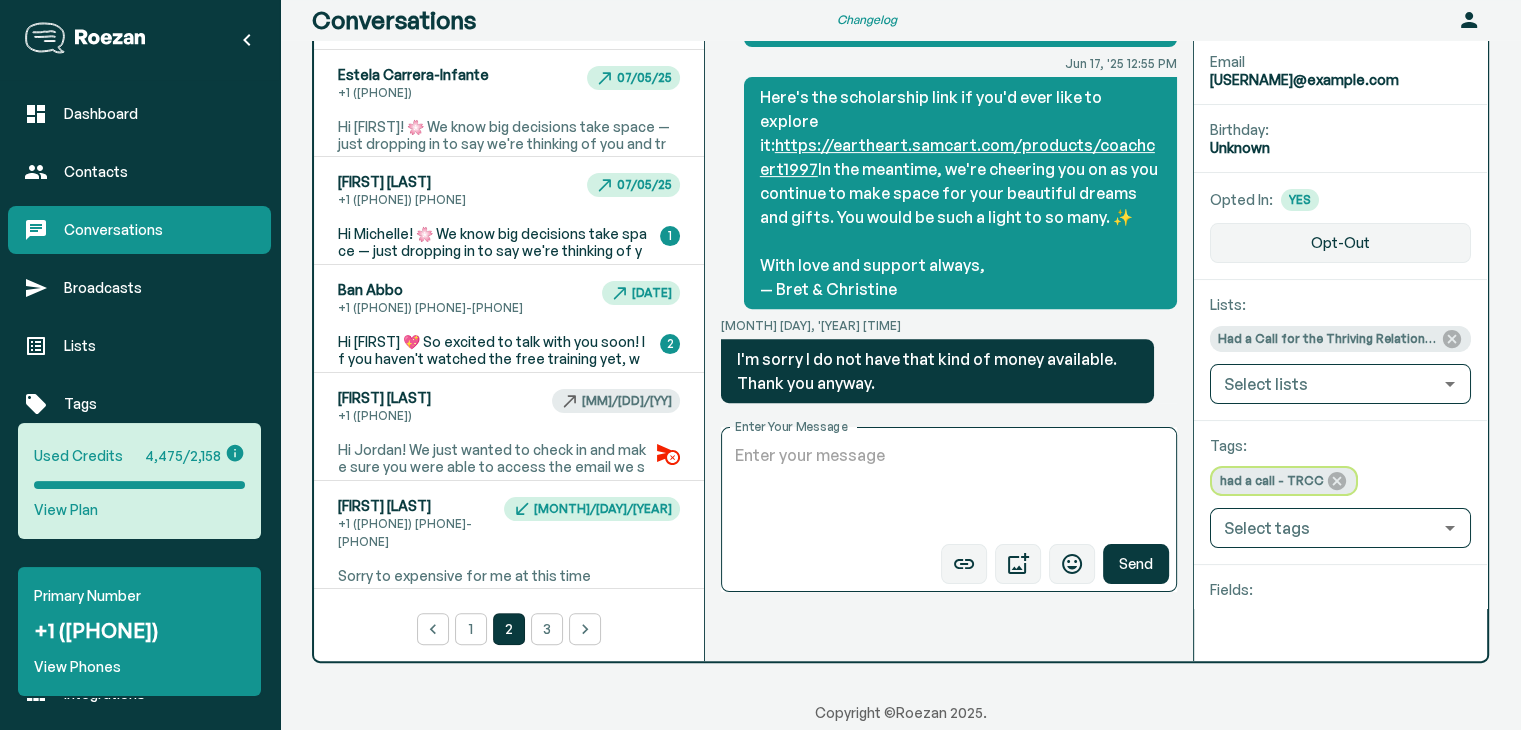 click on "[FIRST] [LAST] +1 ([PHONE]) [MM]/[DD]/[YY] Sorry to expensive for me at this time" at bounding box center (509, 210) 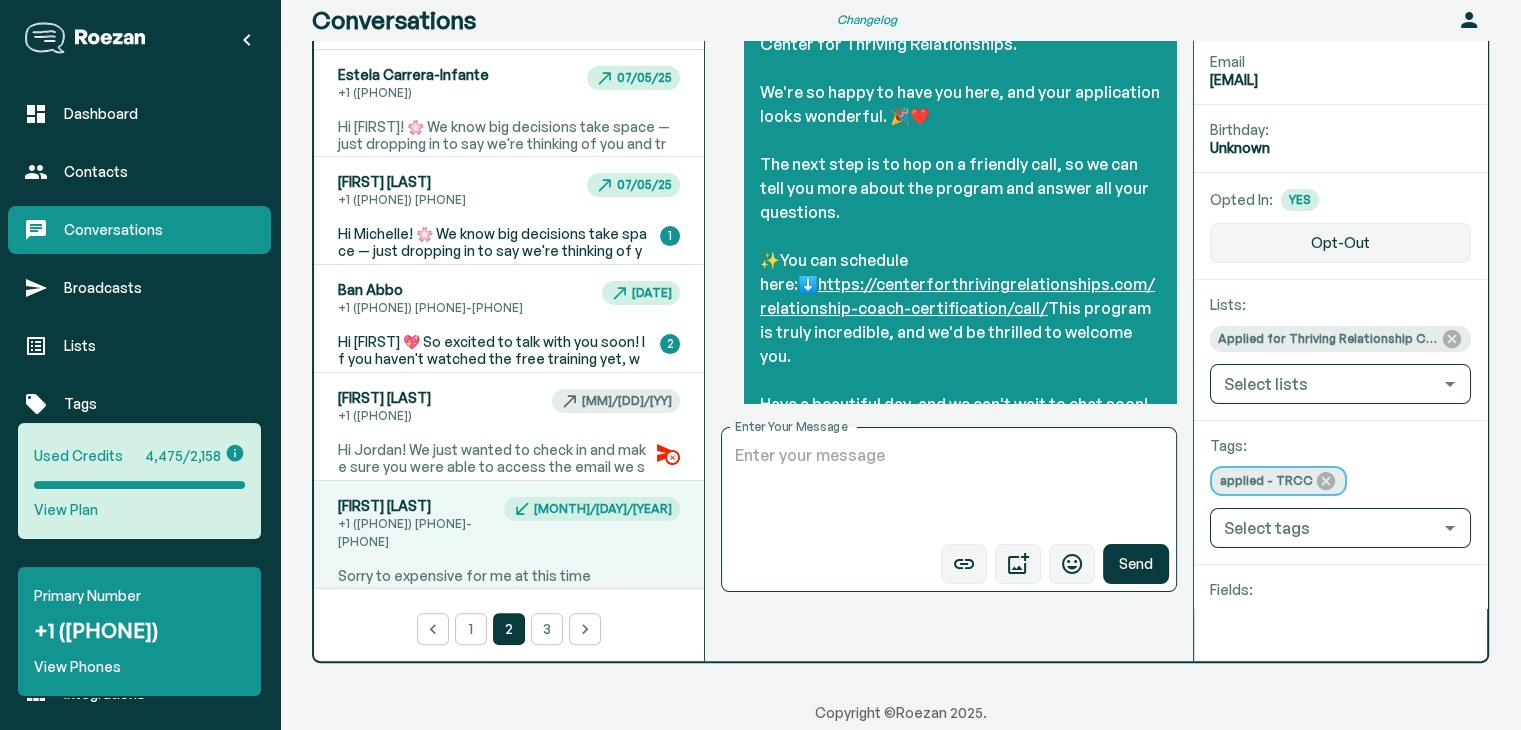 scroll, scrollTop: 0, scrollLeft: 0, axis: both 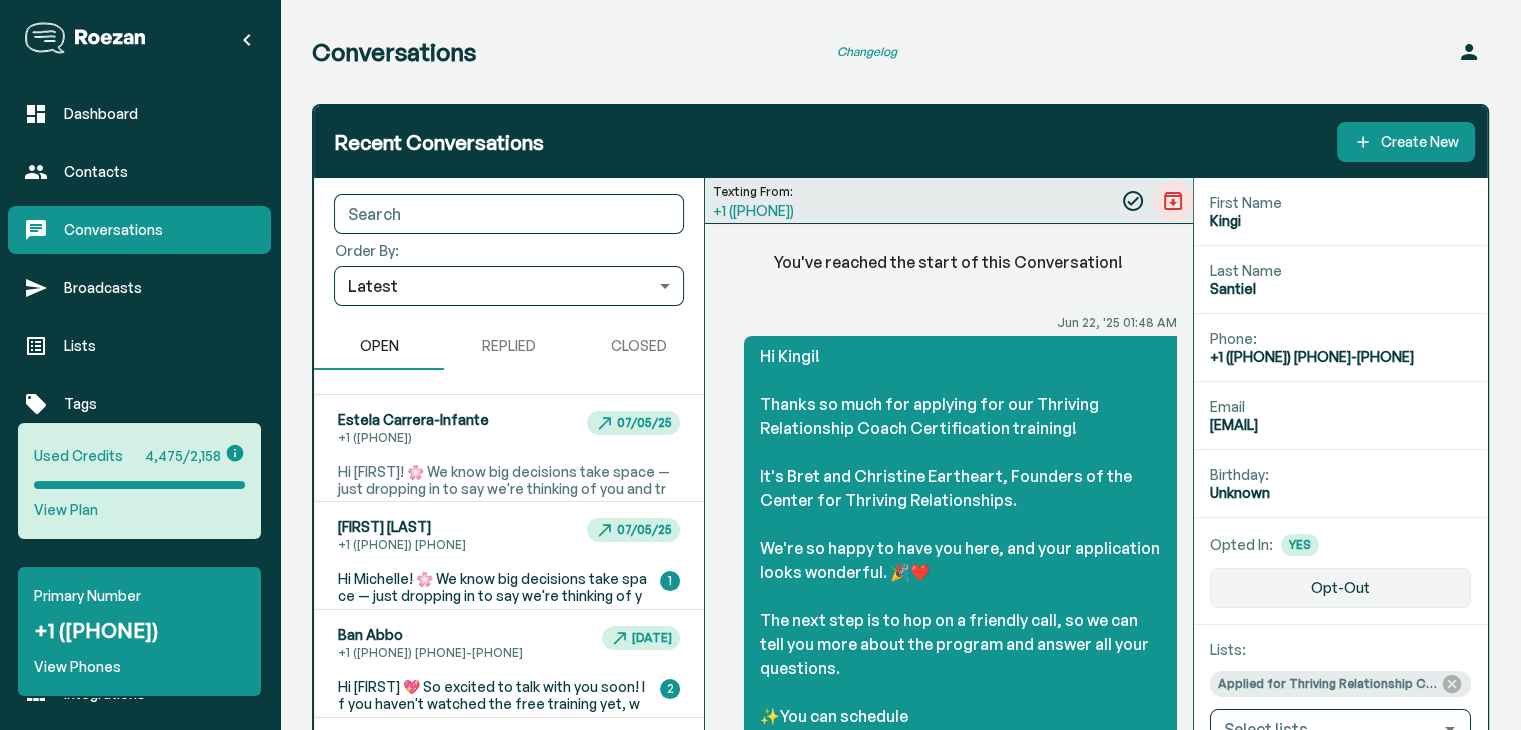 click on "Hi [FIRST]!
Thanks so much for applying for our Thriving Relationship Coach Certification training!
It's [FIRST] and [FIRST] [LAST], Founders of the Center for Thriving Relationships.
We're so happy to have you here, and your application looks wonderful. 🎉❤️
The next step is to hop on a friendly call, so we can tell you more about the program and answer all your questions.
✨You can schedule here:⬇️
https://centerforthrivingrelationships.com/relationship-coach-certification/call/
This program is truly incredible, and we'd be thrilled to welcome you.
Have a beautiful day, and we can't wait to chat soon!" at bounding box center (960, 608) 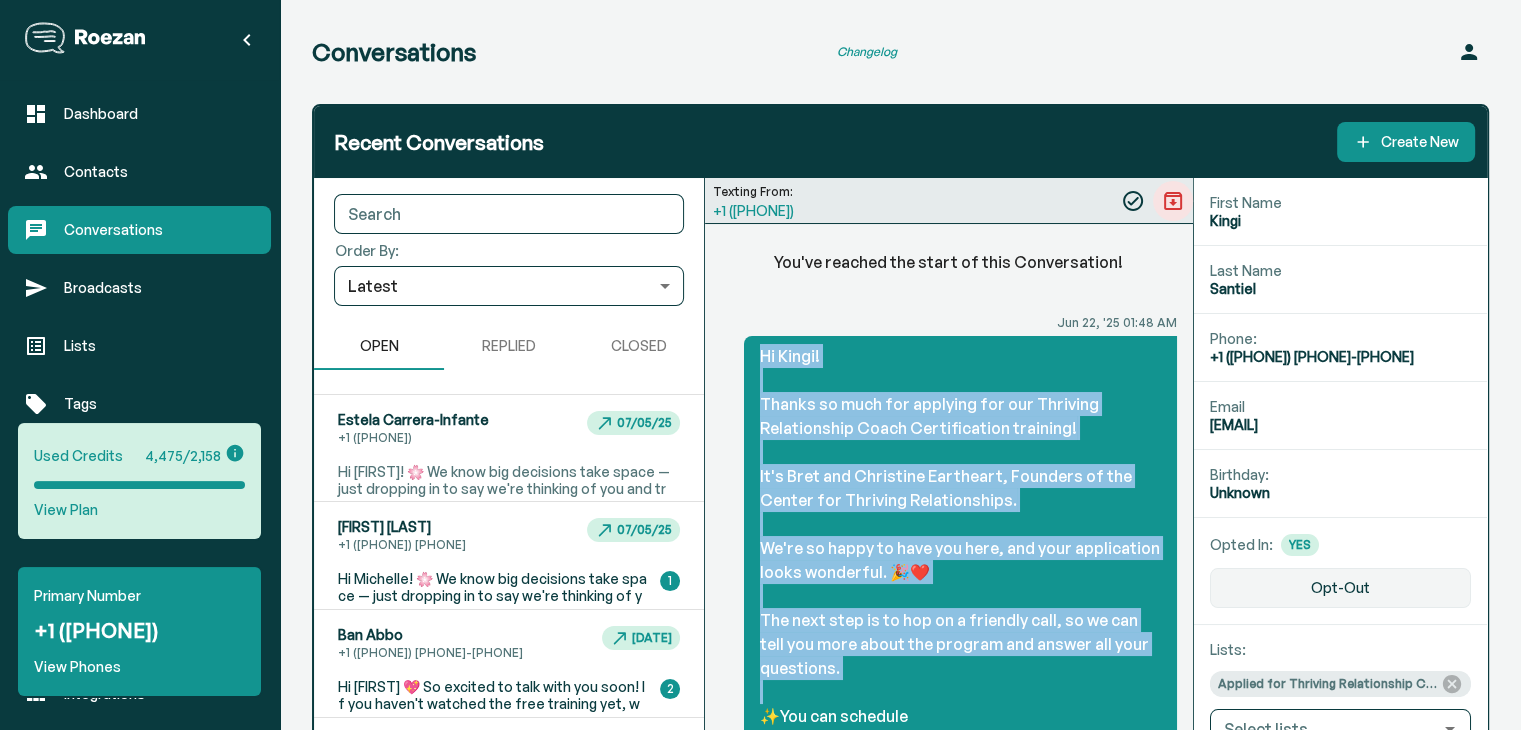 scroll, scrollTop: 17, scrollLeft: 0, axis: vertical 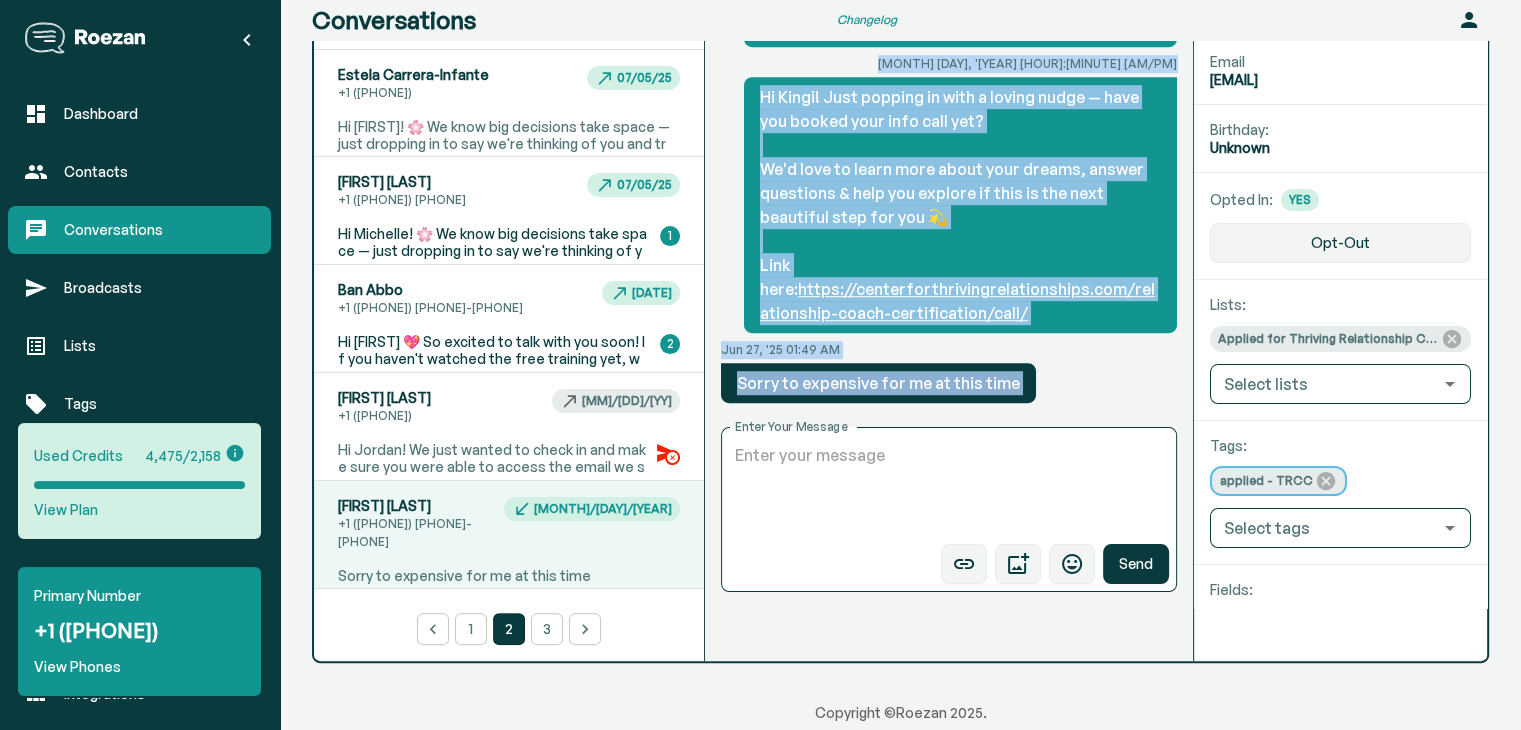 drag, startPoint x: 748, startPoint y: 352, endPoint x: 1035, endPoint y: 409, distance: 292.60553 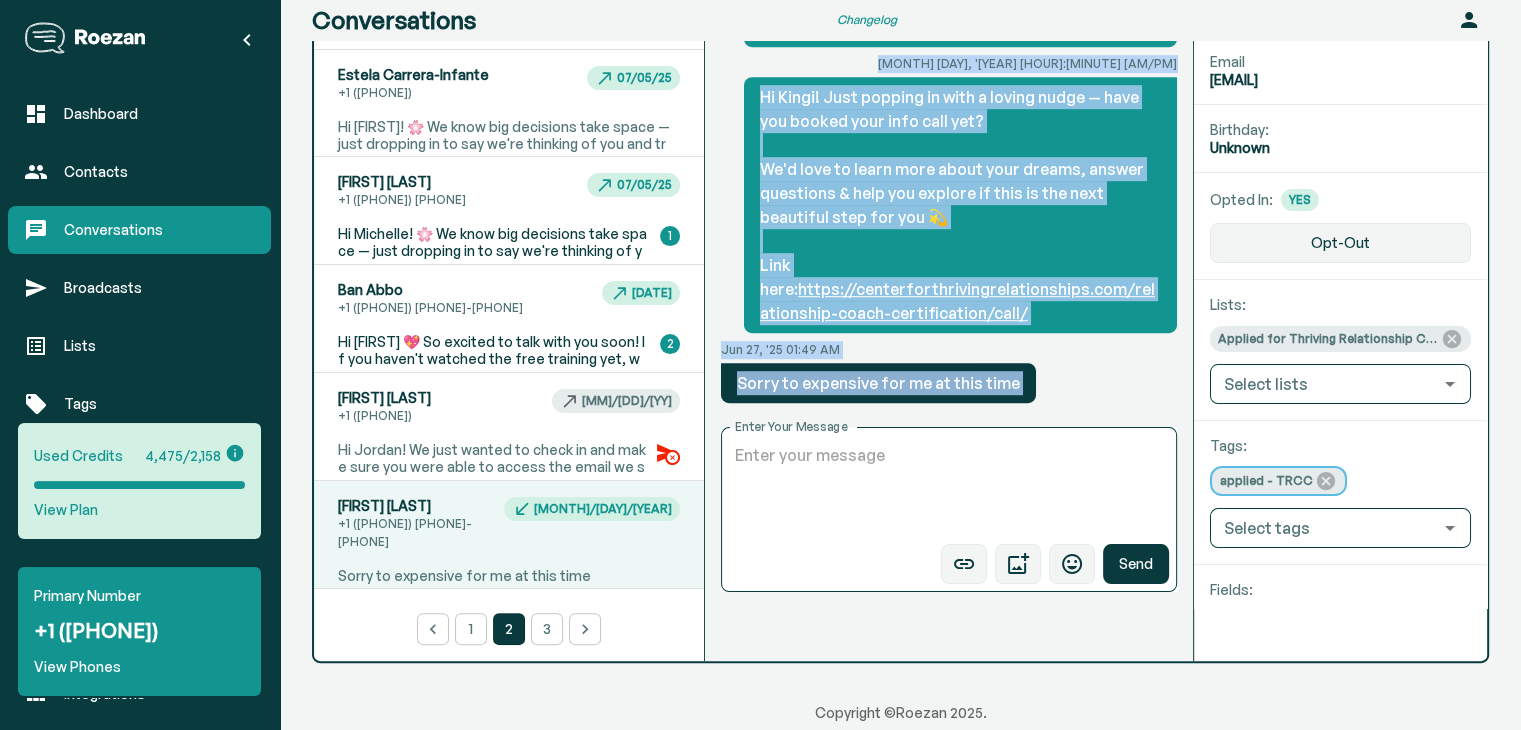 click on "You've reached the start of this Conversation! [MONTH] [DAY], '[YEAR] [TIME] Hi [FIRST]!
Thanks so much for applying for our Thriving Relationship Coach Certification training!
It's Bret and Christine Eartheart, Founders of the Center for Thriving Relationships.
We're so happy to have you here, and your application looks wonderful. 🎉❤️
The next step is to hop on a friendly call, so we can tell you more about the program and answer all your questions.
✨You can schedule here:⬇️
https://centerforthrivingrelationships.com/relationship-coach-certification/call/
This program is truly incredible, and we'd be thrilled to welcome you.
Have a beautiful day, and we can't wait to chat soon! [MONTH] [DAY], '[YEAR] [TIME] Hi [FIRST]! 💕 Just checking in — did you get a chance to schedule your free info call yet?
We'd LOVE to connect & share how this certification could be life-changing ✨
Grab a spot here:  https://centerforthrivingrelationships.com/relationship-coach-certification/call/
Can't wait to talk! x" at bounding box center (949, 220) 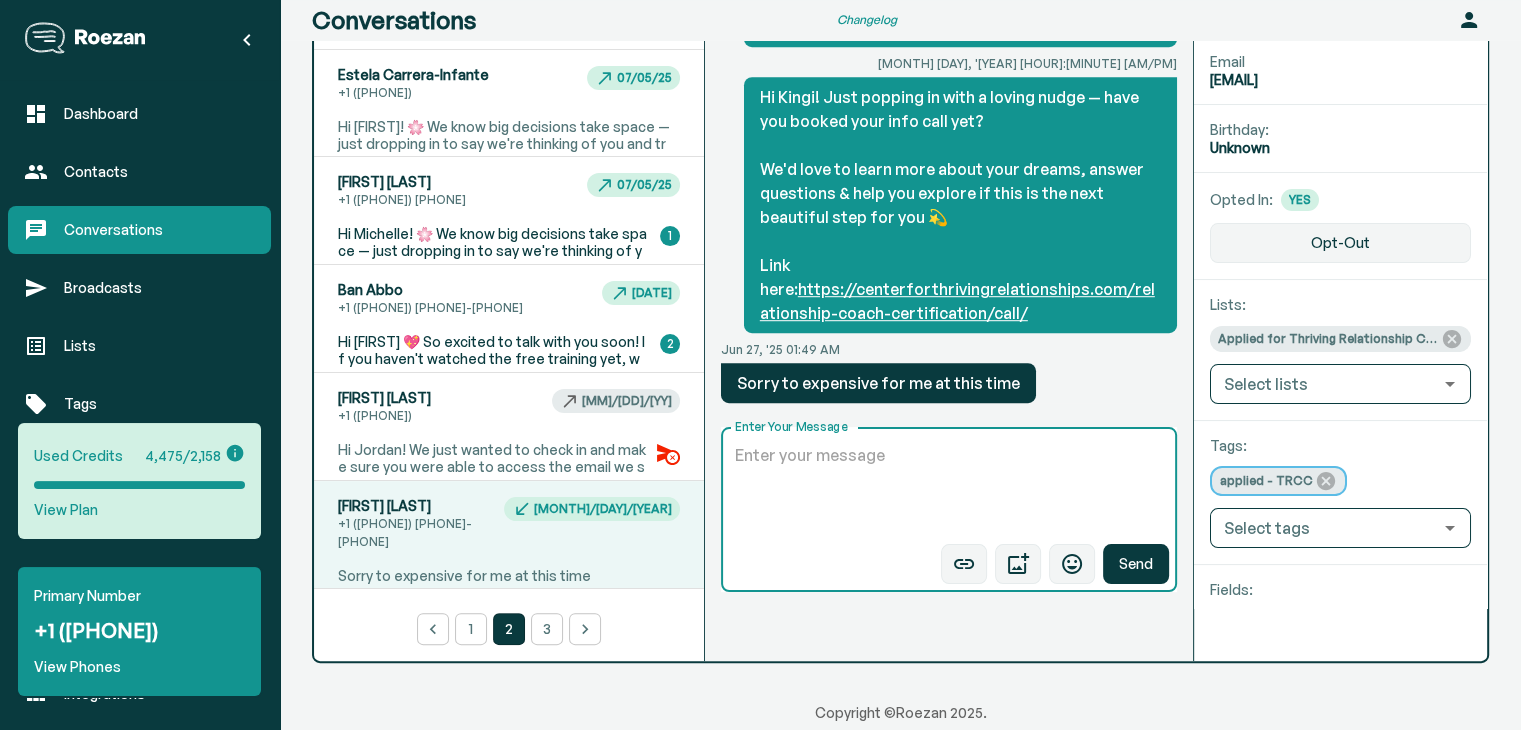click on "Enter Your Message" at bounding box center [949, 490] 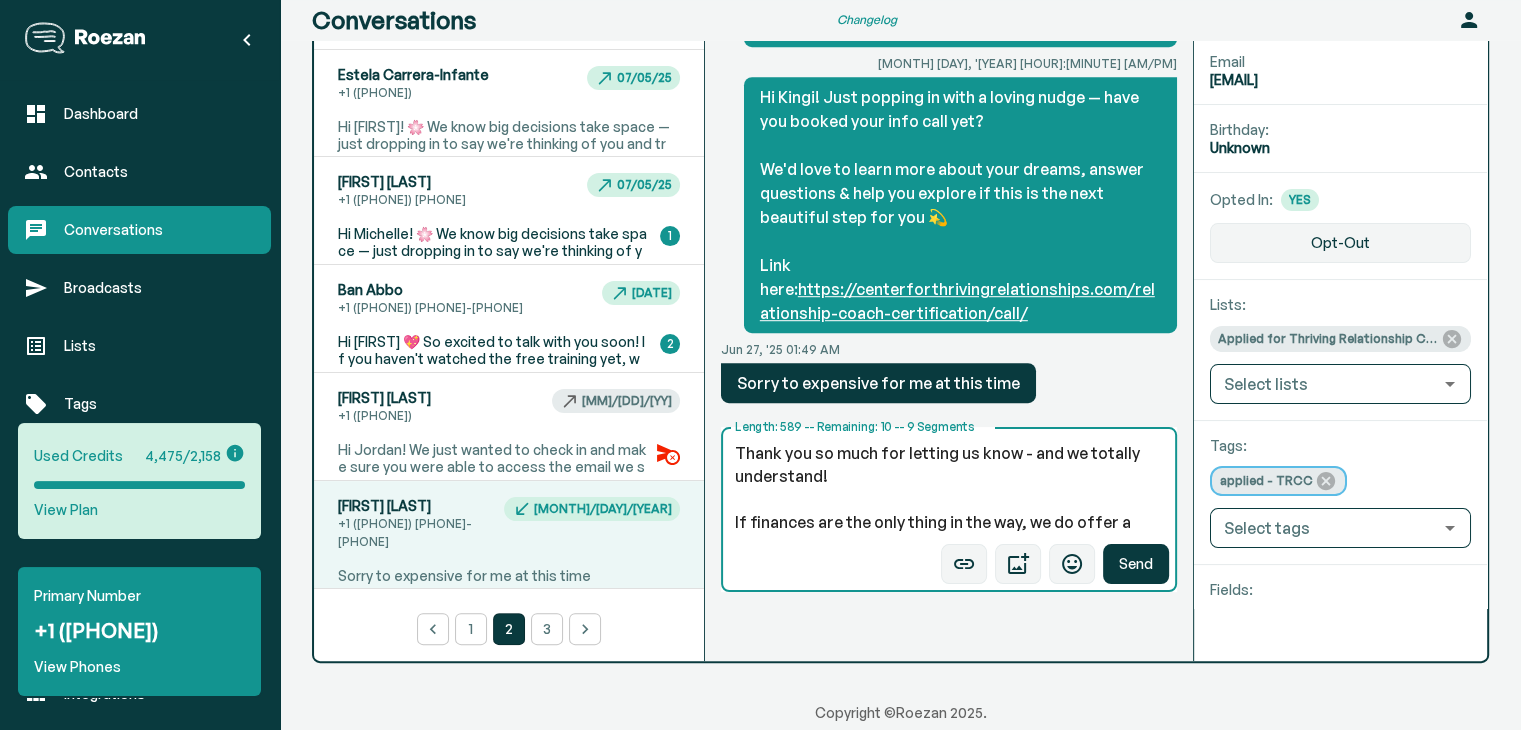 scroll, scrollTop: 0, scrollLeft: 0, axis: both 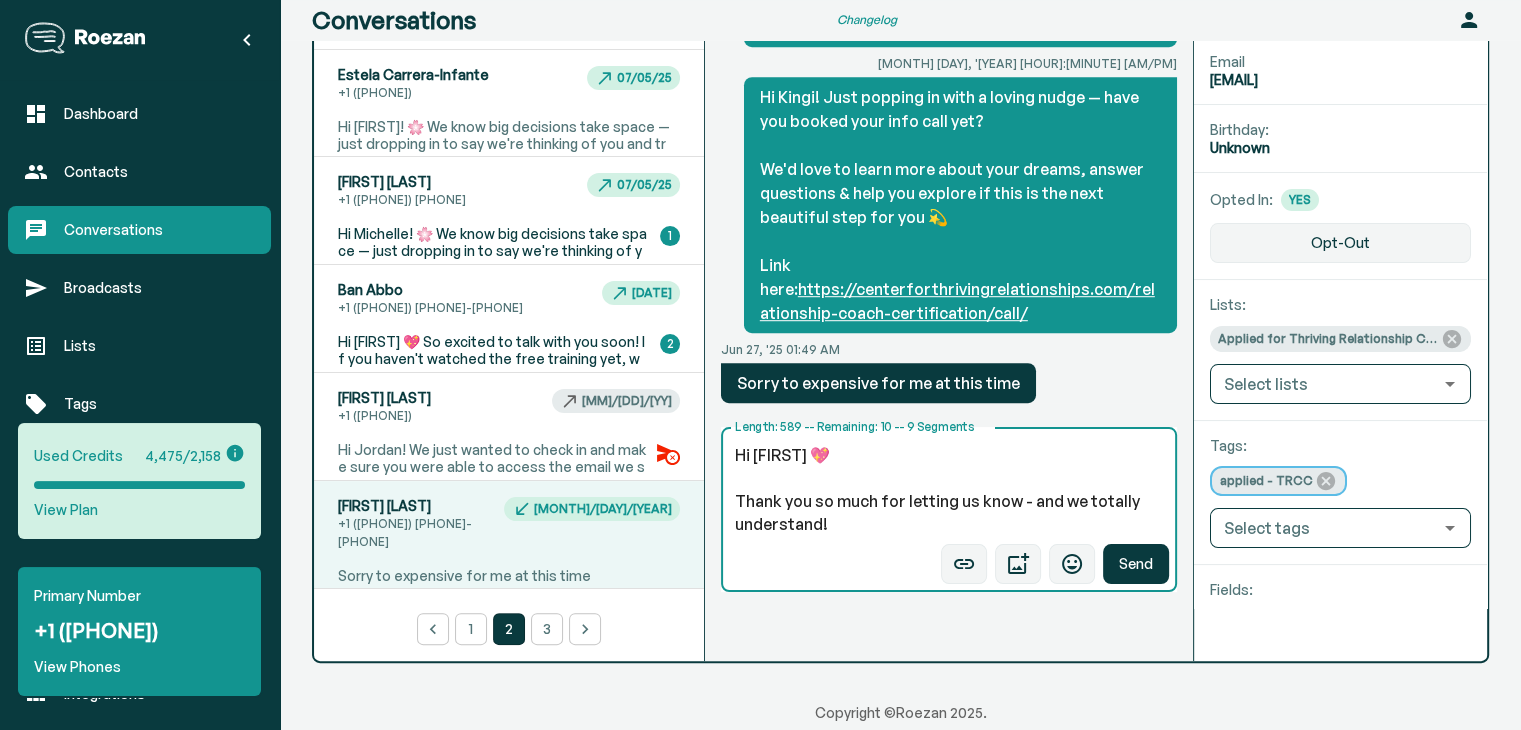 click on "Hi [FIRST] 💖
Thank you so much for letting us know - and we totally understand!
If finances are the only thing in the way, we do offer a generous scholarship option that takes 50% off the program cost, as well as flexible payment plans. We'd love to help make this possible for you if it's something your heart is still calling you toward. 🌟
Here's the scholarship link in case you'd like to explore it:
👉 https://eartheart.samcart.com/products/coachcert1997
And either way, we're sending you lots of love and cheering you on in all the beautiful ways you're meant to serve and thrive! 💫" at bounding box center (949, 490) 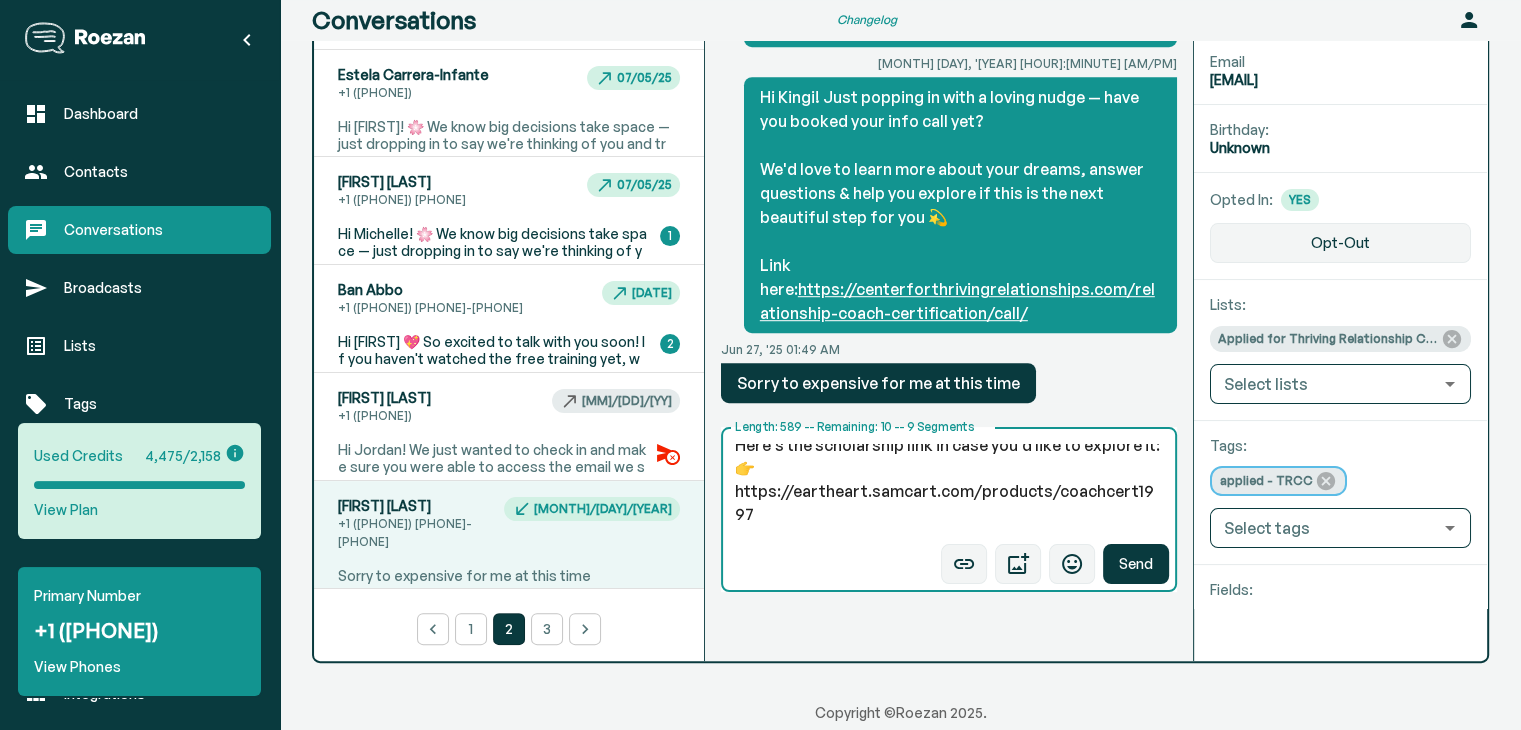 scroll, scrollTop: 270, scrollLeft: 0, axis: vertical 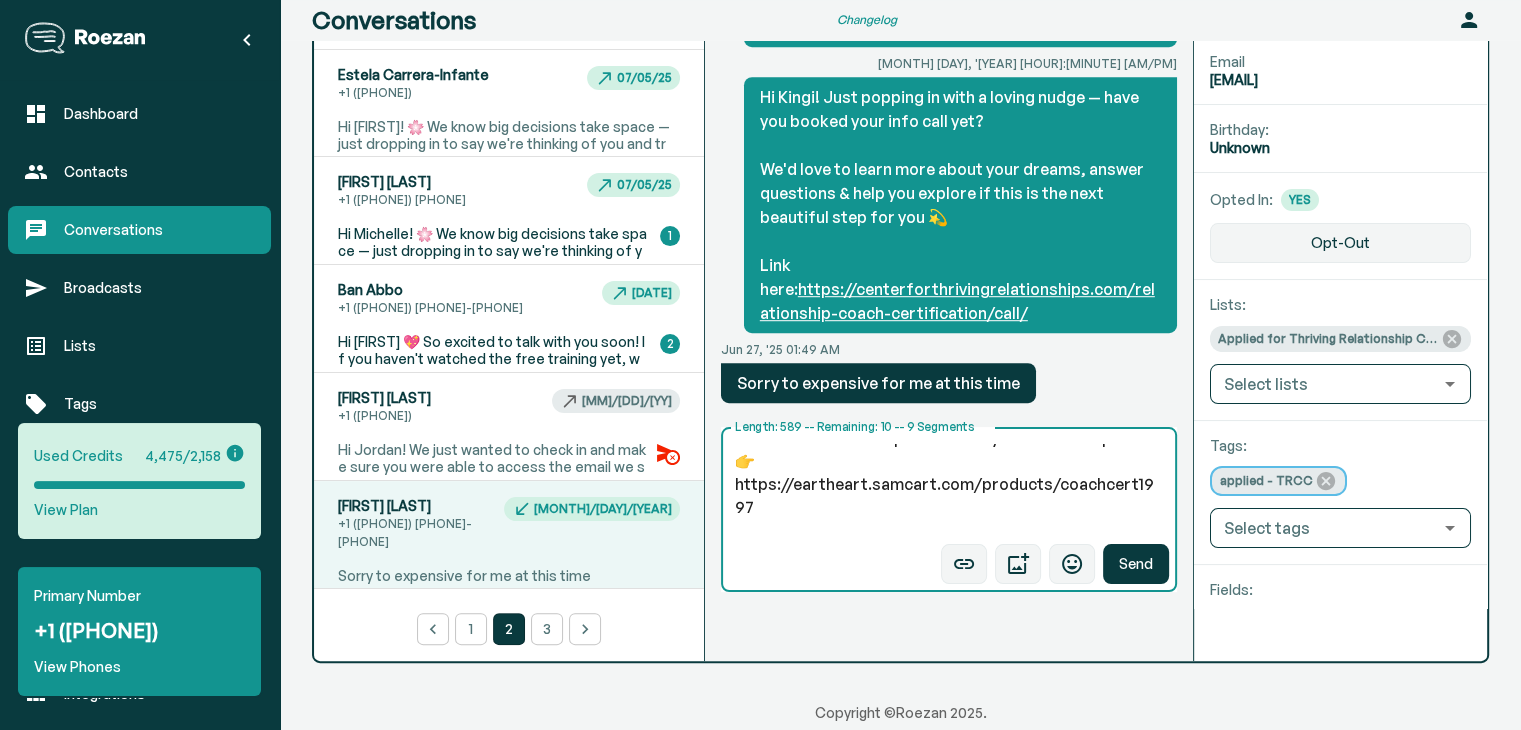 click on "Hi [FIRST] 💖
Thank you so much for letting us know - and we totally understand!
If finances are the only thing in the way, we do offer a generous scholarship option that takes 50% off the program cost, as well as flexible payment plans. We'd love to help make this possible for you if it's something your heart is still calling you toward. 🌟
Here's the scholarship link in case you'd like to explore it:
👉 https://eartheart.samcart.com/products/coachcert1997
And either way, we're sending you lots of love and cheering you on in all the beautiful ways you're meant to serve and thrive! 💫" at bounding box center [949, 490] 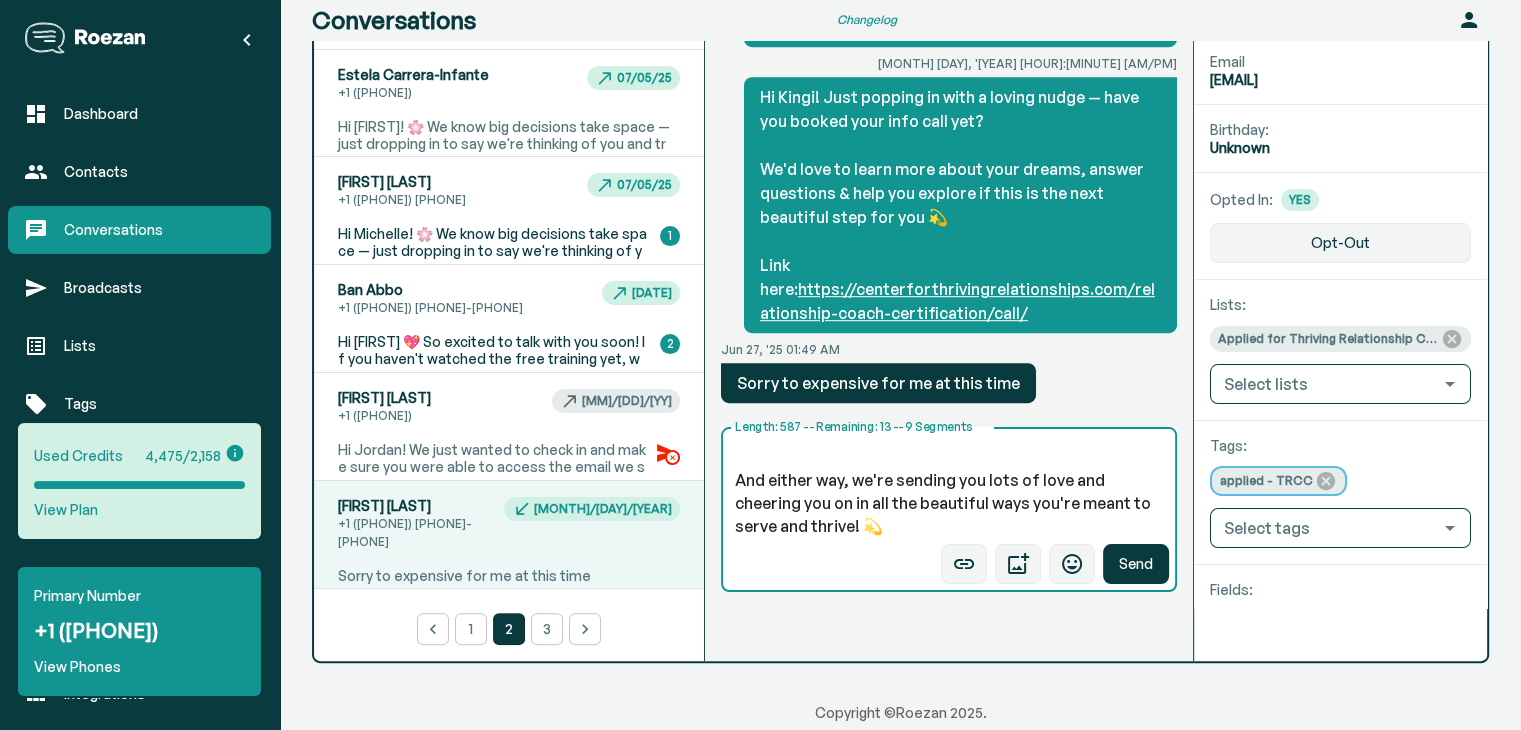 scroll, scrollTop: 344, scrollLeft: 0, axis: vertical 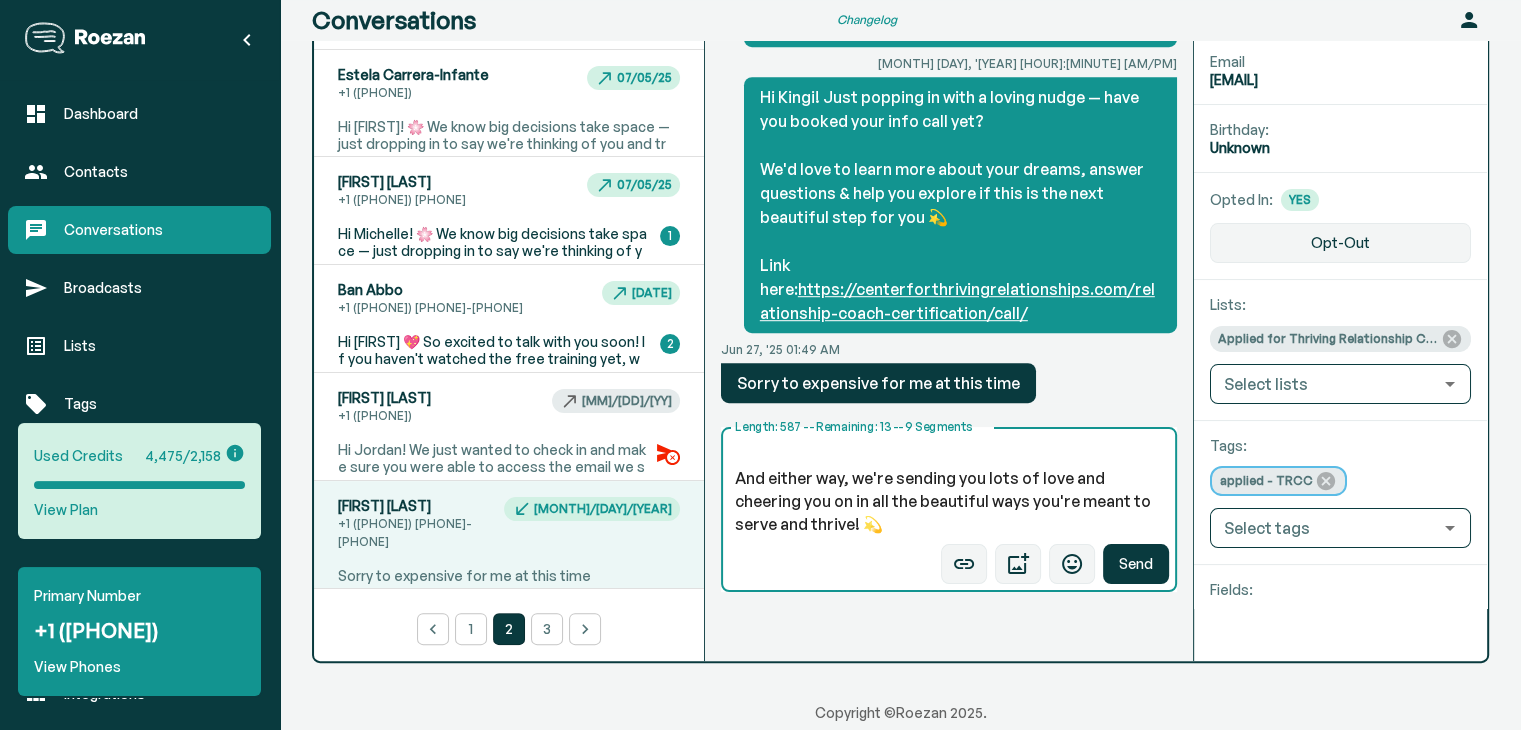 type on "Hi Kingi 💖
Thank you so much for letting us know - and we totally understand!
If finances are the only thing in the way, we do offer a generous scholarship option that takes 50% off the program cost, as well as flexible payment plans. We'd love to help make this possible for you if it's something your heart is still calling you toward. 🌟
Here's the scholarship link in case you'd like to explore it: https://eartheart.samcart.com/products/coachcert1997
And either way, we're sending you lots of love and cheering you on in all the beautiful ways you're meant to serve and thrive! 💫" 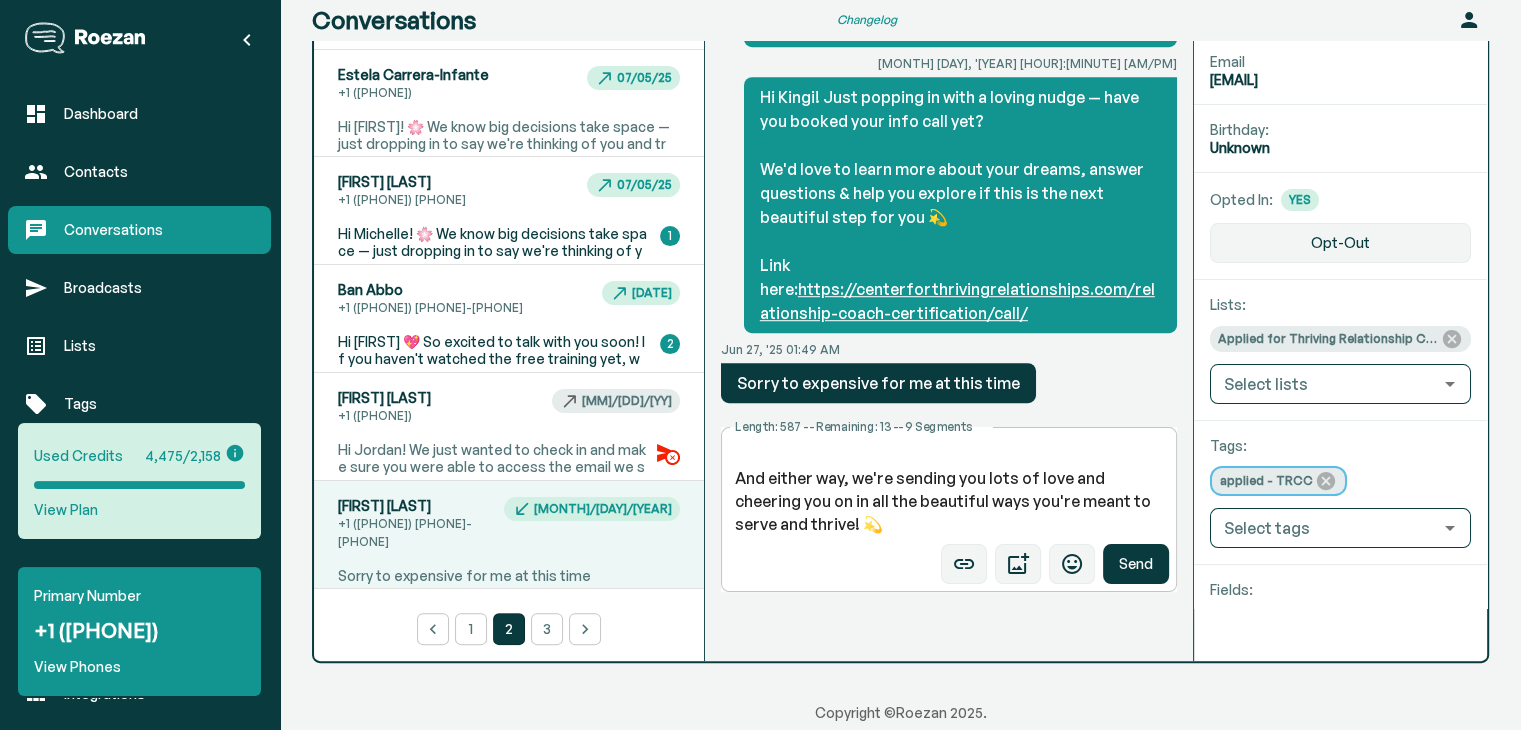 click on "Hi [FIRST] 💖
Thank you so much for letting us know - and we totally understand!
If finances are the only thing in the way, we do offer a generous scholarship option that takes 50% off the program cost, as well as flexible payment plans. We'd love to help make this possible for you if it's something your heart is still calling you toward. 🌟
Here's the scholarship link in case you'd like to explore it: https://eartheart.samcart.com/products/coachcert1997
And either way, we're sending you lots of love and cheering you on in all the beautiful ways you're meant to serve and thrive! 💫 x Length: 587 -- Remaining: 13 -- 9 Segments" at bounding box center [949, 509] 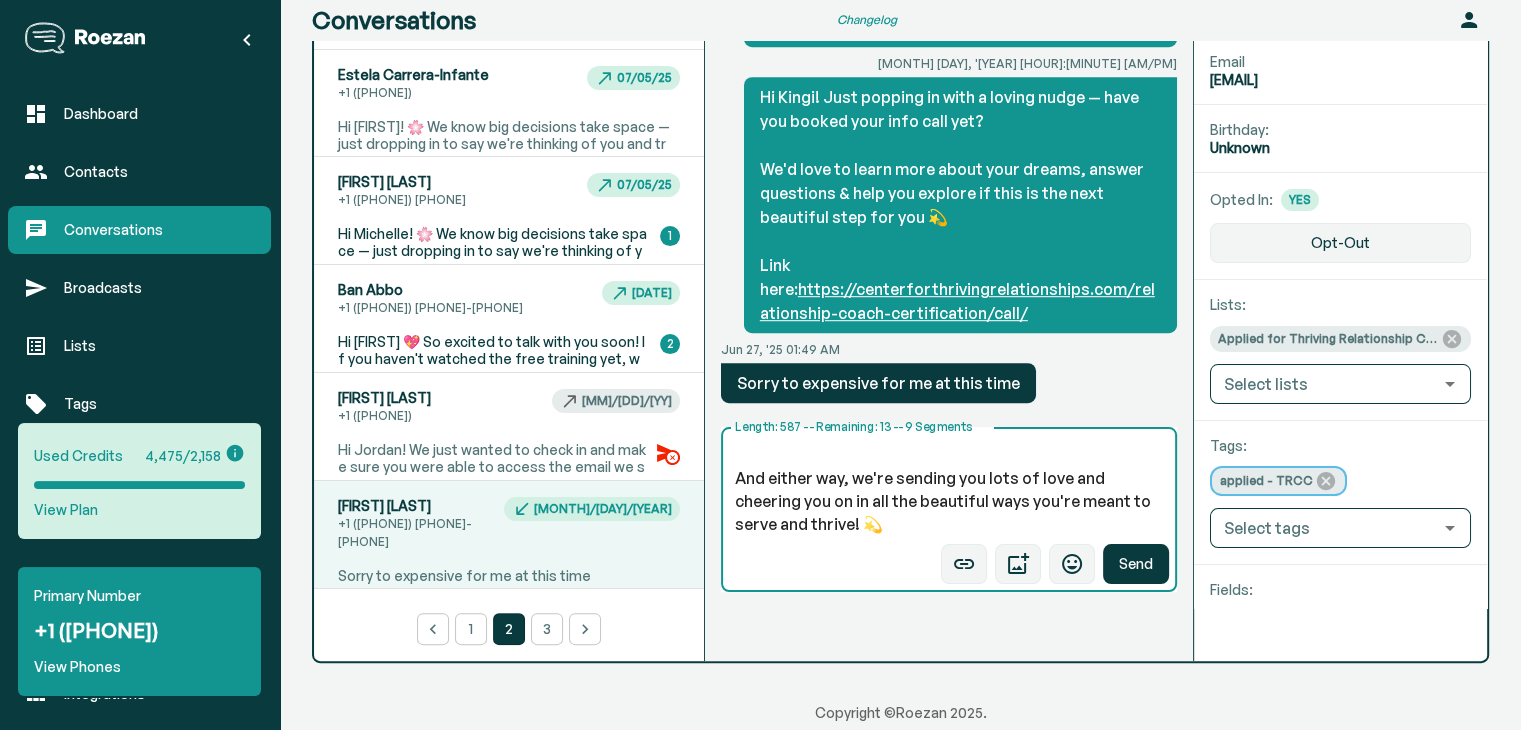 scroll, scrollTop: 263, scrollLeft: 0, axis: vertical 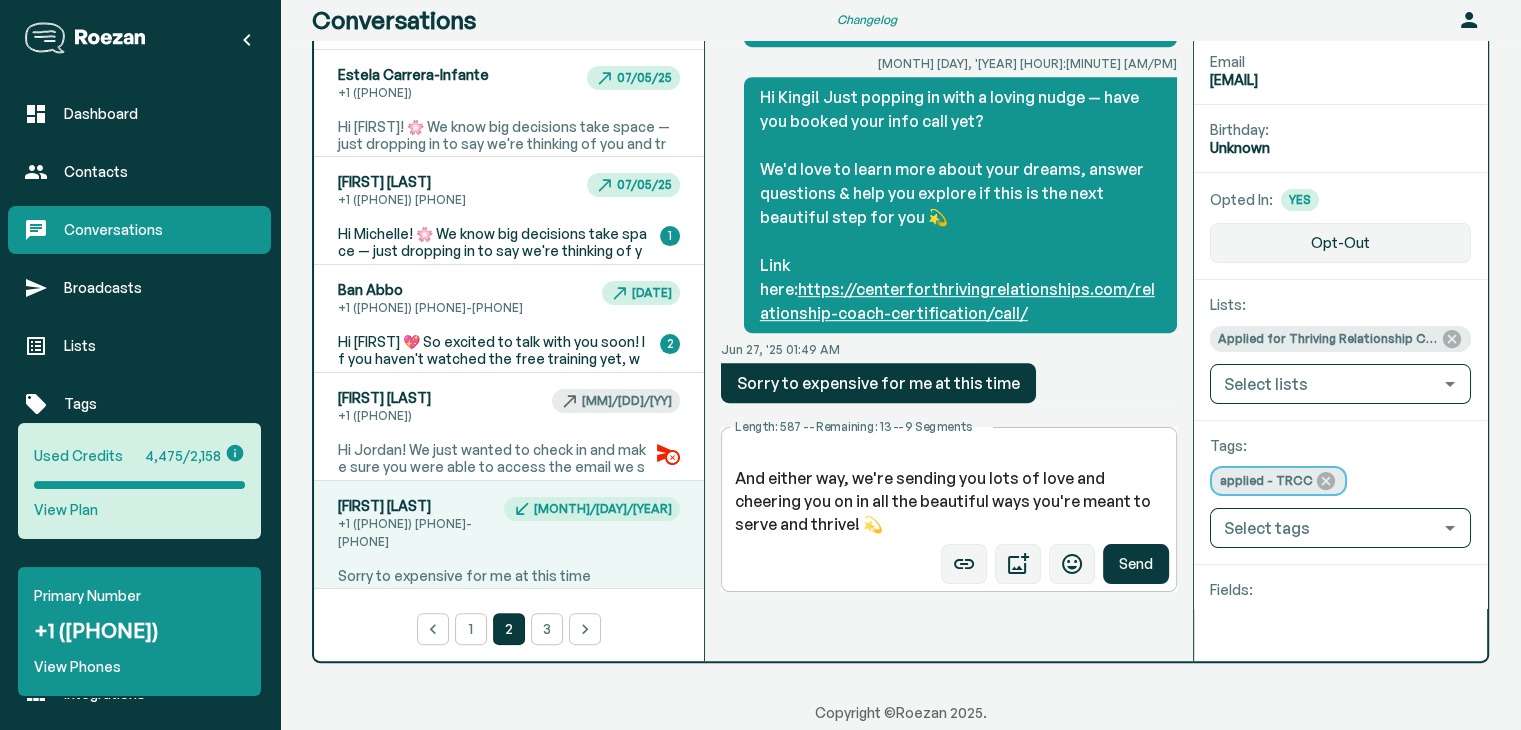 click on "Hi [FIRST] 💖
Thank you so much for letting us know - and we totally understand!
If finances are the only thing in the way, we do offer a generous scholarship option that takes 50% off the program cost, as well as flexible payment plans. We'd love to help make this possible for you if it's something your heart is still calling you toward. 🌟
Here's the scholarship link in case you'd like to explore it: https://eartheart.samcart.com/products/coachcert1997
And either way, we're sending you lots of love and cheering you on in all the beautiful ways you're meant to serve and thrive! 💫 x Length: 587 -- Remaining: 13 -- 9 Segments" at bounding box center [949, 509] 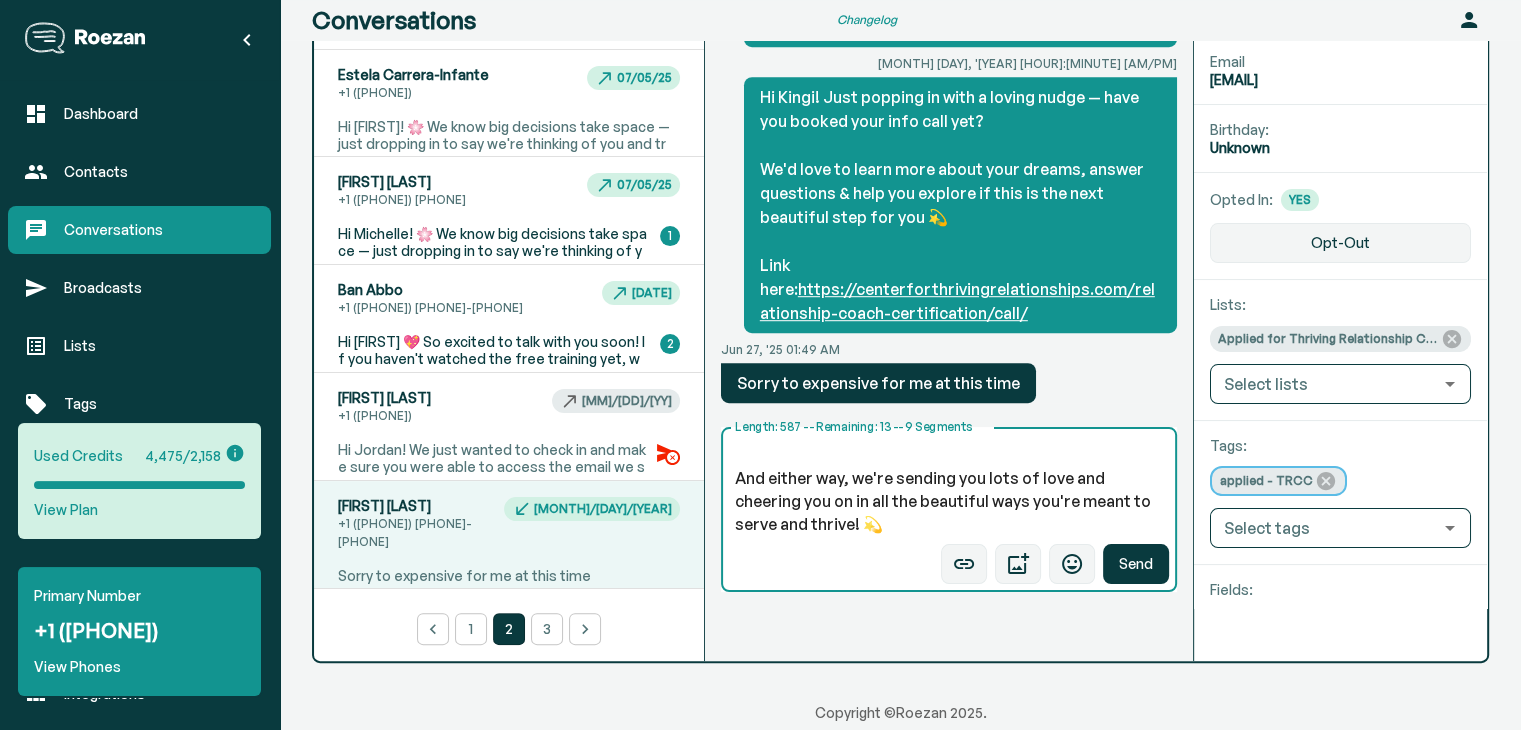 scroll, scrollTop: 263, scrollLeft: 0, axis: vertical 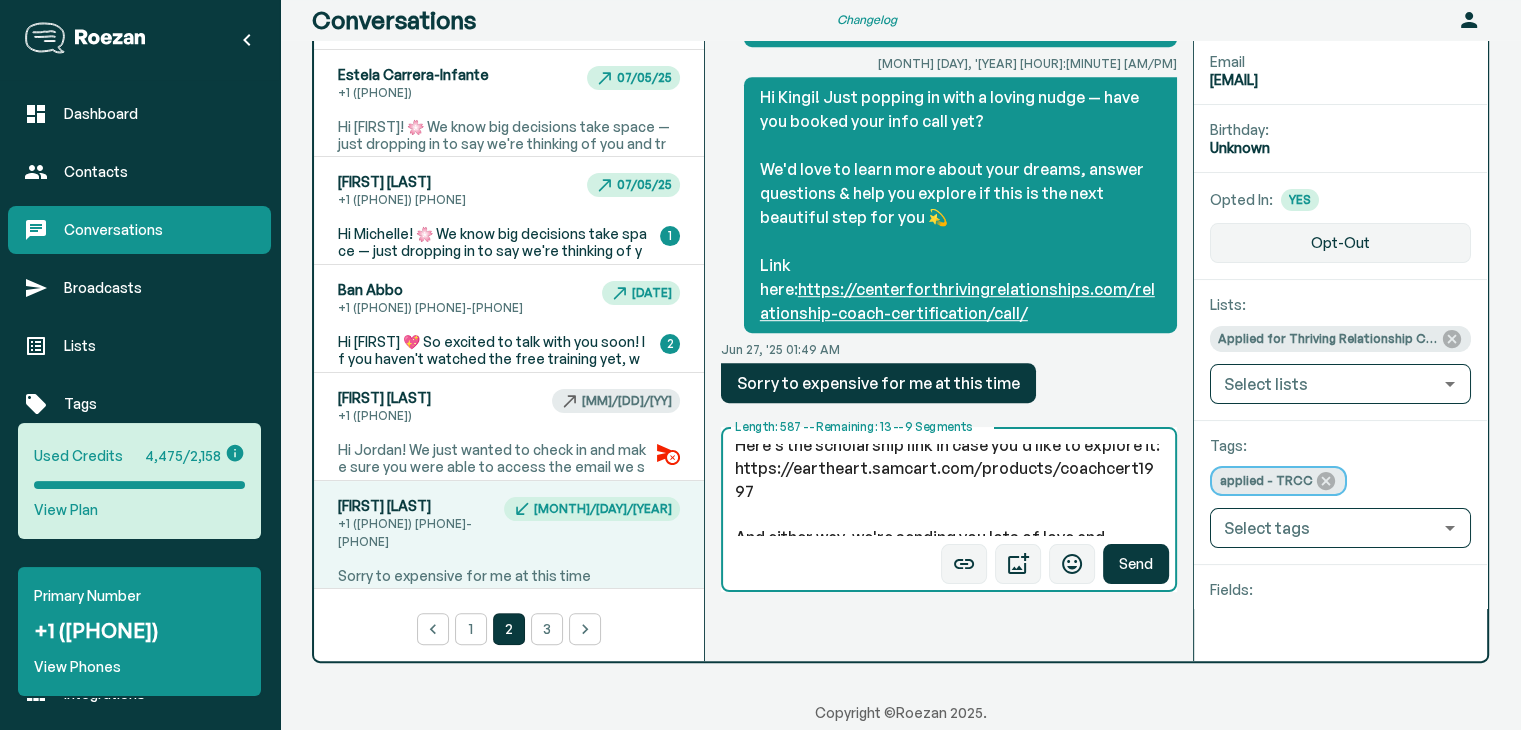 click on "Hi Kingi 💖
Thank you so much for letting us know - and we totally understand!
If finances are the only thing in the way, we do offer a generous scholarship option that takes 50% off the program cost, as well as flexible payment plans. We'd love to help make this possible for you if it's something your heart is still calling you toward. 🌟
Here's the scholarship link in case you'd like to explore it: https://eartheart.samcart.com/products/coachcert1997
And either way, we're sending you lots of love and cheering you on in all the beautiful ways you're meant to serve and thrive! 💫" at bounding box center (949, 490) 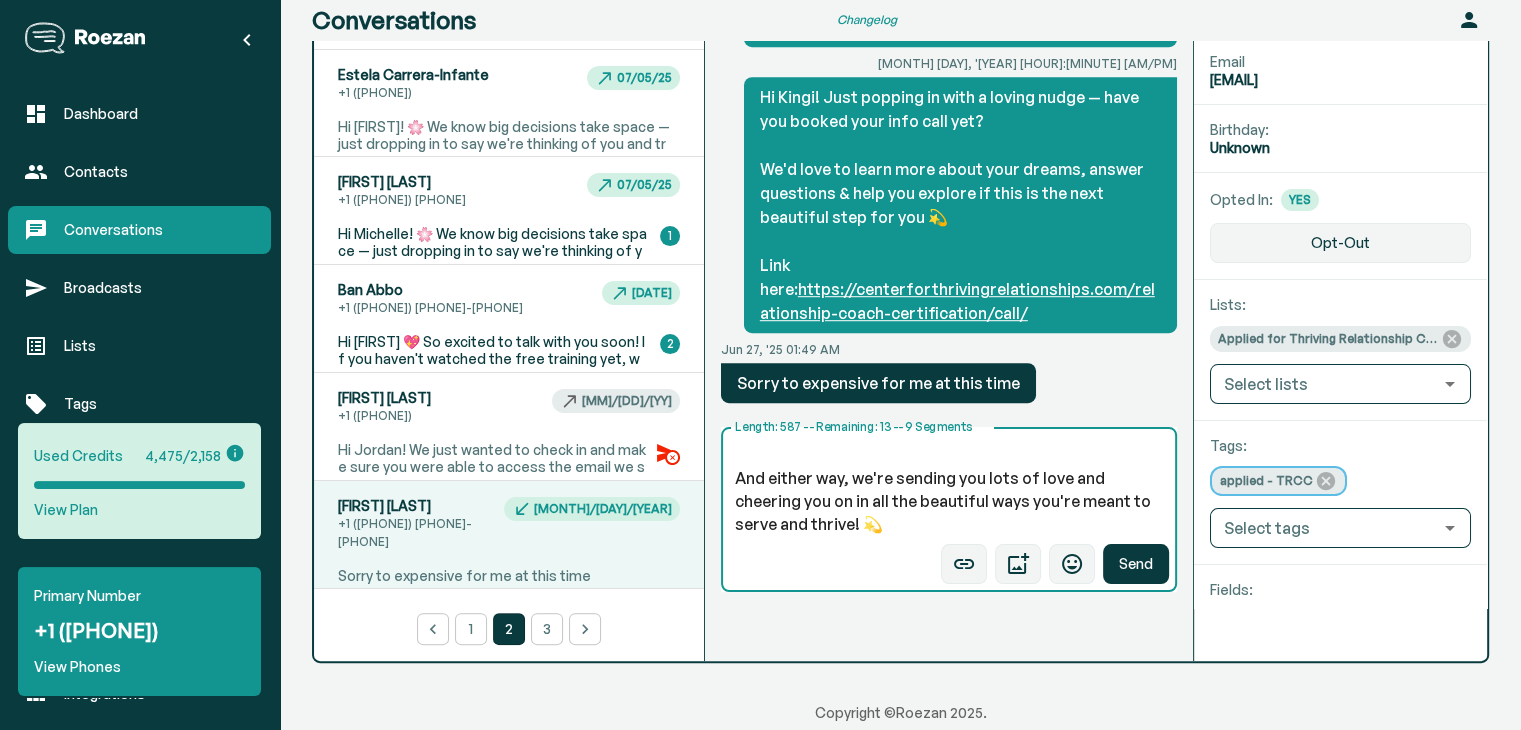 click on "Hi Kingi 💖
Thank you so much for letting us know - and we totally understand!
If finances are the only thing in the way, we do offer a generous scholarship option that takes 50% off the program cost, as well as flexible payment plans. We'd love to help make this possible for you if it's something your heart is still calling you toward. 🌟
Here's the scholarship link in case you'd like to explore it: https://eartheart.samcart.com/products/coachcert1997
And either way, we're sending you lots of love and cheering you on in all the beautiful ways you're meant to serve and thrive! 💫" at bounding box center (949, 490) 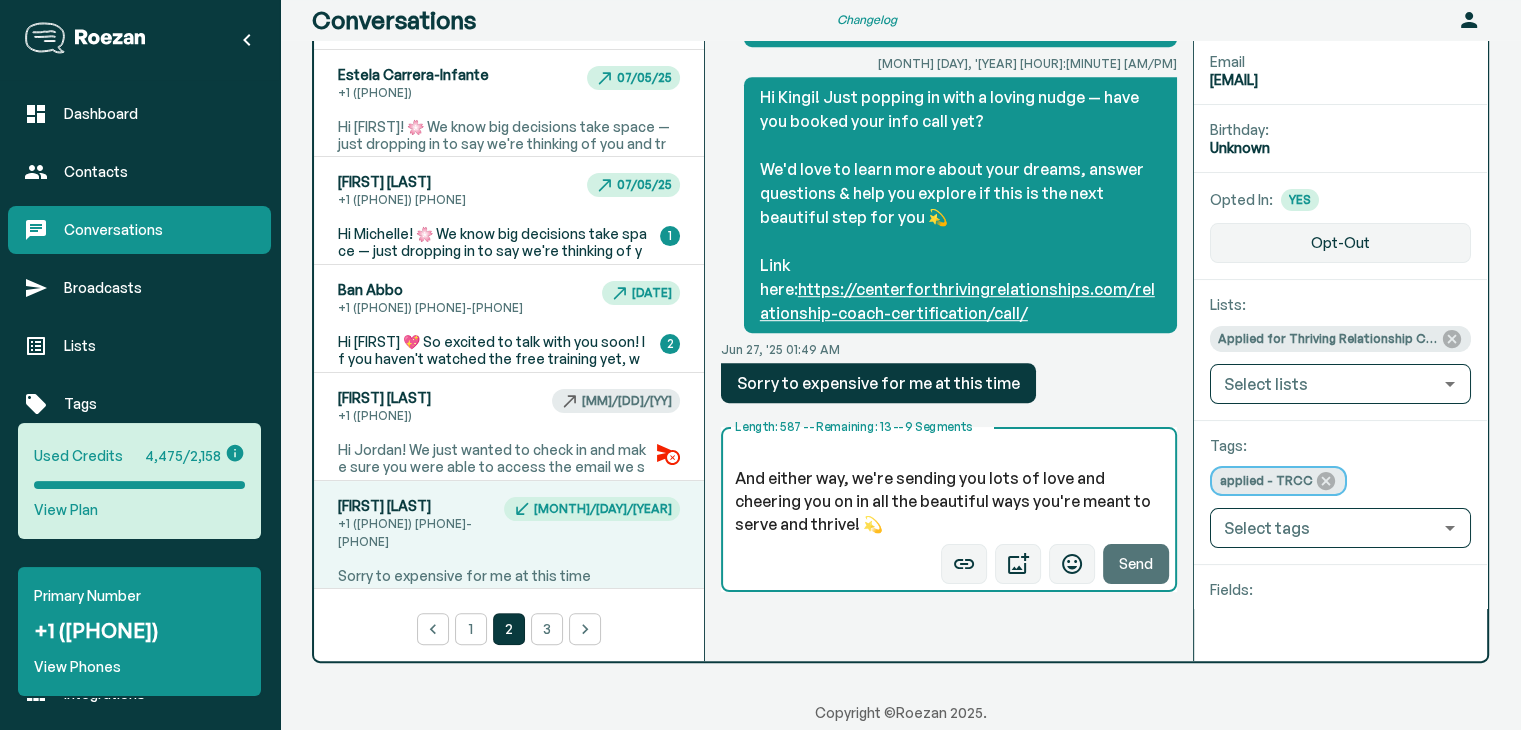 click on "Send" at bounding box center (1136, 564) 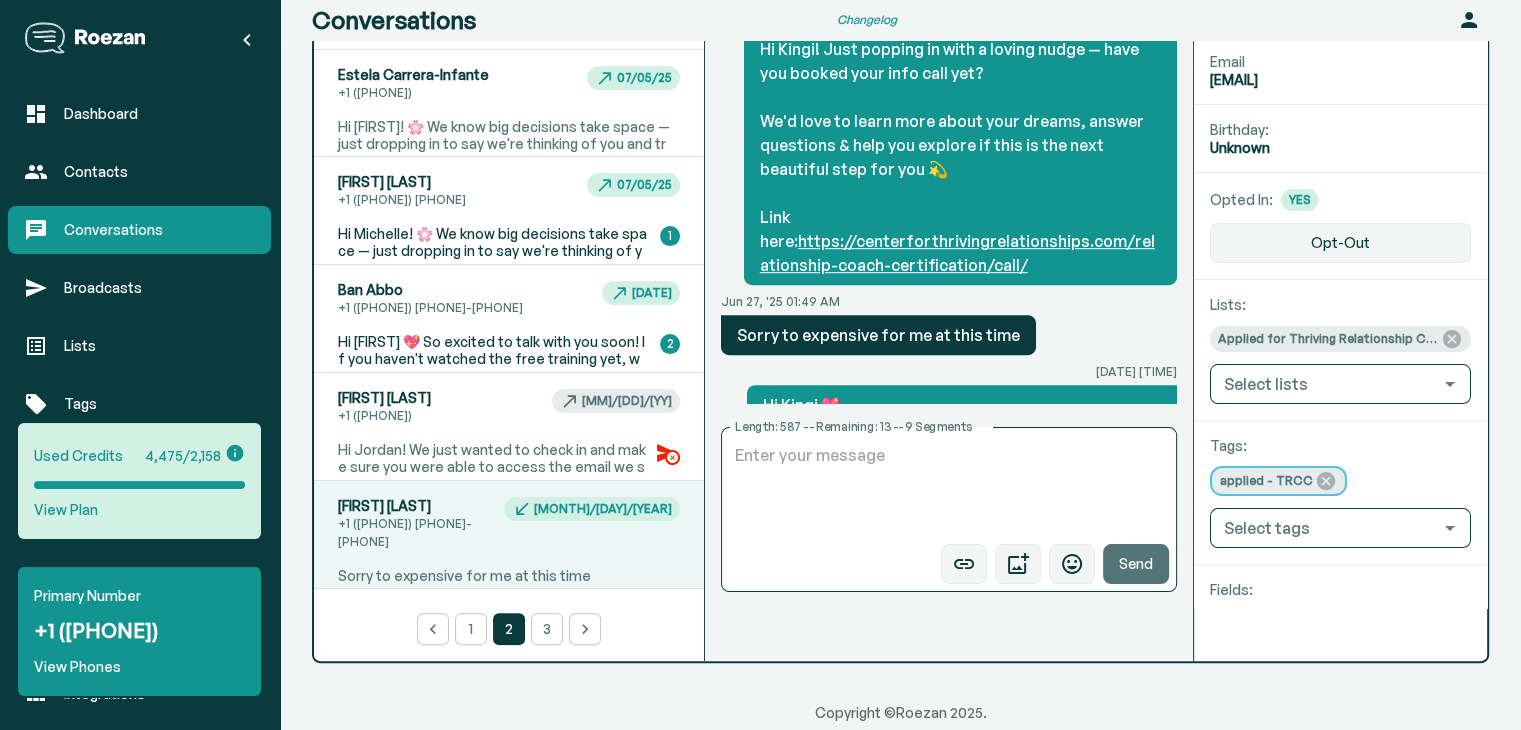 scroll, scrollTop: 0, scrollLeft: 0, axis: both 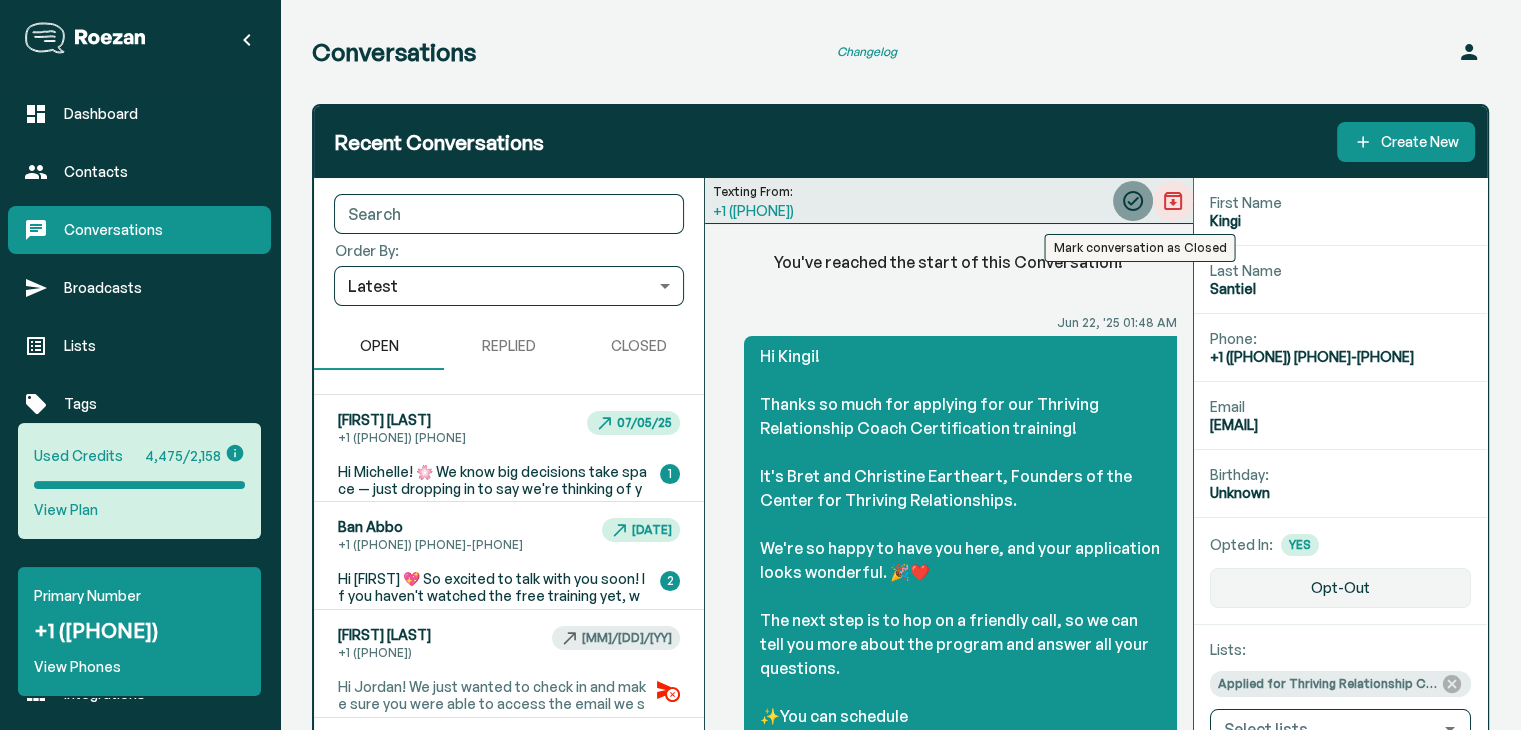 click at bounding box center (1133, 201) 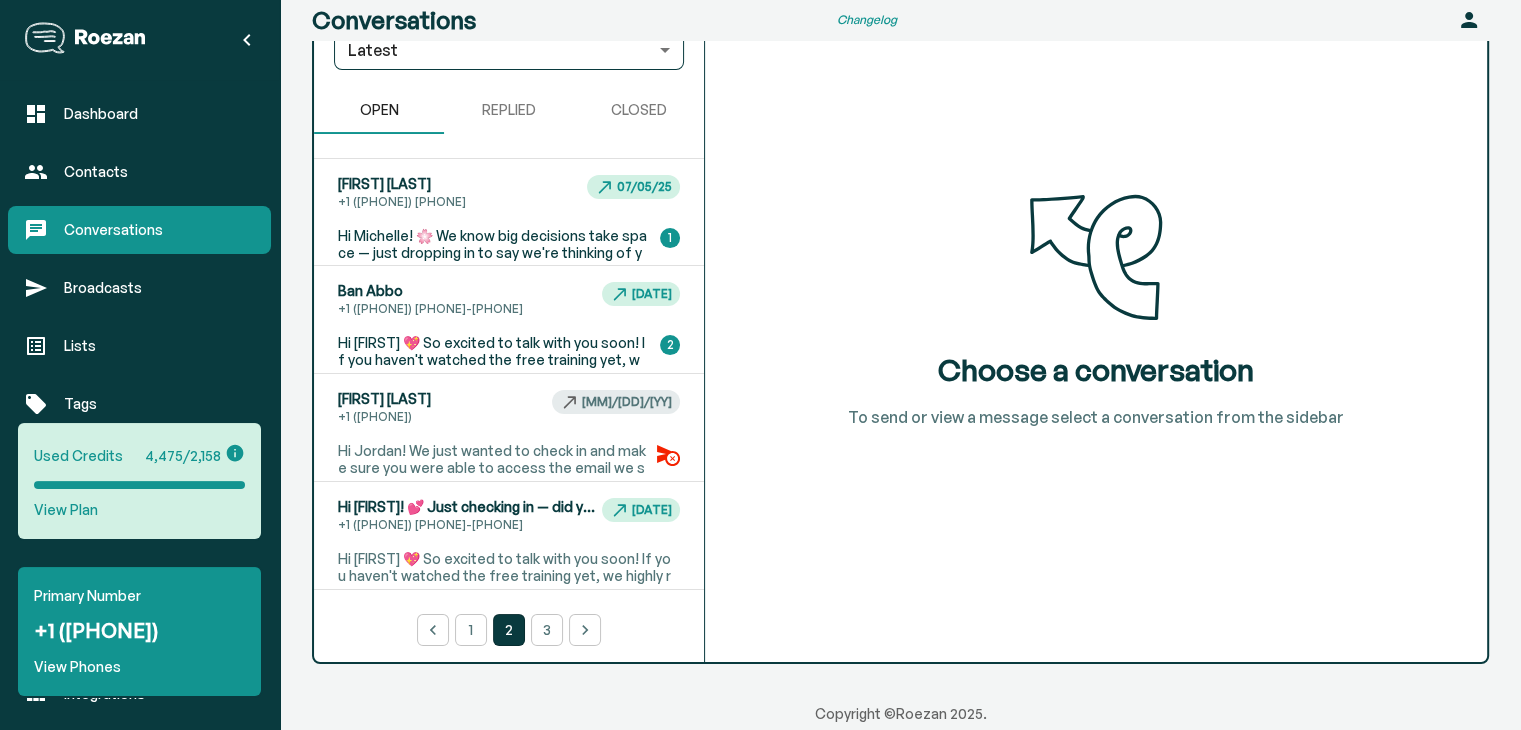 scroll, scrollTop: 237, scrollLeft: 0, axis: vertical 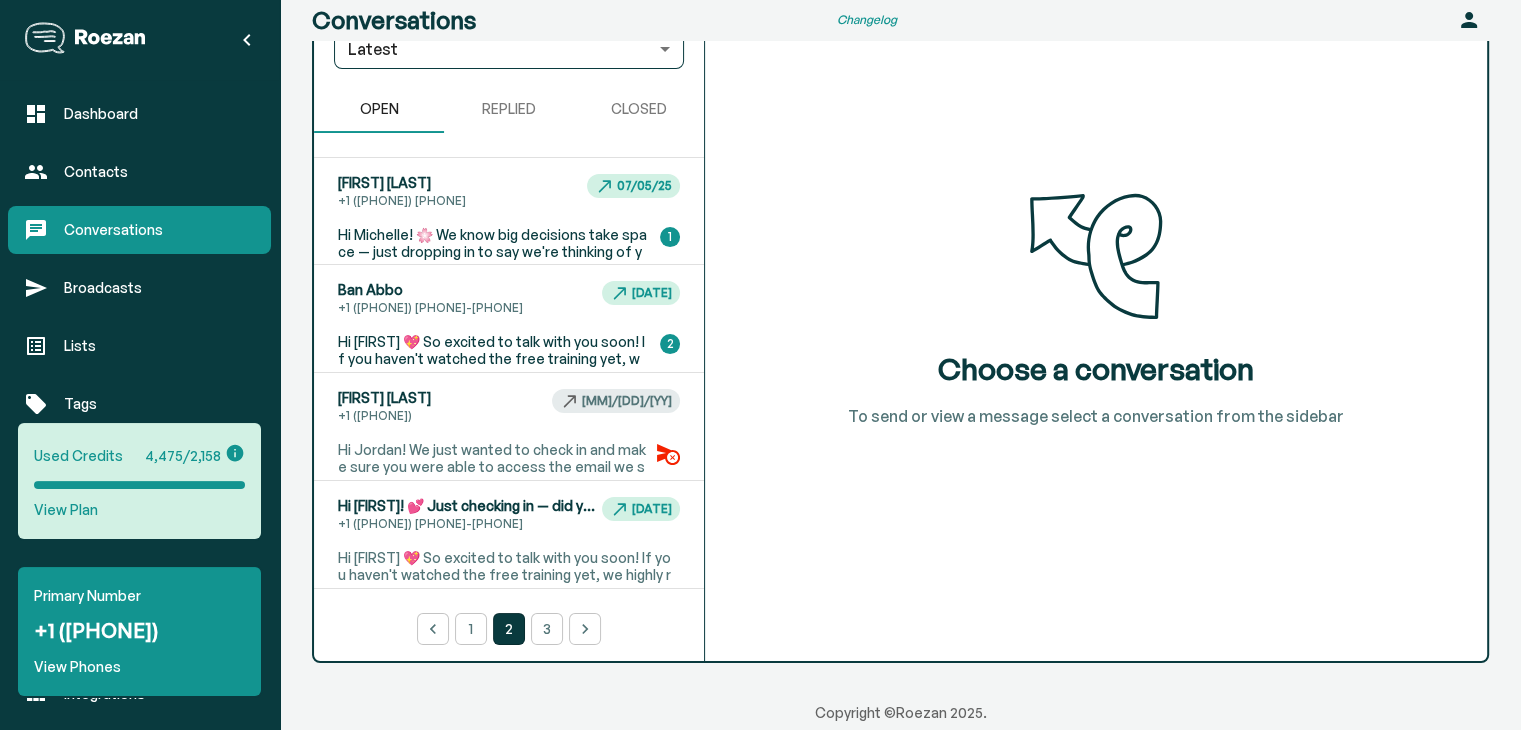 click on "[FIRST] [LAST] +1 ([PHONE]) [DATE]" at bounding box center (509, 299) 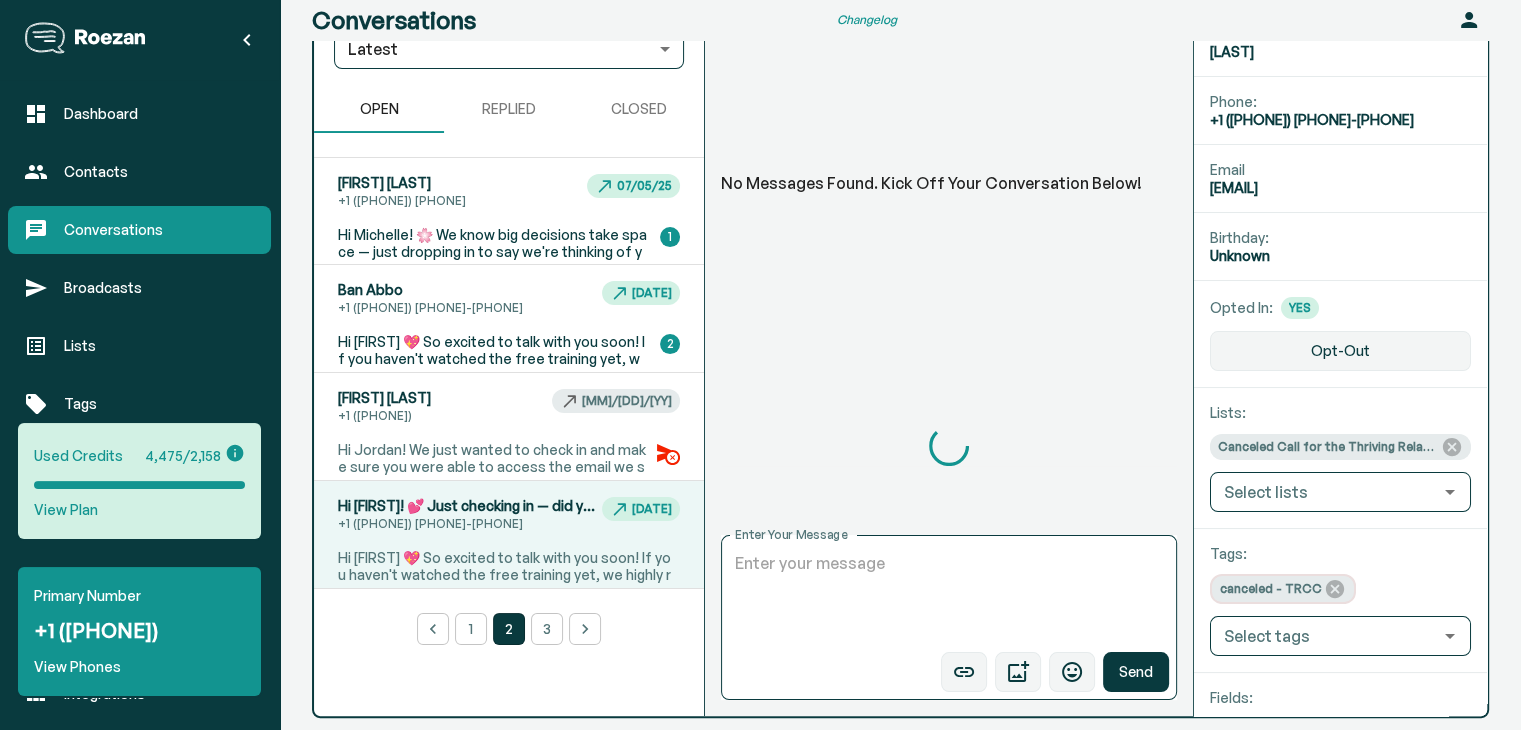 scroll, scrollTop: 0, scrollLeft: 0, axis: both 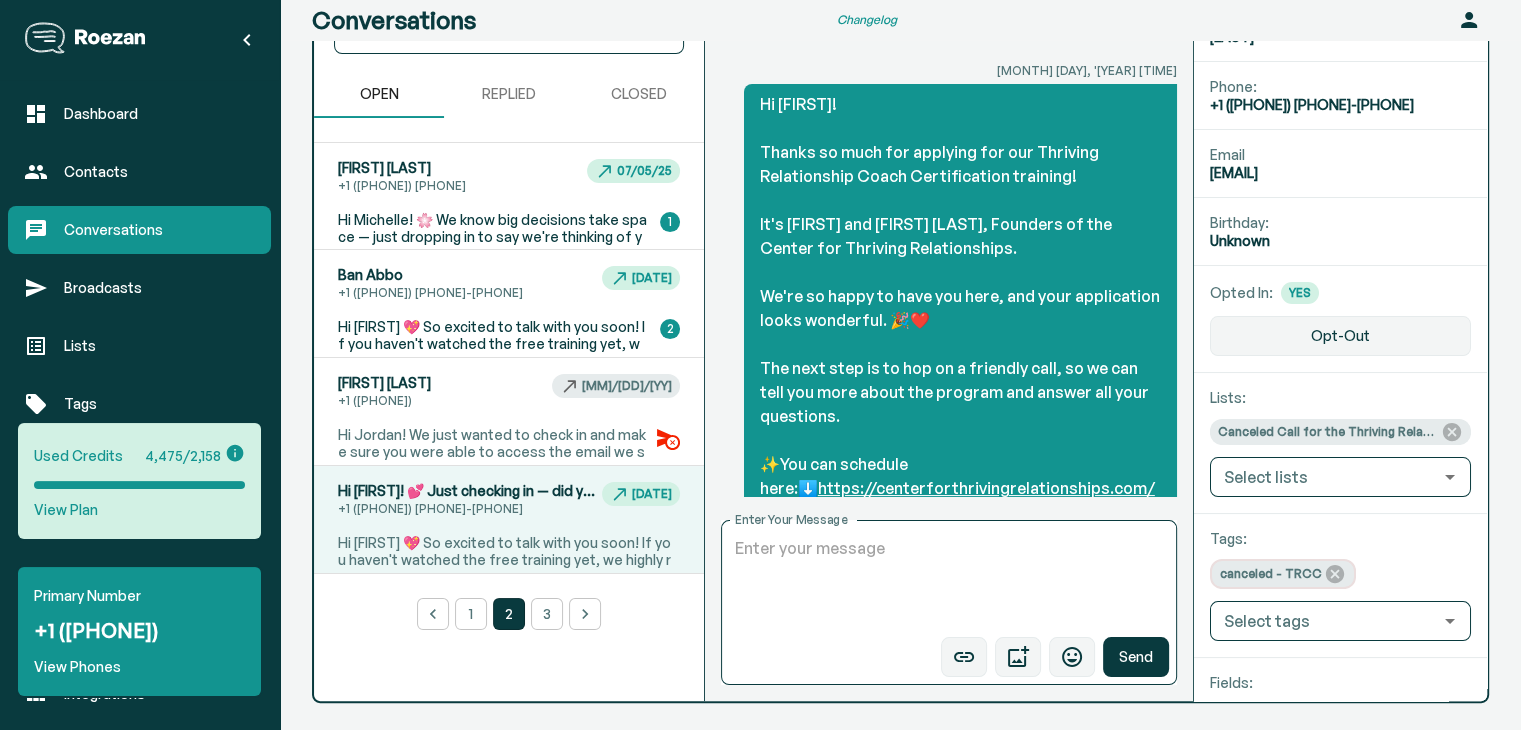 drag, startPoint x: 1405, startPoint y: 182, endPoint x: 1206, endPoint y: 188, distance: 199.09044 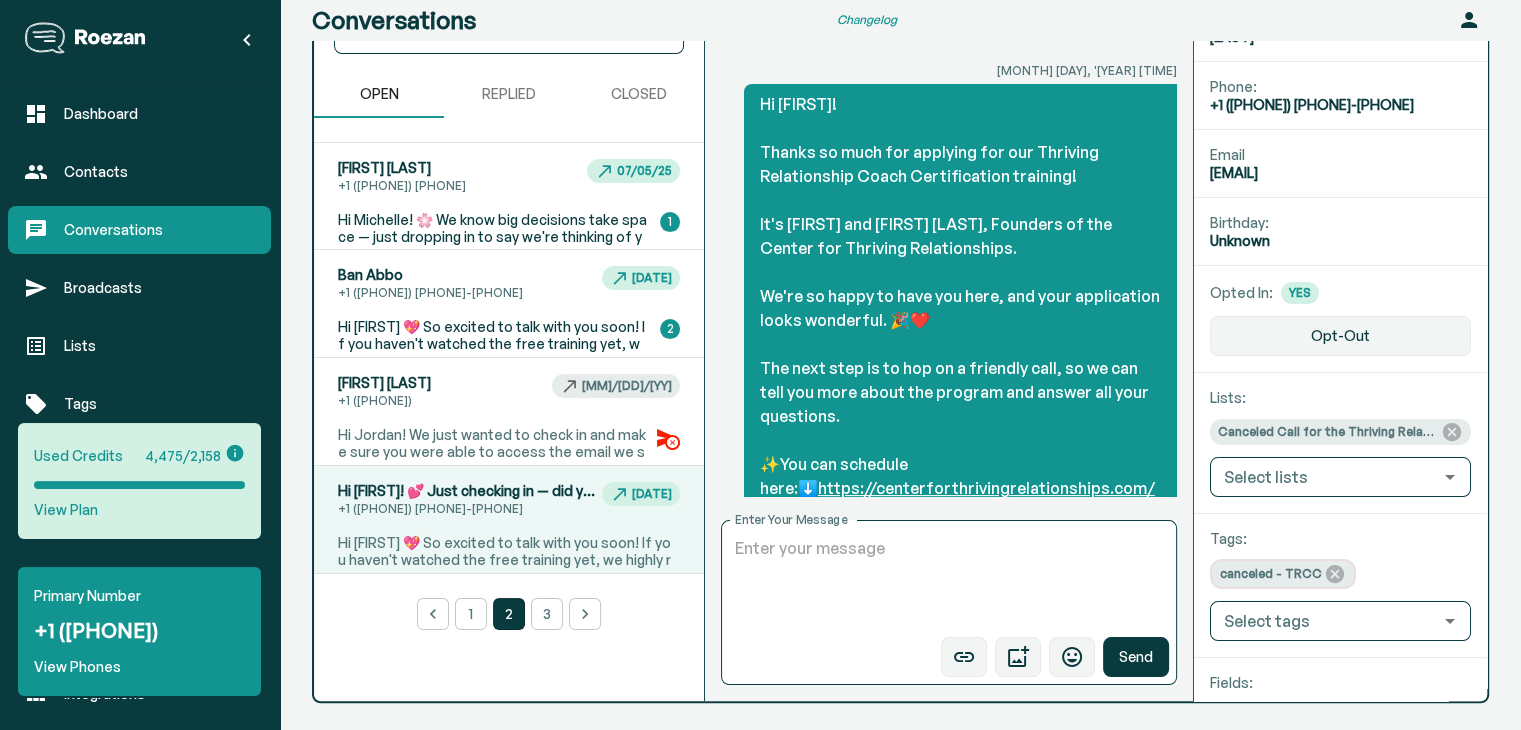 click on "Email [EMAIL]" at bounding box center (1340, 164) 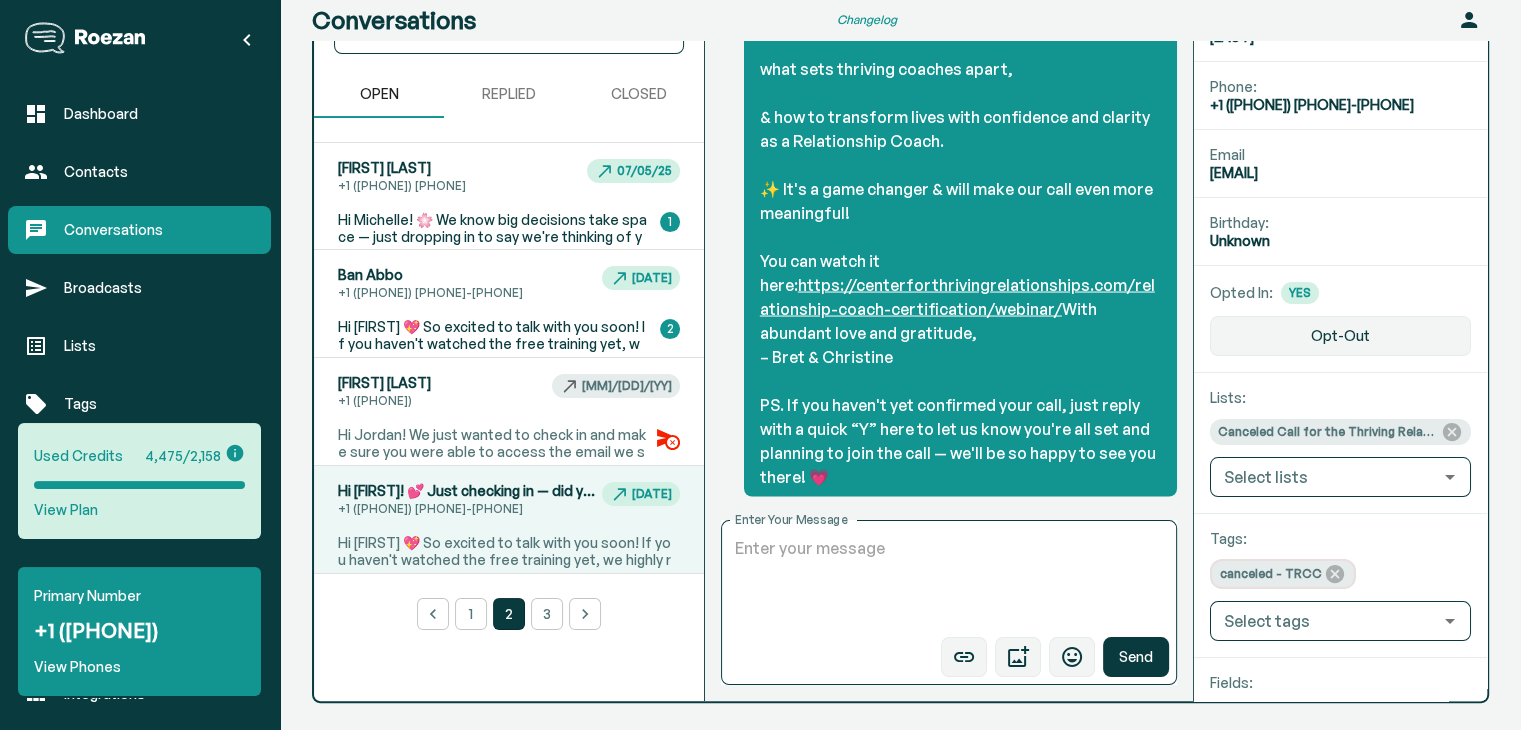 scroll, scrollTop: 3788, scrollLeft: 0, axis: vertical 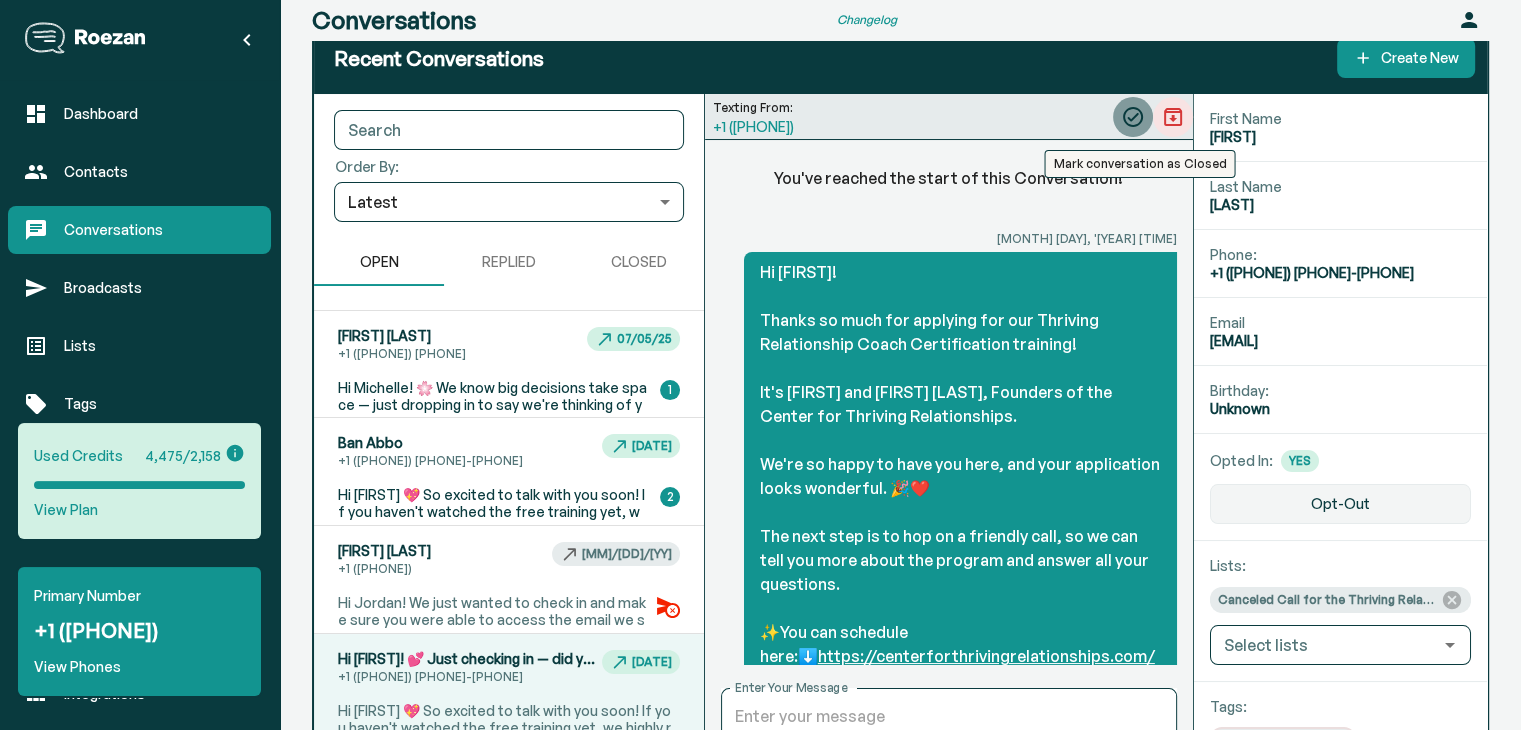 click at bounding box center [1133, 117] 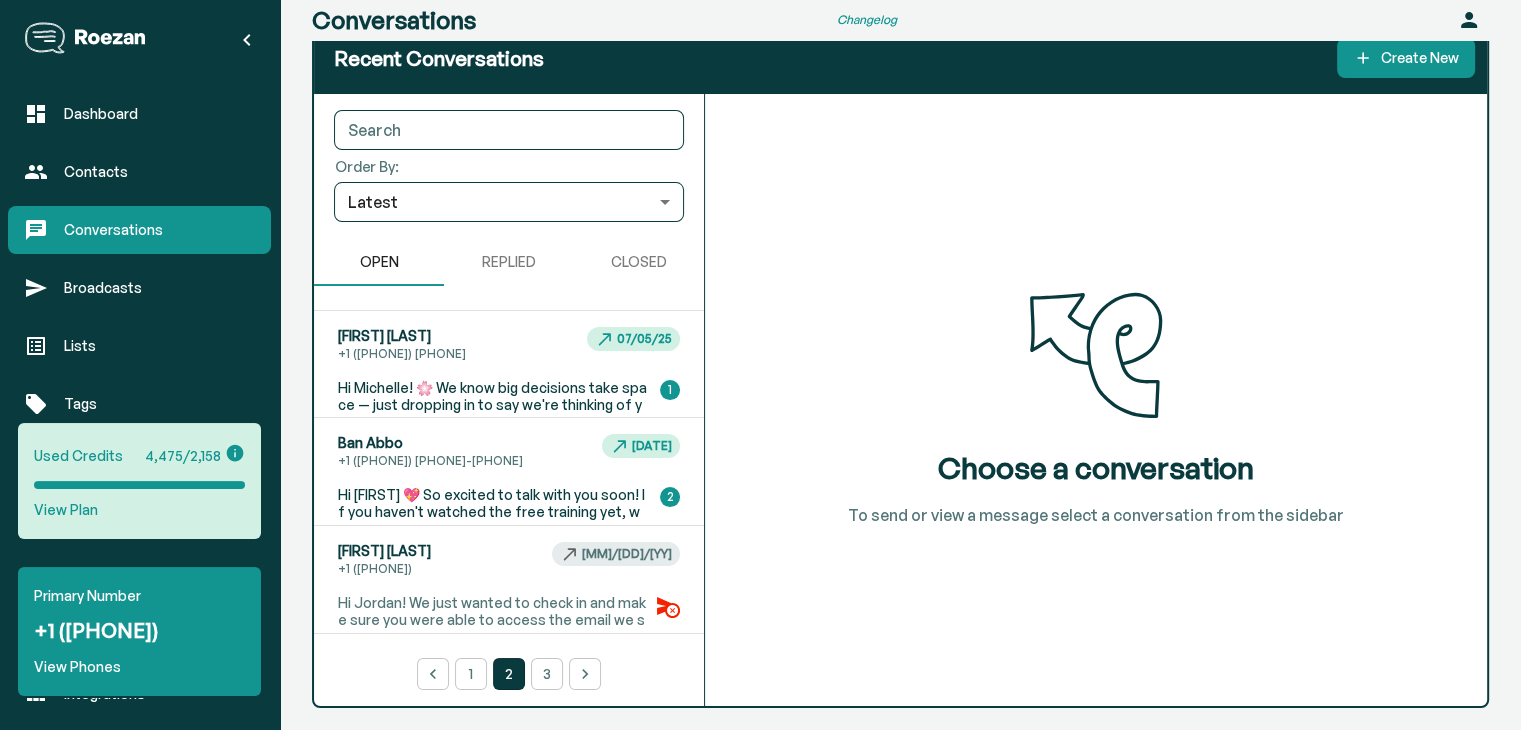 scroll, scrollTop: 129, scrollLeft: 0, axis: vertical 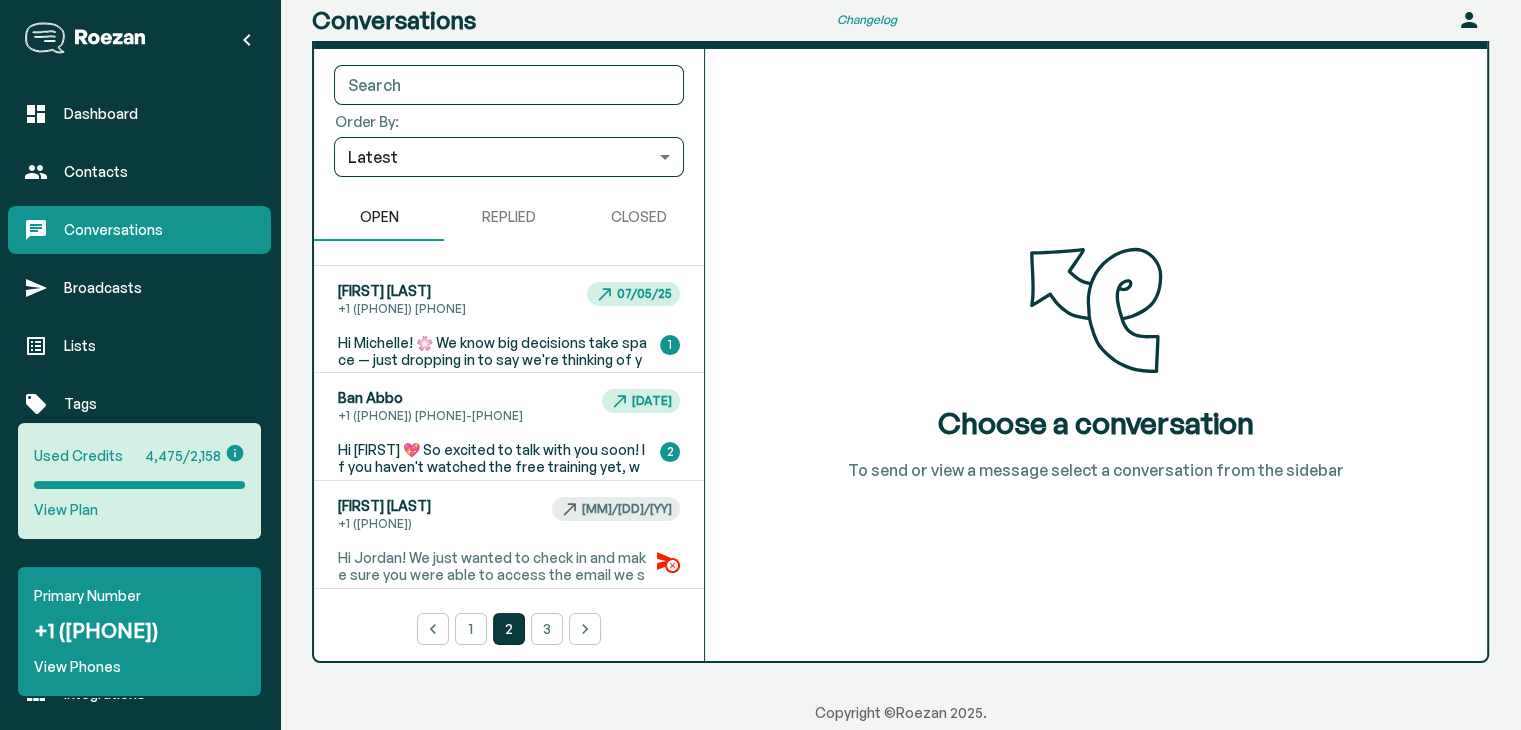 click on "Hi Jordan!
We just wanted to check in and make sure you were able to access the email we sent with more details.
Classes start soon, and it's going to be a remarkable 6 months and we'd love to have you join us! ✨
If you have any additional questions, you are welcome to text us at this number and reply here. We are happy to help. 🤗
If you decide to enroll, here is the enrollment  link. It just takes a minute to say YES and embark on this life-changing journey! 🎉
https://eartheart.samcart.com/products/thriving-relationship-coach-certification-4497
Thanks again for your interest in the Thriving Relationship Coach Certification and spreading more love in the world. ❤️
- Bret and Christine" at bounding box center [493, 680] 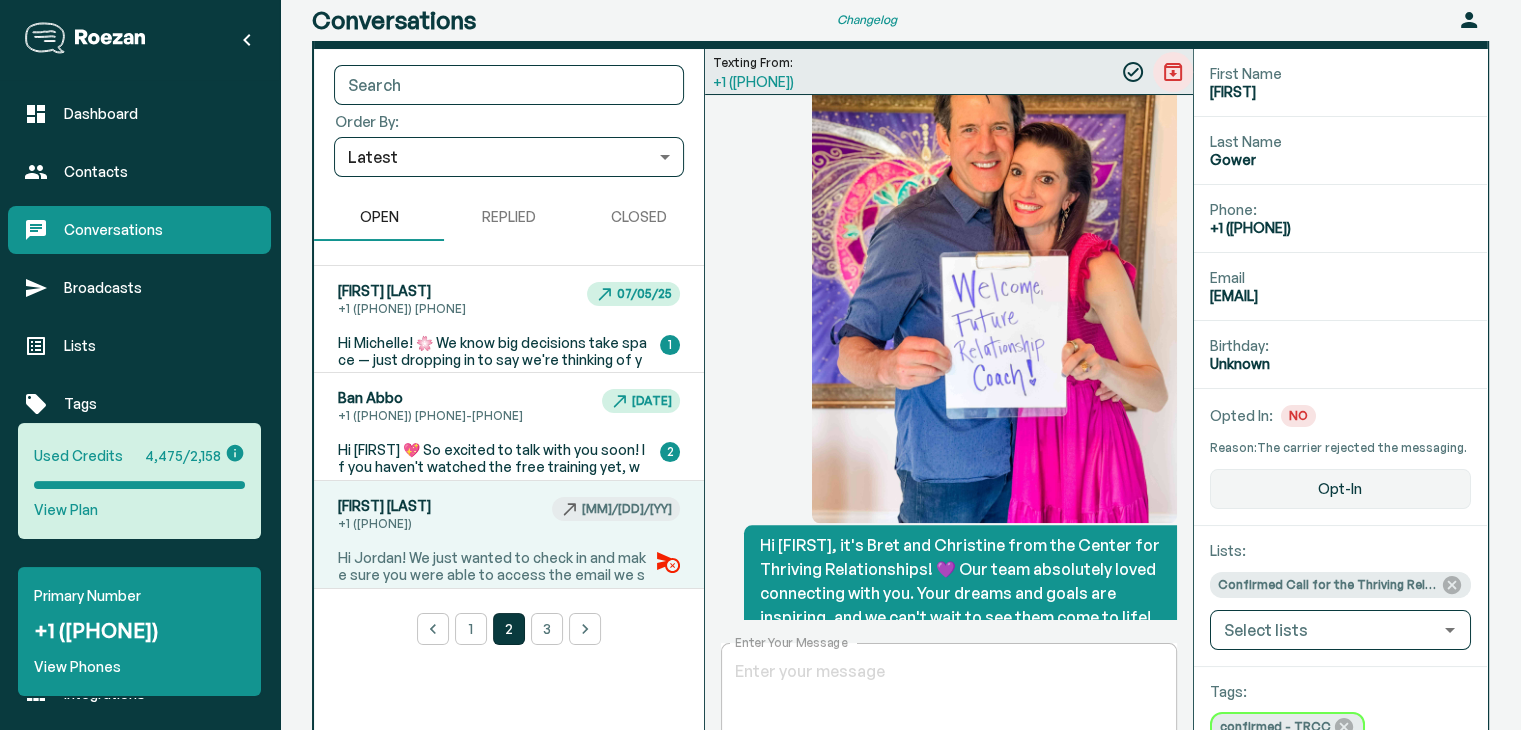 scroll, scrollTop: 3302, scrollLeft: 0, axis: vertical 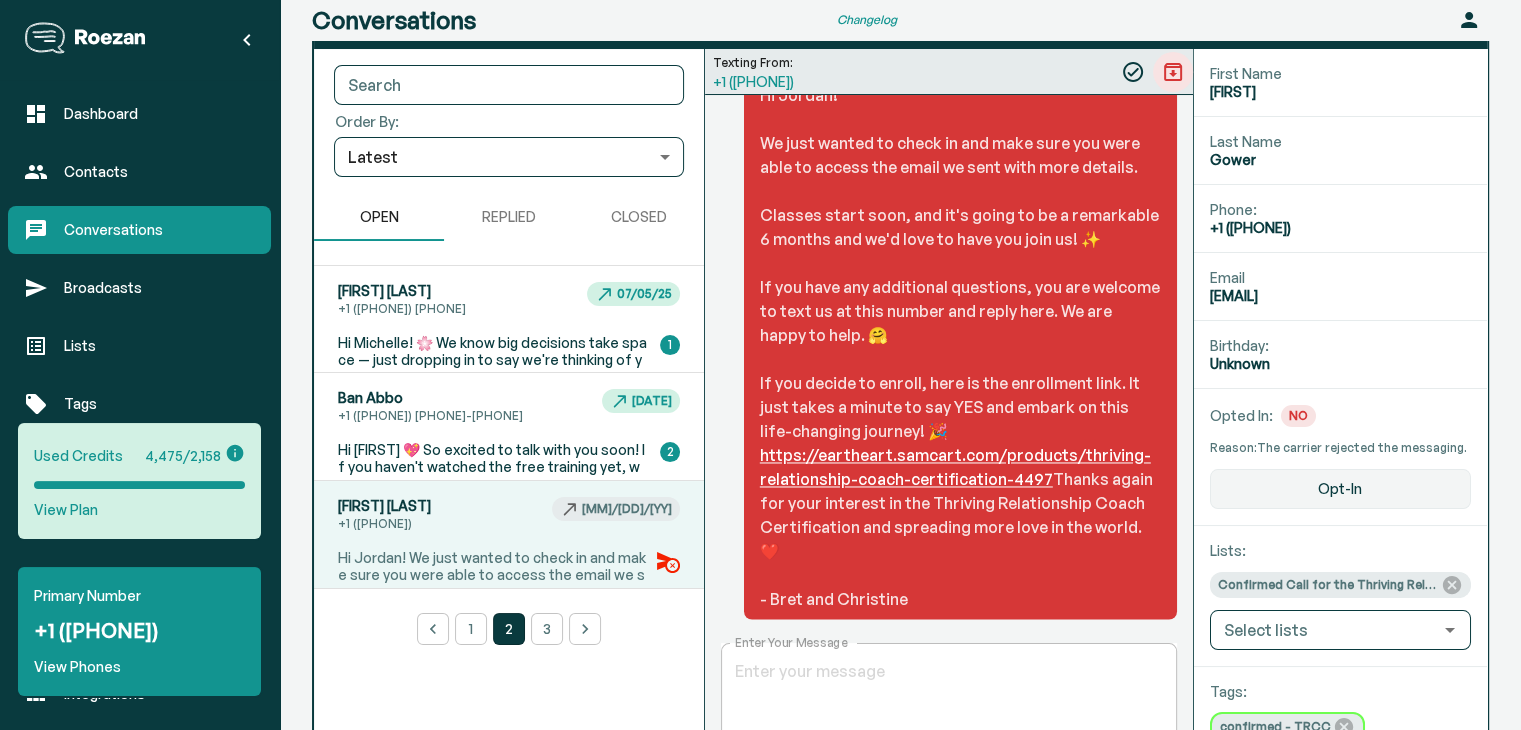 click on "[FIRST] [LAST] +1 ([PHONE]) [PHONE] [MONTH]/[DAY]/[YEAR] Hi [FIRST] 💖 So excited to talk with you soon!
If you haven't watched the free training yet, we highly recommend it!
You'll learn...
the fastest way to transform a relationship overnight,
what sets thriving coaches apart,
& how to transform lives with confidence and clarity as a Relationship Coach.
✨ It's a game changer & will make our call even more meaningful!
You can watch it here: https://centerforthrivingrelationships.com/relationship-coach-certification/webinar/
With abundant love and gratitude,
– [FIRST] & [FIRST] 2" at bounding box center (509, 426) 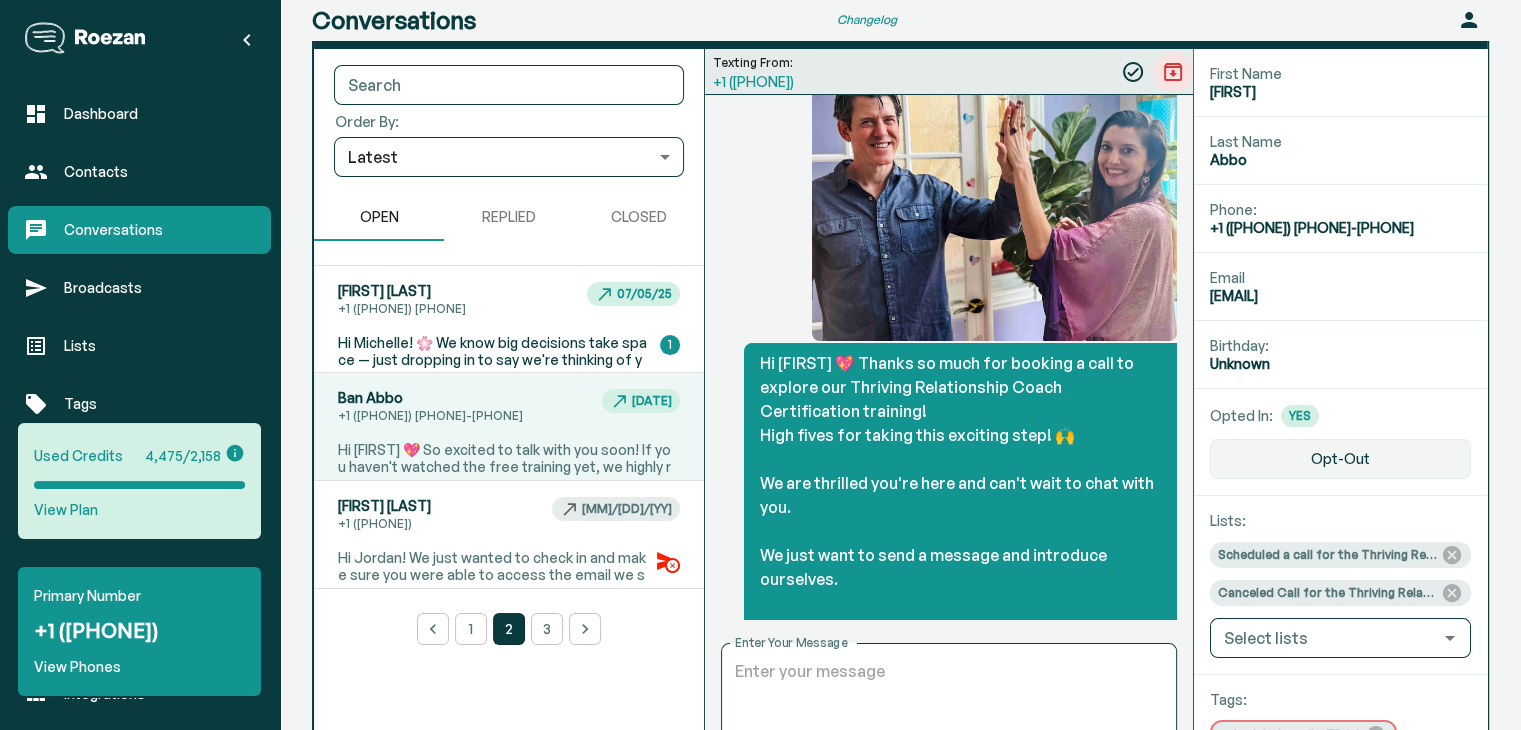 scroll, scrollTop: 0, scrollLeft: 0, axis: both 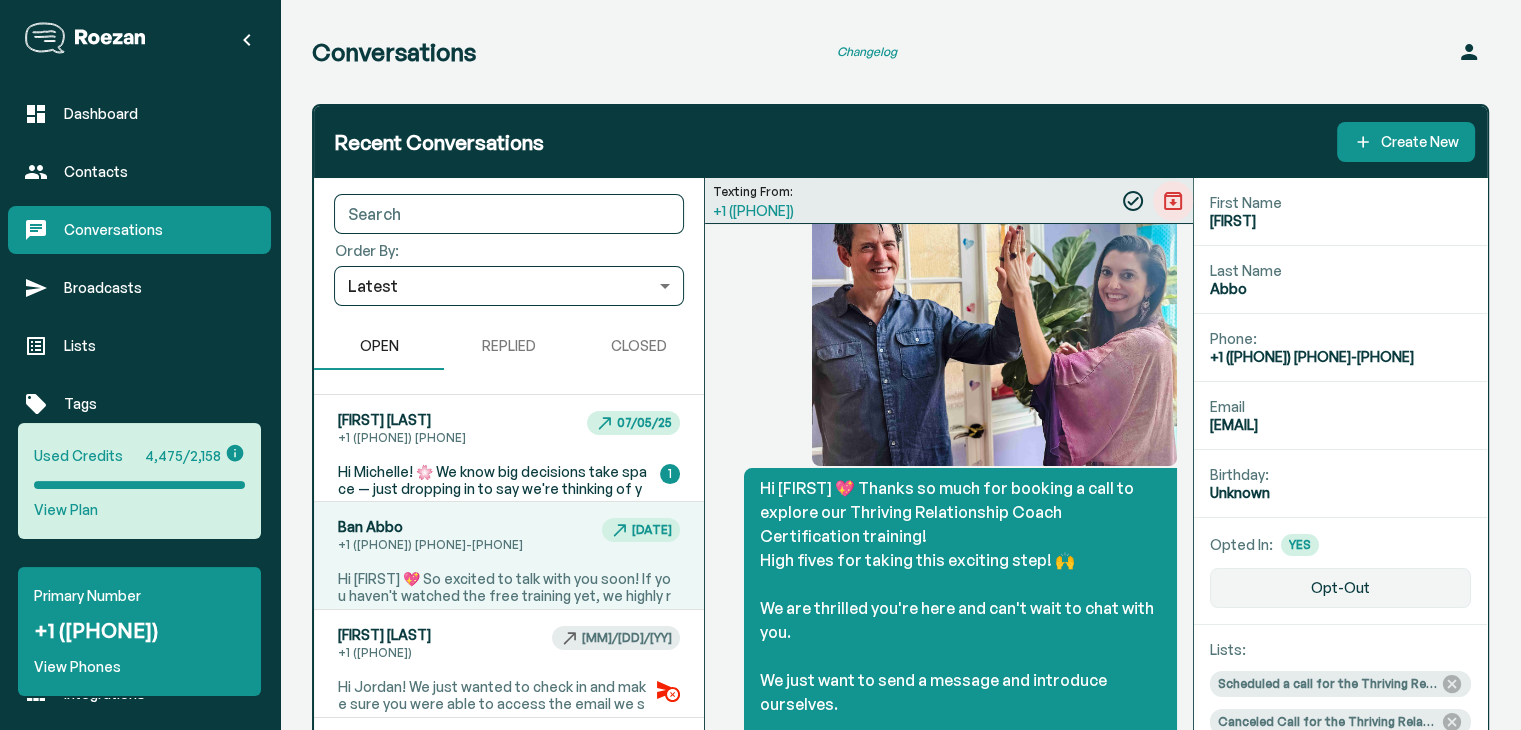click on "[EMAIL]" at bounding box center [1340, 221] 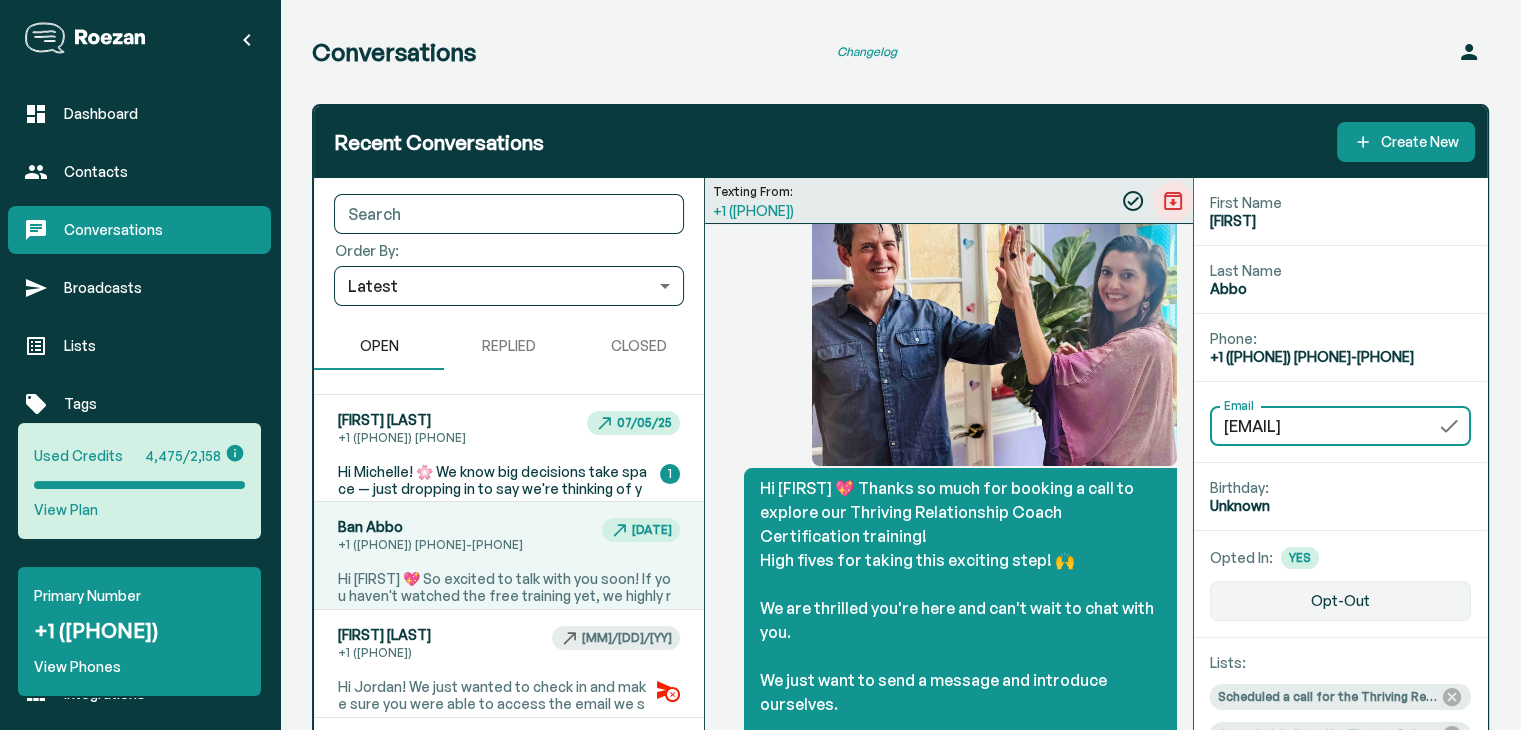 click on "Email [EMAIL] Email" at bounding box center (1340, 422) 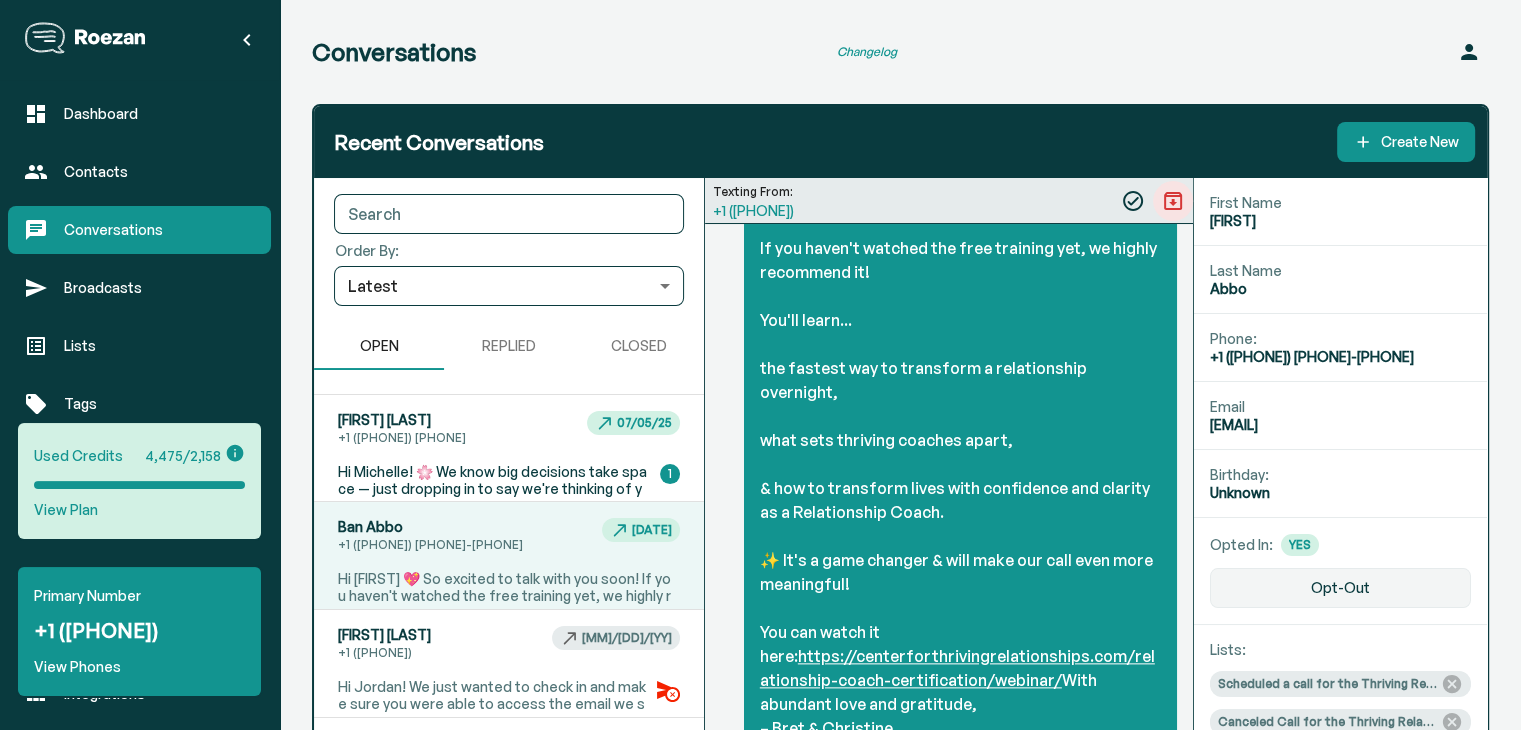 scroll, scrollTop: 2424, scrollLeft: 0, axis: vertical 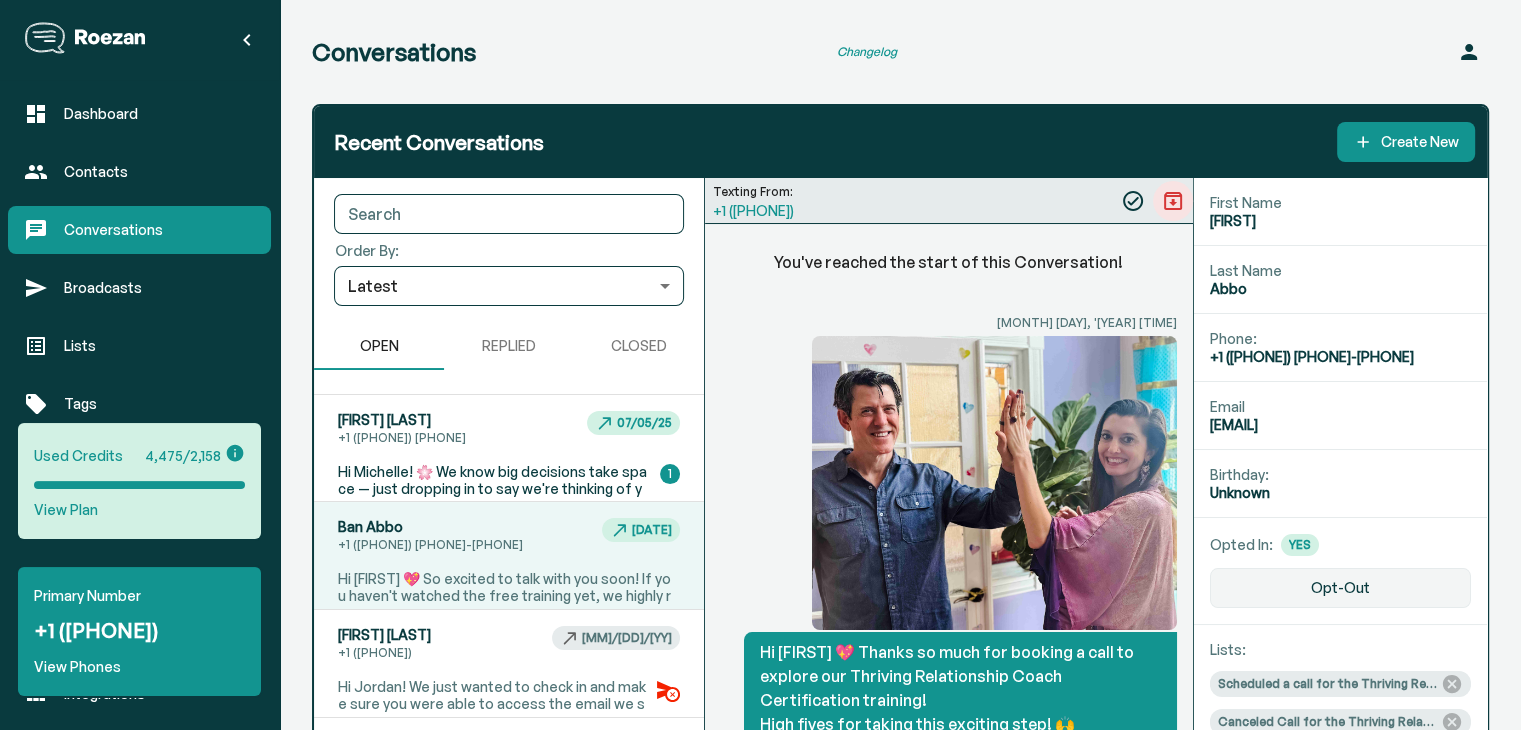 drag, startPoint x: 915, startPoint y: 487, endPoint x: 803, endPoint y: 368, distance: 163.41664 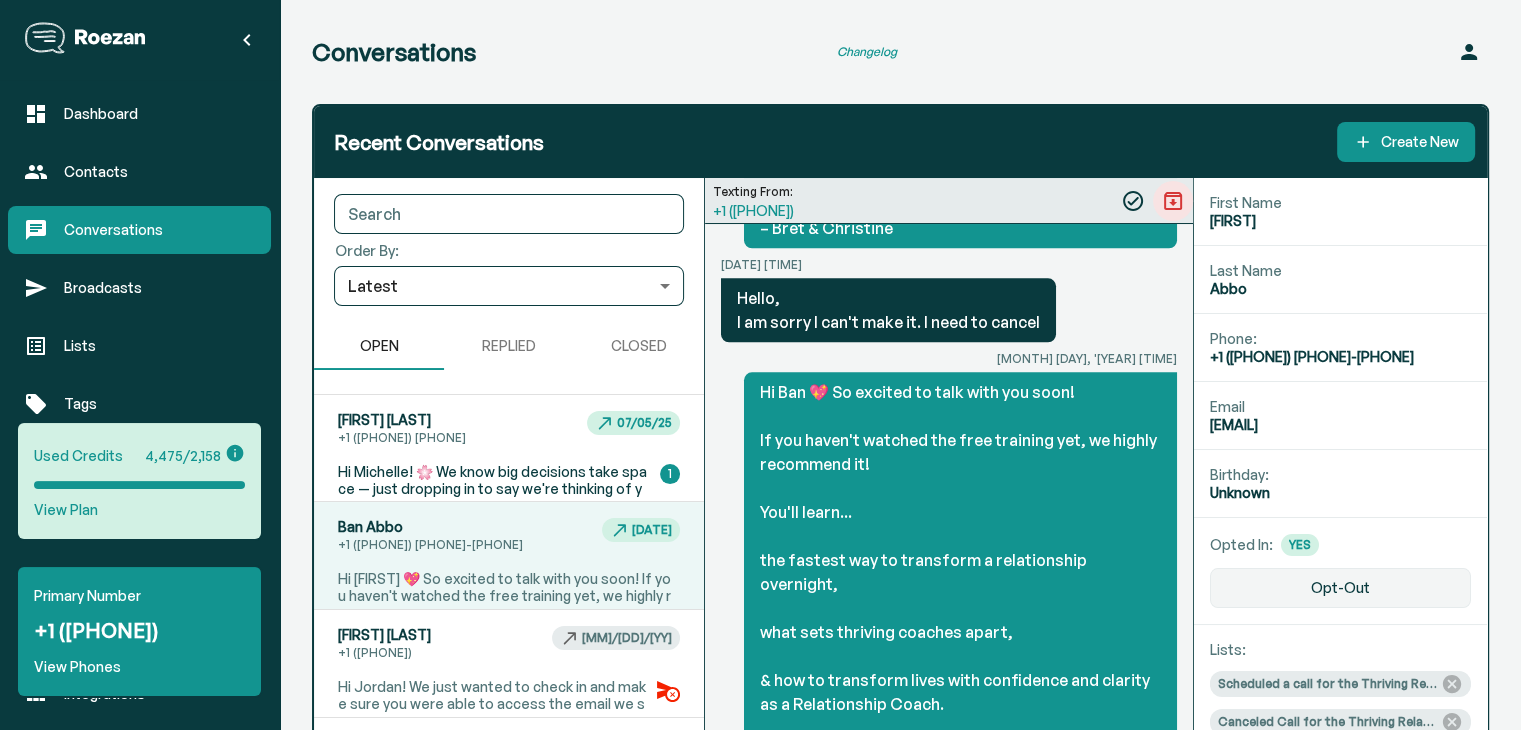 scroll, scrollTop: 2424, scrollLeft: 0, axis: vertical 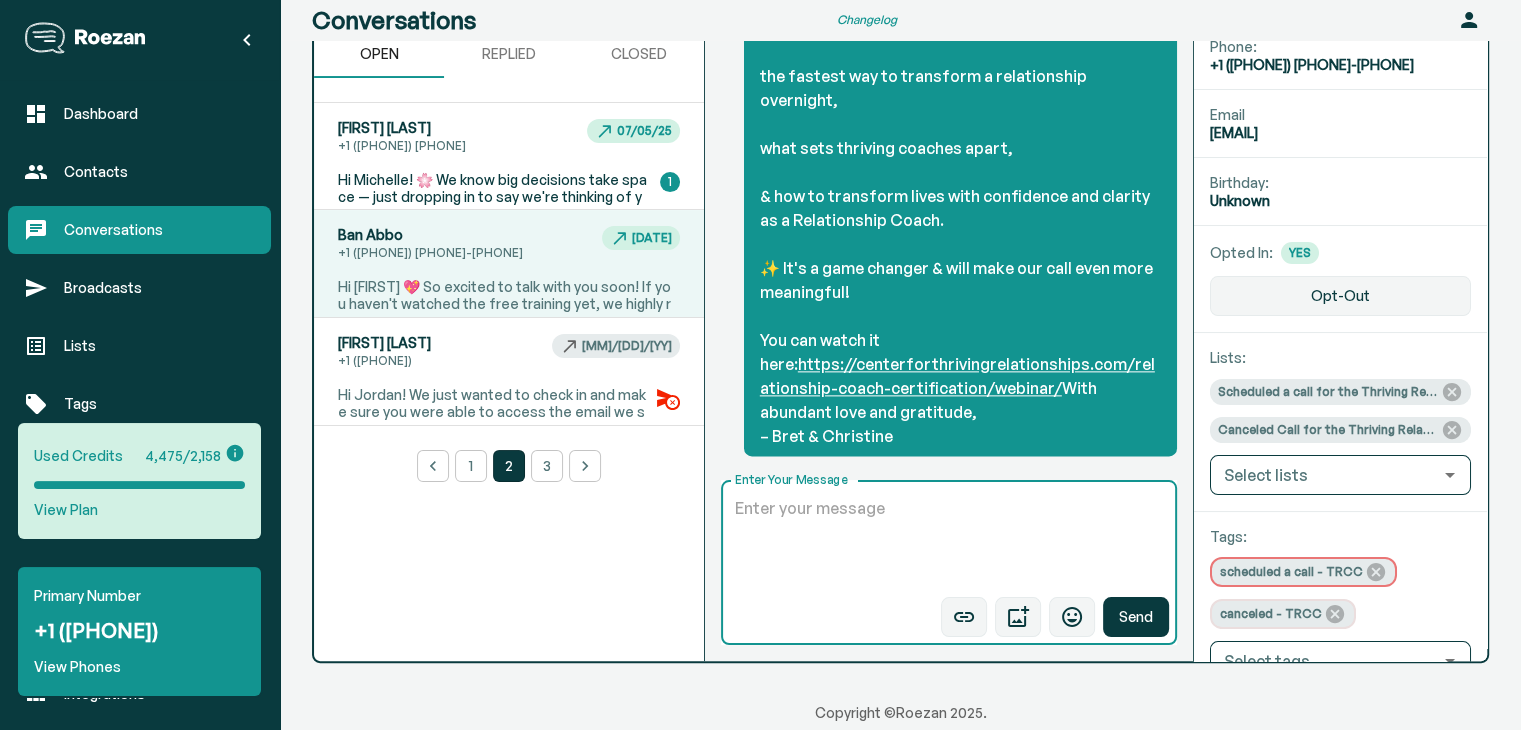 click on "Enter Your Message" at bounding box center (949, 543) 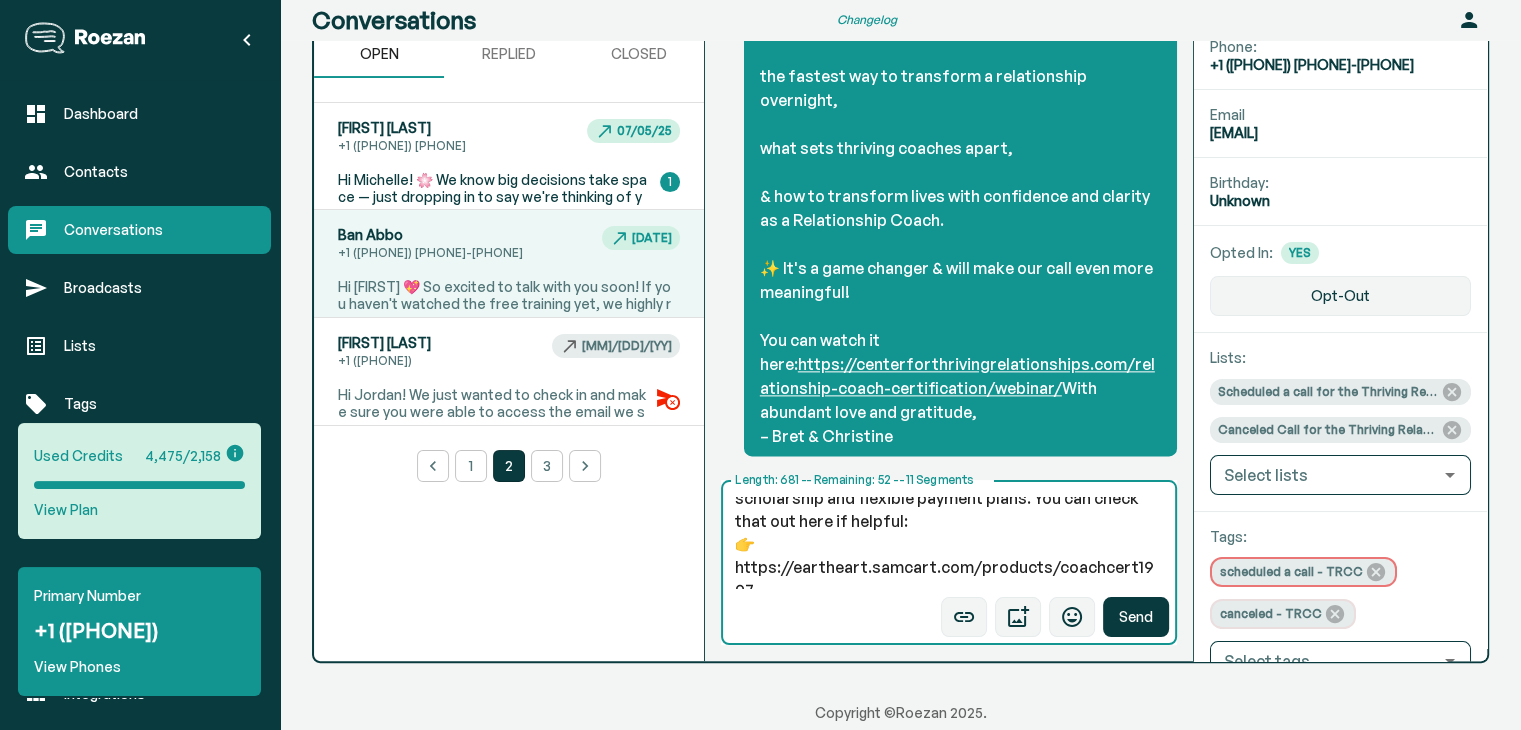 scroll, scrollTop: 331, scrollLeft: 0, axis: vertical 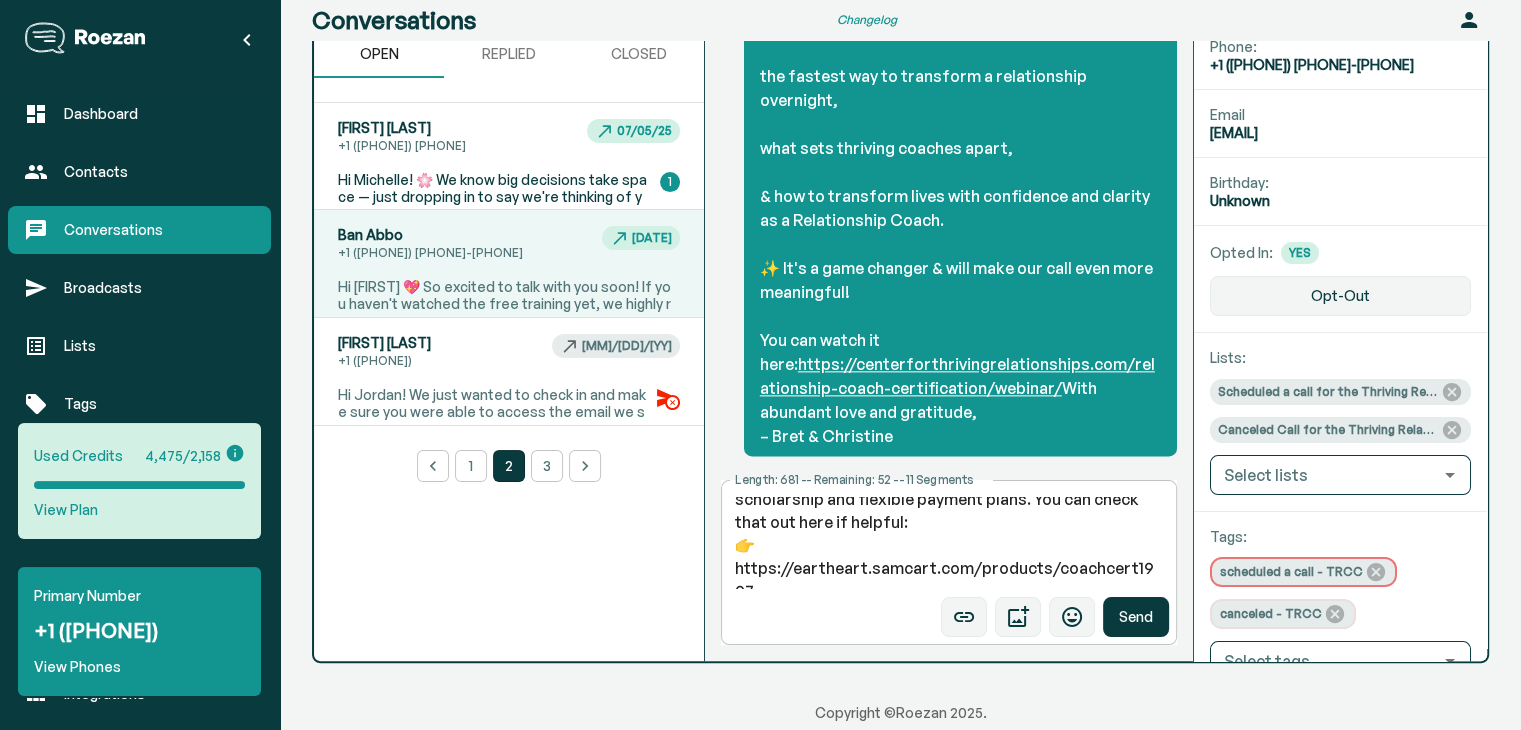 drag, startPoint x: 785, startPoint y: 593, endPoint x: 754, endPoint y: 517, distance: 82.07923 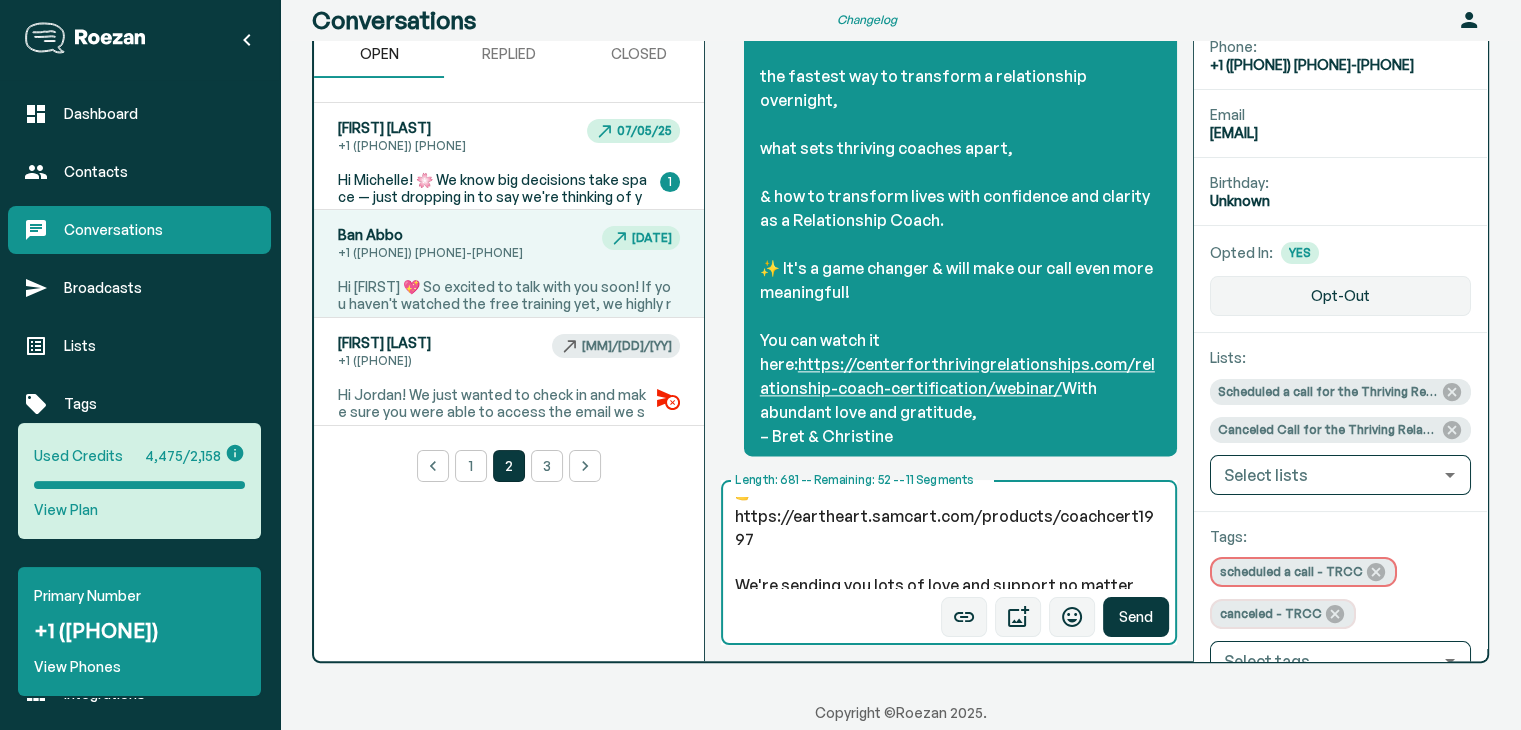 scroll, scrollTop: 381, scrollLeft: 0, axis: vertical 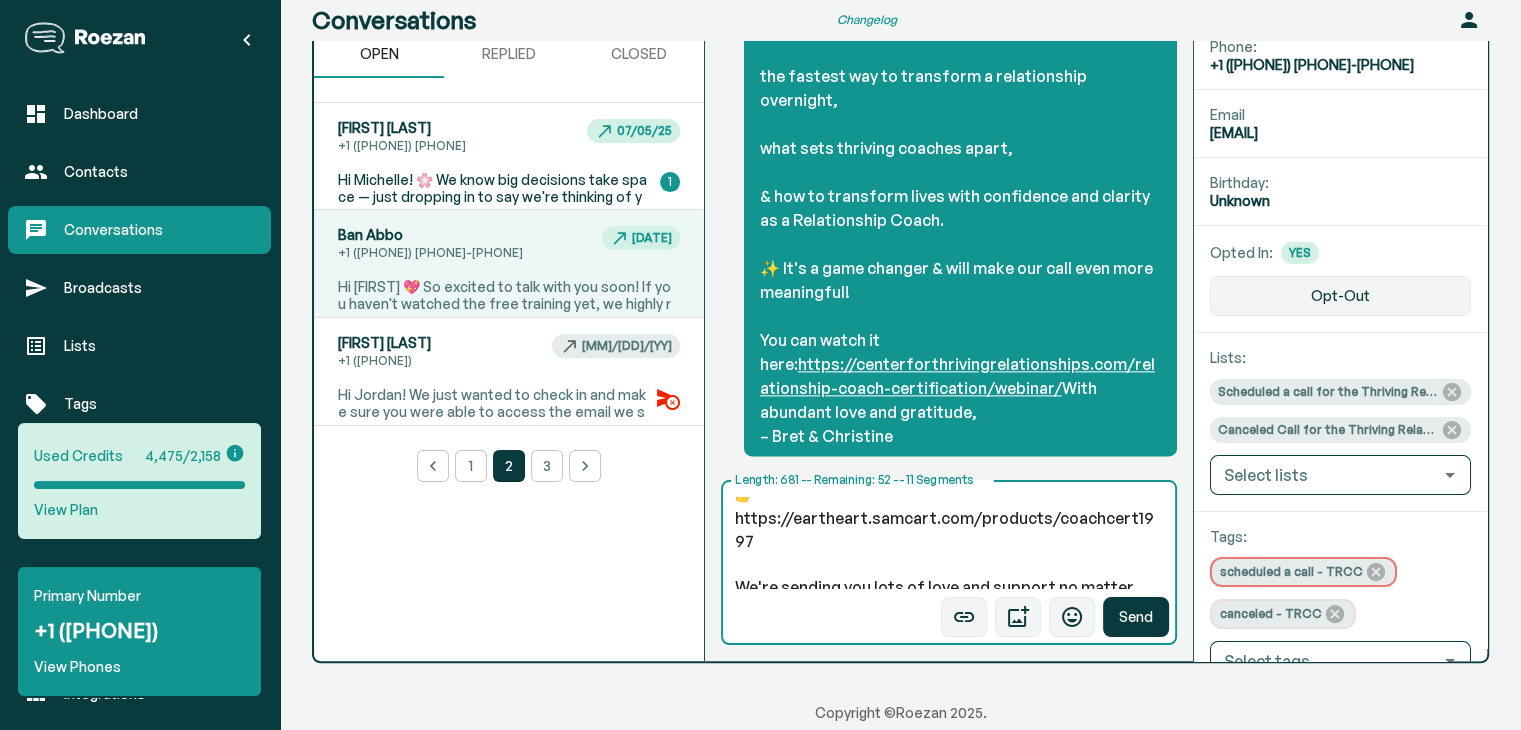 drag, startPoint x: 762, startPoint y: 544, endPoint x: 740, endPoint y: 512, distance: 38.832977 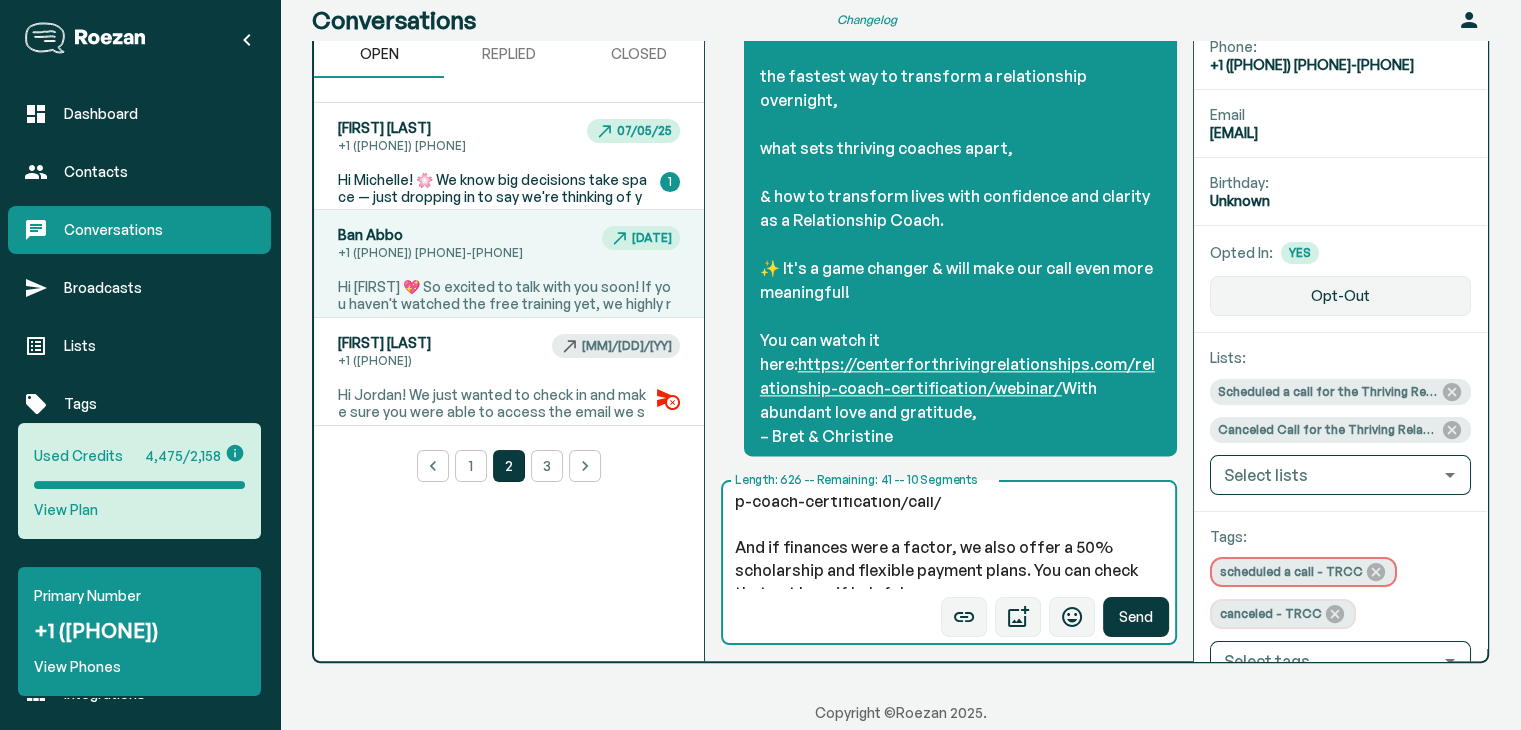 scroll, scrollTop: 260, scrollLeft: 0, axis: vertical 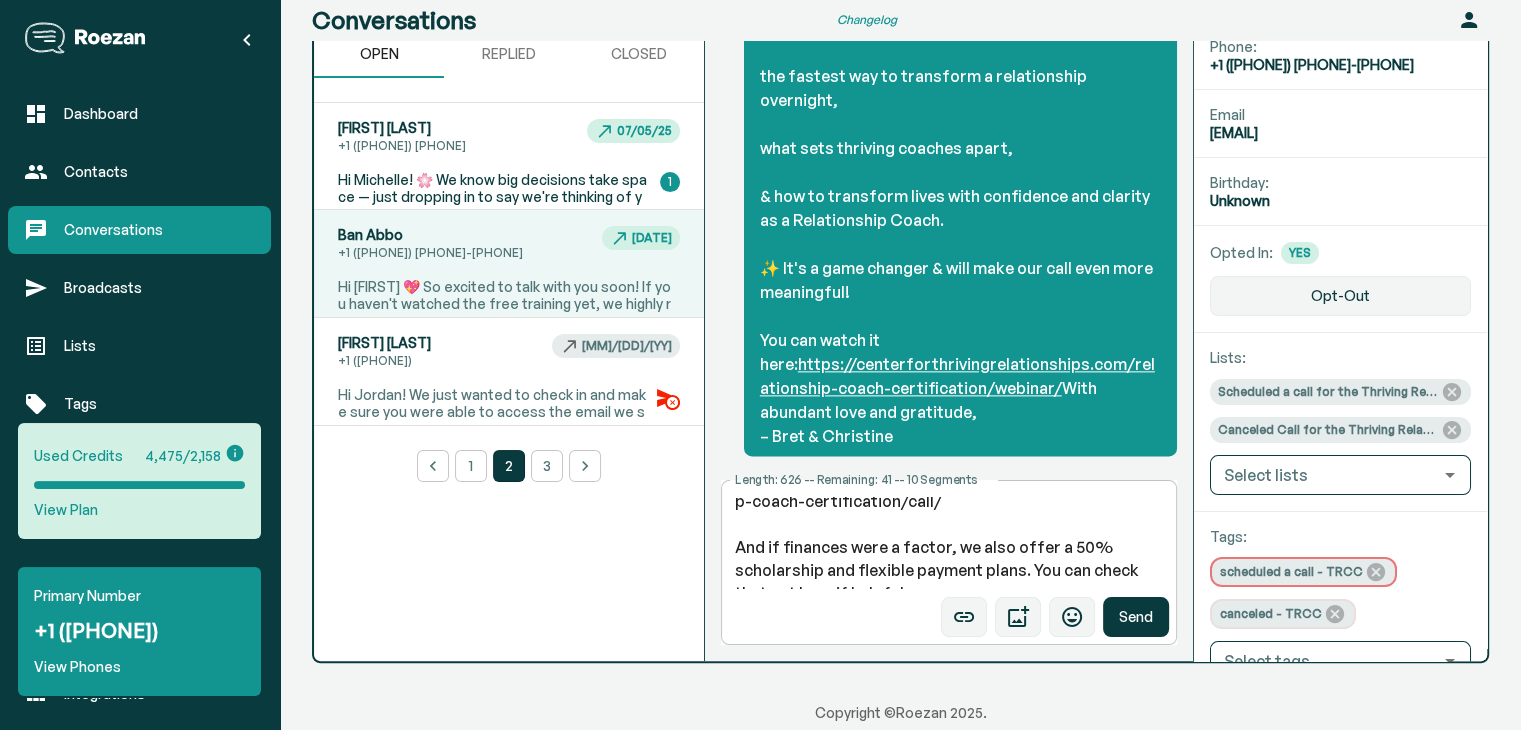 drag, startPoint x: 932, startPoint y: 588, endPoint x: 742, endPoint y: 536, distance: 196.9873 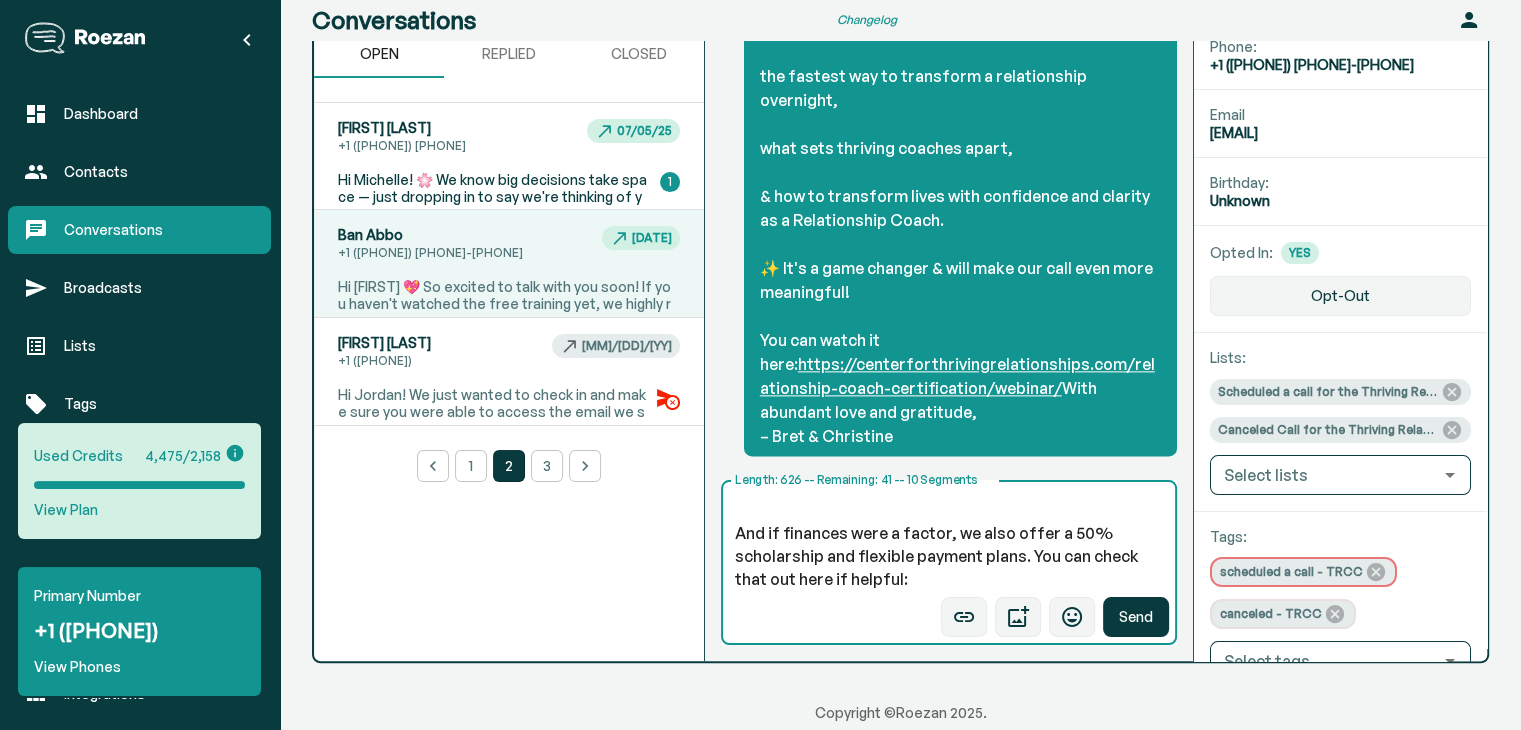 click on "Hi [FIRST] 💖
Thanks so much for letting us know - and we totally understand! Life can get full, and we're just grateful you felt drawn to this path in the first place.
If your heart ever feels called again in the future, we'd love to reconnect! In the meantime, here's the link in case you'd ever like to reschedule a call:
👉 https://centerforthrivingrelationships.com/relationship-coach-certification/call/
And if finances were a factor, we also offer a 50% scholarship and flexible payment plans. You can check that out here if helpful:
We're sending you lots of love and support no matter what, and cheering you on always 💫" at bounding box center [949, 543] 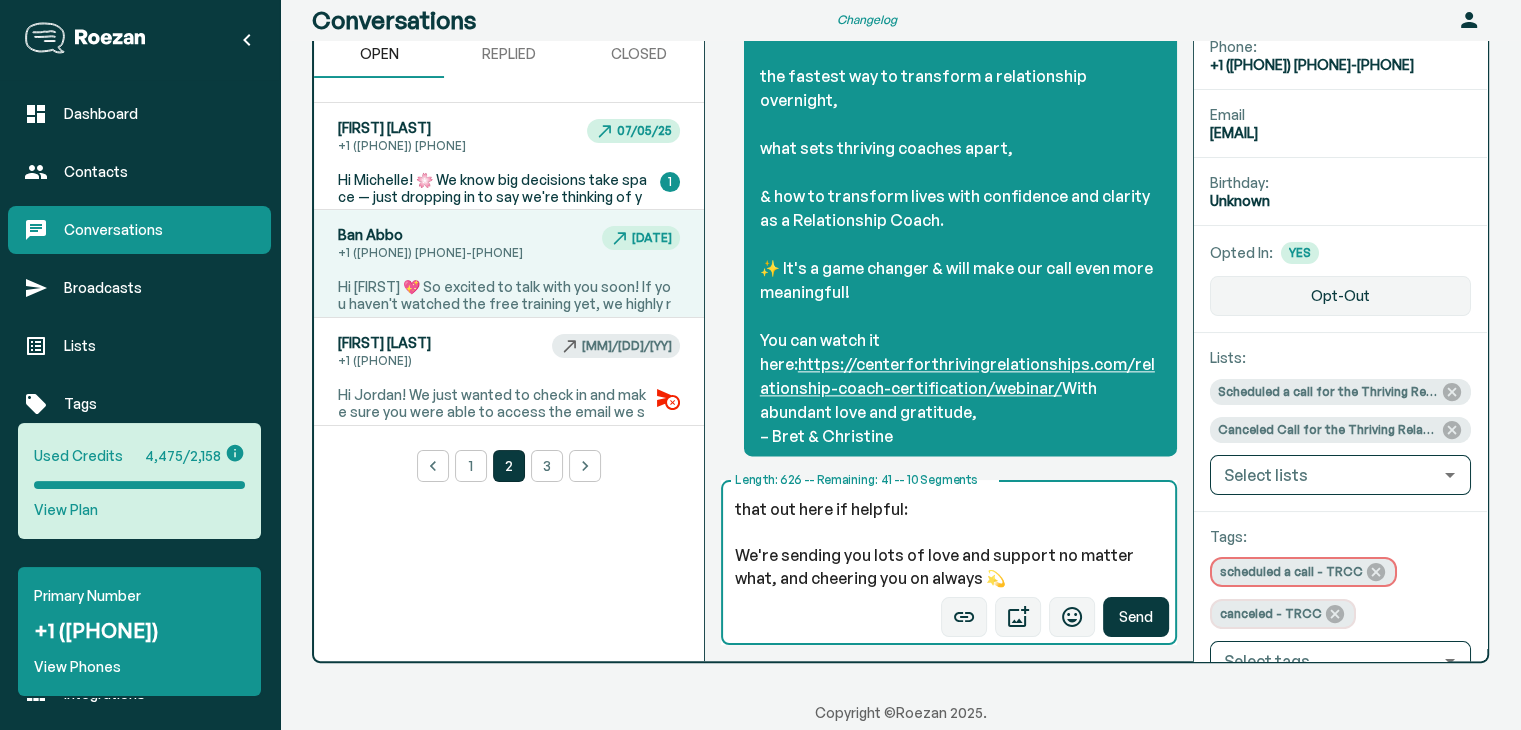 drag, startPoint x: 742, startPoint y: 536, endPoint x: 916, endPoint y: 529, distance: 174.14075 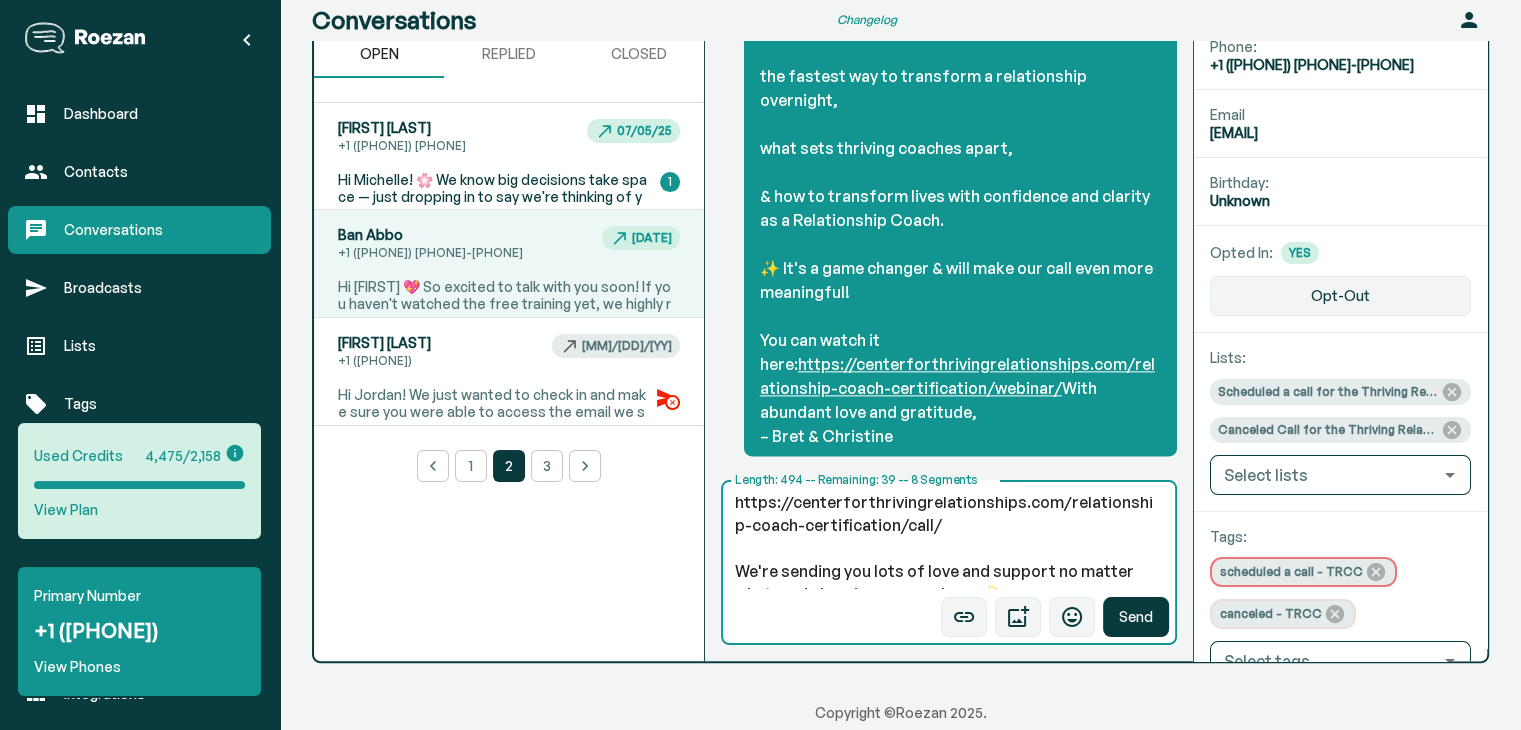 scroll, scrollTop: 252, scrollLeft: 0, axis: vertical 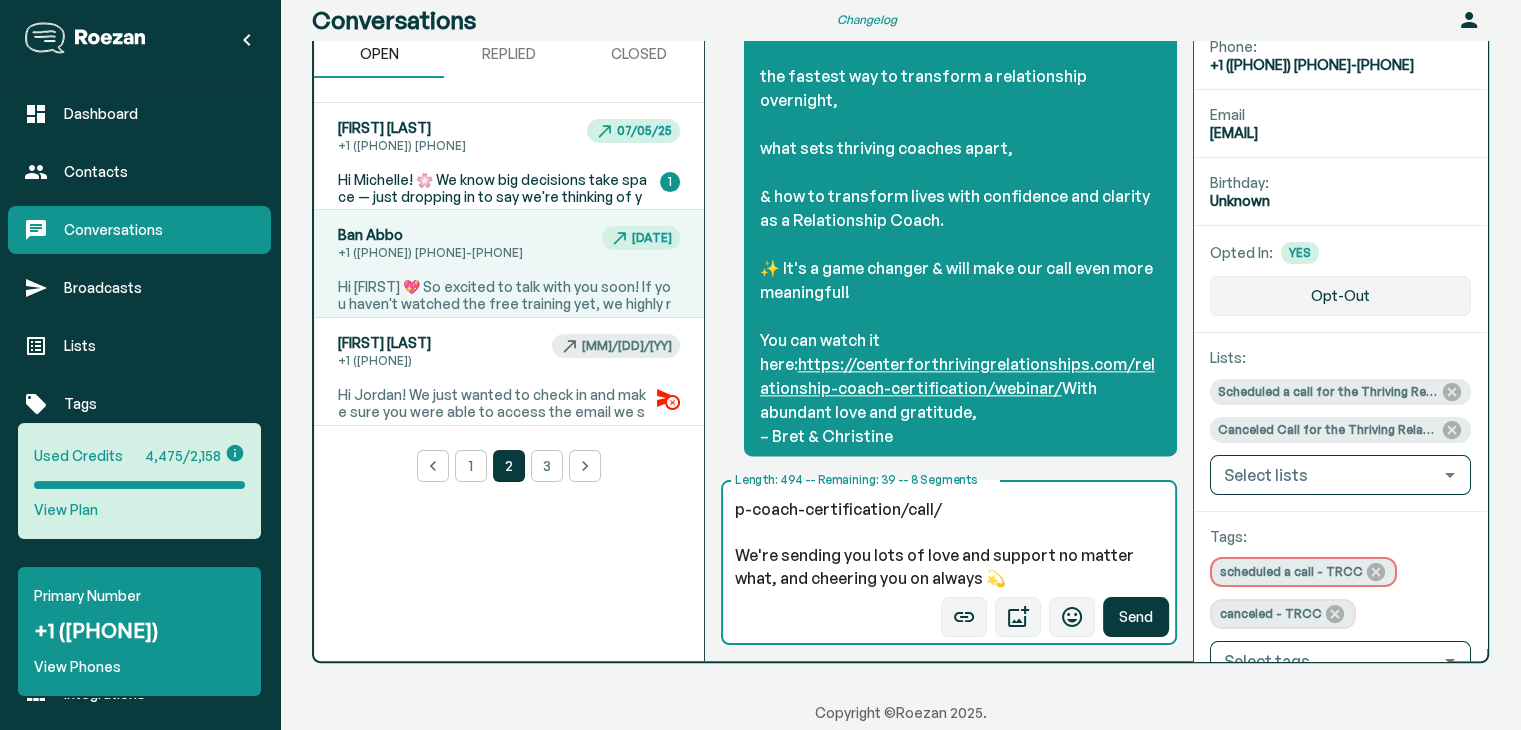 type on "Hi Ban 💖
Thanks so much for letting us know - and we totally understand! Life can get full, and we're just grateful you felt drawn to this path in the first place.
If your heart ever feels called again in the future, we'd love to reconnect! In the meantime, here's the link in case you'd ever like to reschedule a call:
👉 https://centerforthrivingrelationships.com/relationship-coach-certification/call/
We're sending you lots of love and support no matter what, and cheering you on always 💫" 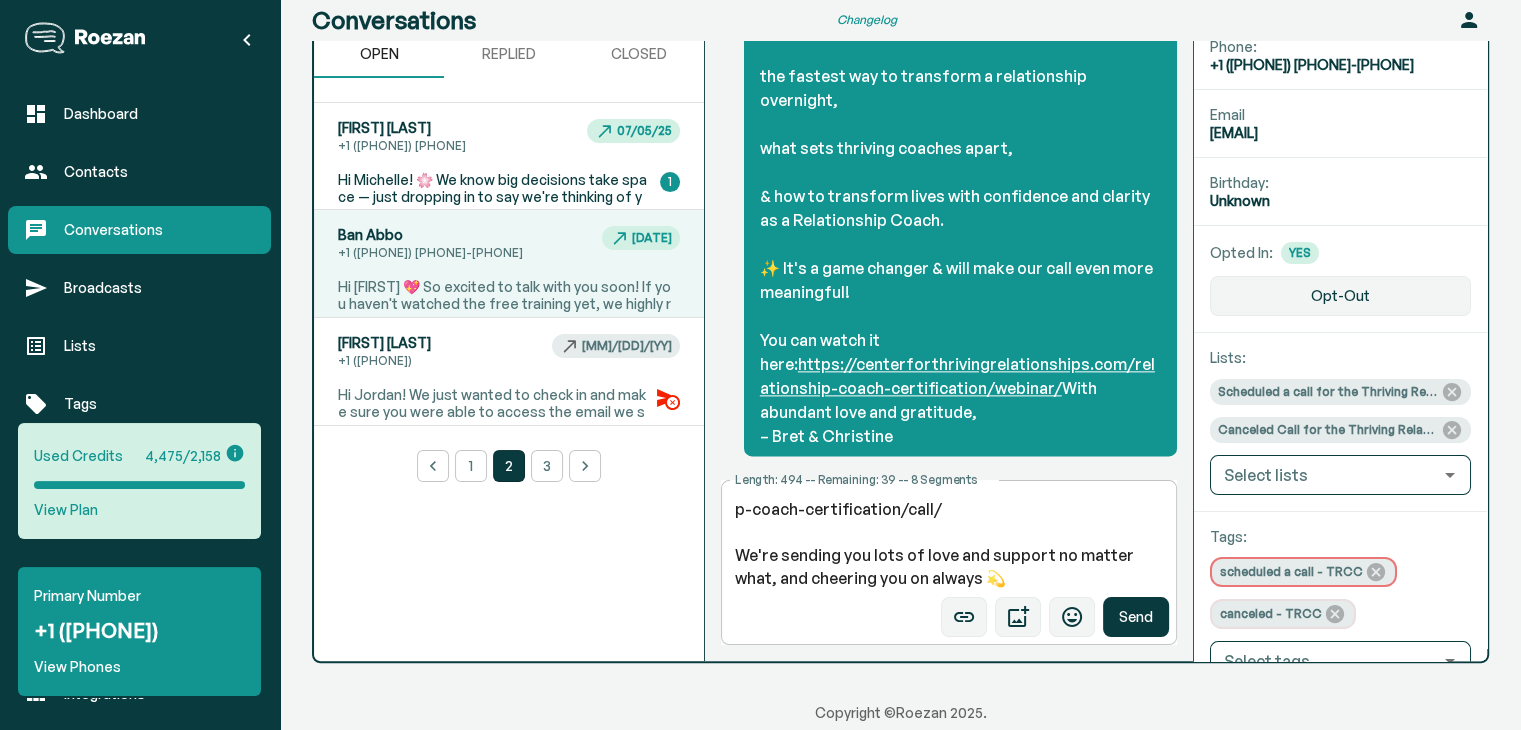 click on "Hi [FIRST] 💖
Thanks so much for letting us know - and we totally understand! Life can get full, and we're just grateful you felt drawn to this path in the first place.
If your heart ever feels called again in the future, we'd love to reconnect! In the meantime, here's the link in case you'd ever like to reschedule a call:
👉 https://centerforthrivingrelationships.com/relationship-coach-certification/call/
We're sending you lots of love and support no matter what, and cheering you on always 💫 x Length: 494 -- Remaining: 39 -- 8 Segments" at bounding box center [949, 562] 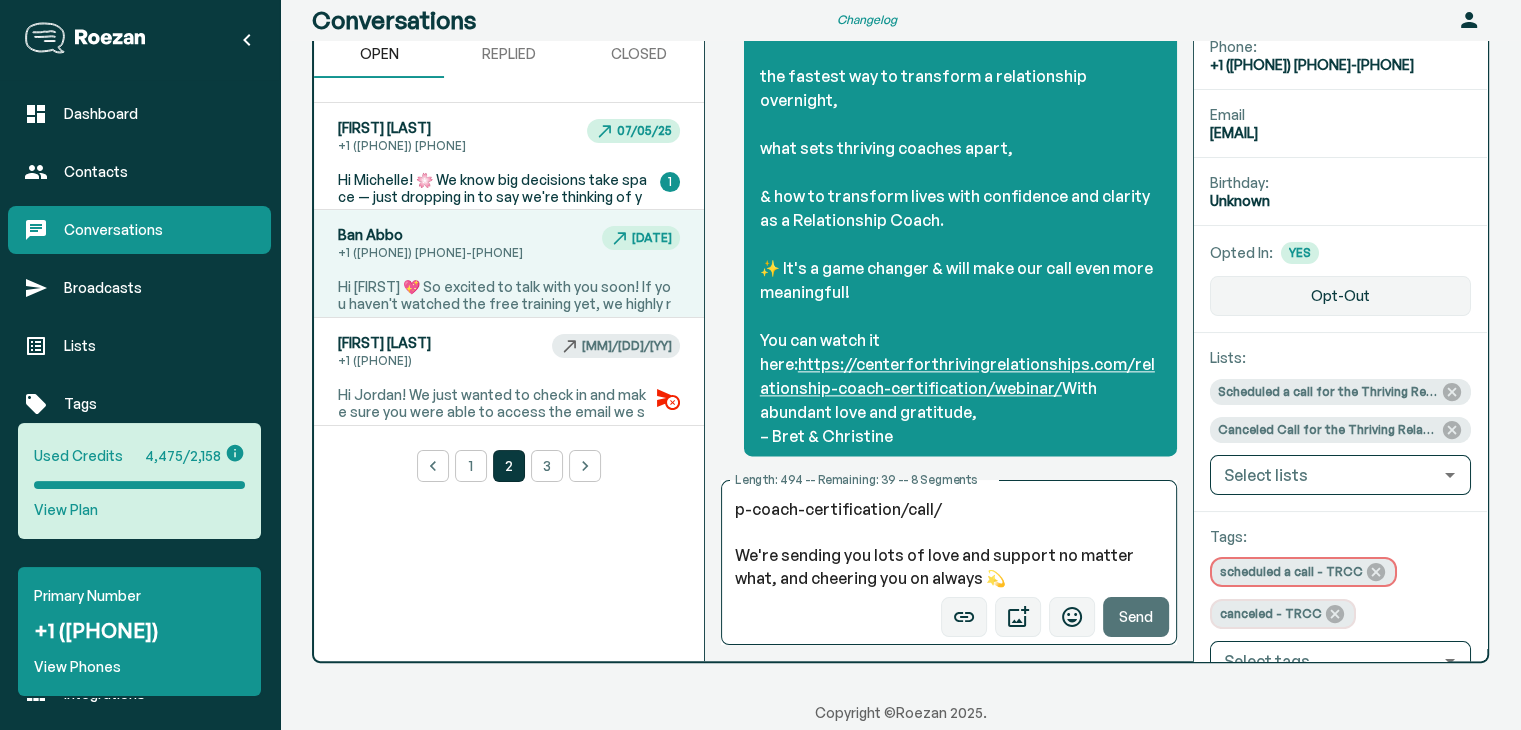 click on "Send" at bounding box center (1136, 617) 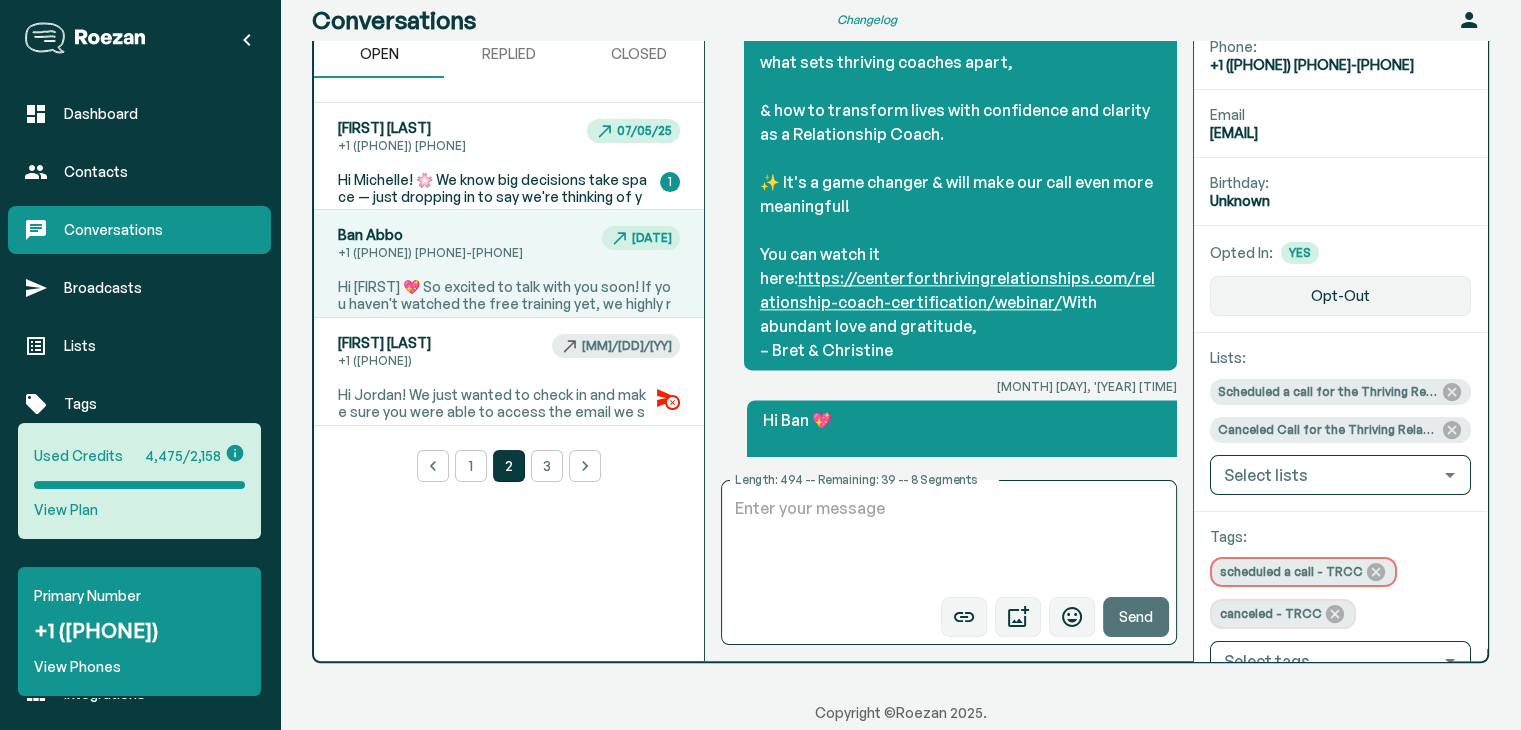 scroll, scrollTop: 0, scrollLeft: 0, axis: both 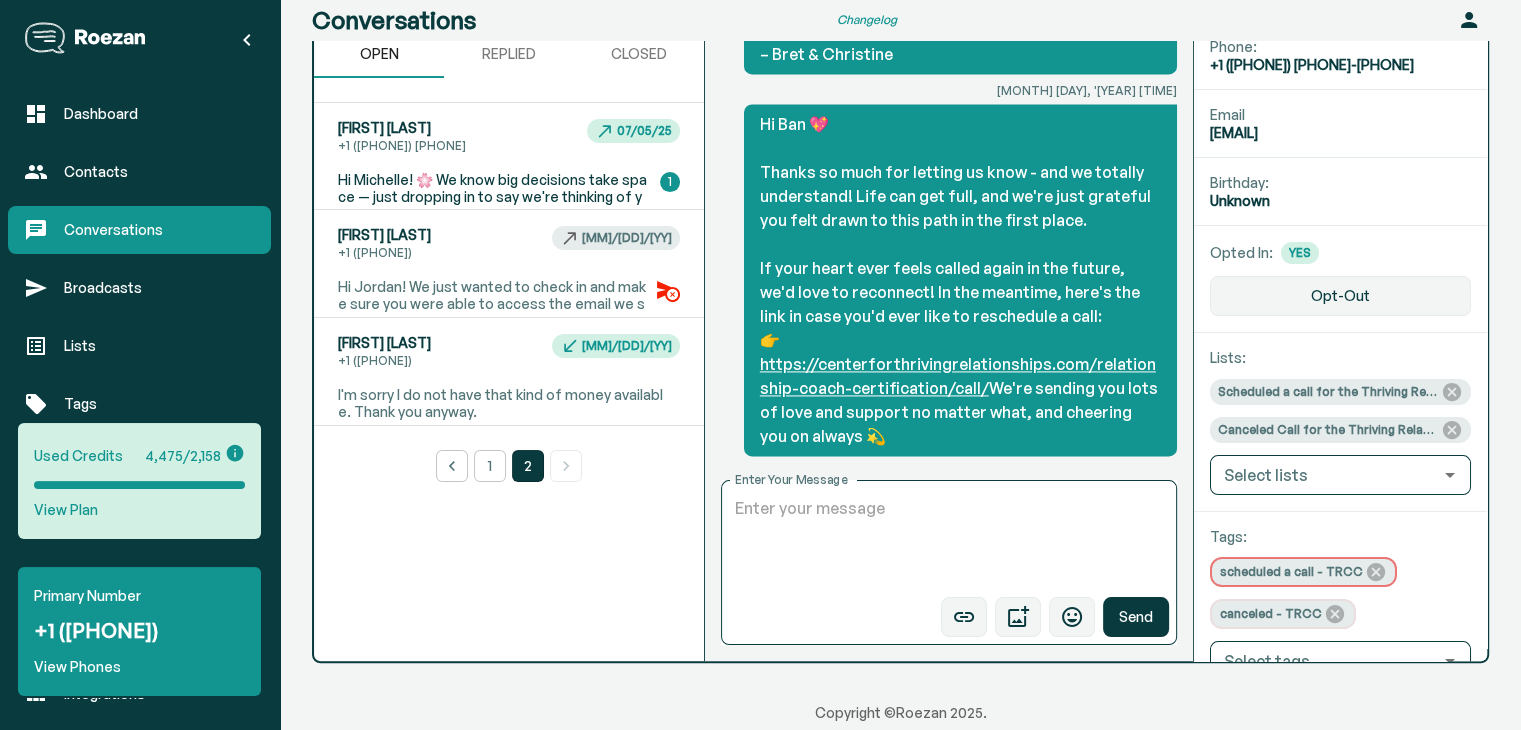 click on "[FIRST] [LAST] +1 ([PHONE]) [DATE] Hi [FIRST]! 🌸 We know big decisions take space — just dropping in to say we're thinking of you and trusting your timing.
If any questions pop up or you want to talk things through, we're only a text away.
With joy,
- [FIRST] & [LAST]
And if and when it feels aligned, here's the enrollment link to make it easy:
https://eartheart.samcart.com/products/thriving-relationship-coach-certification-4497 1" at bounding box center (509, 156) 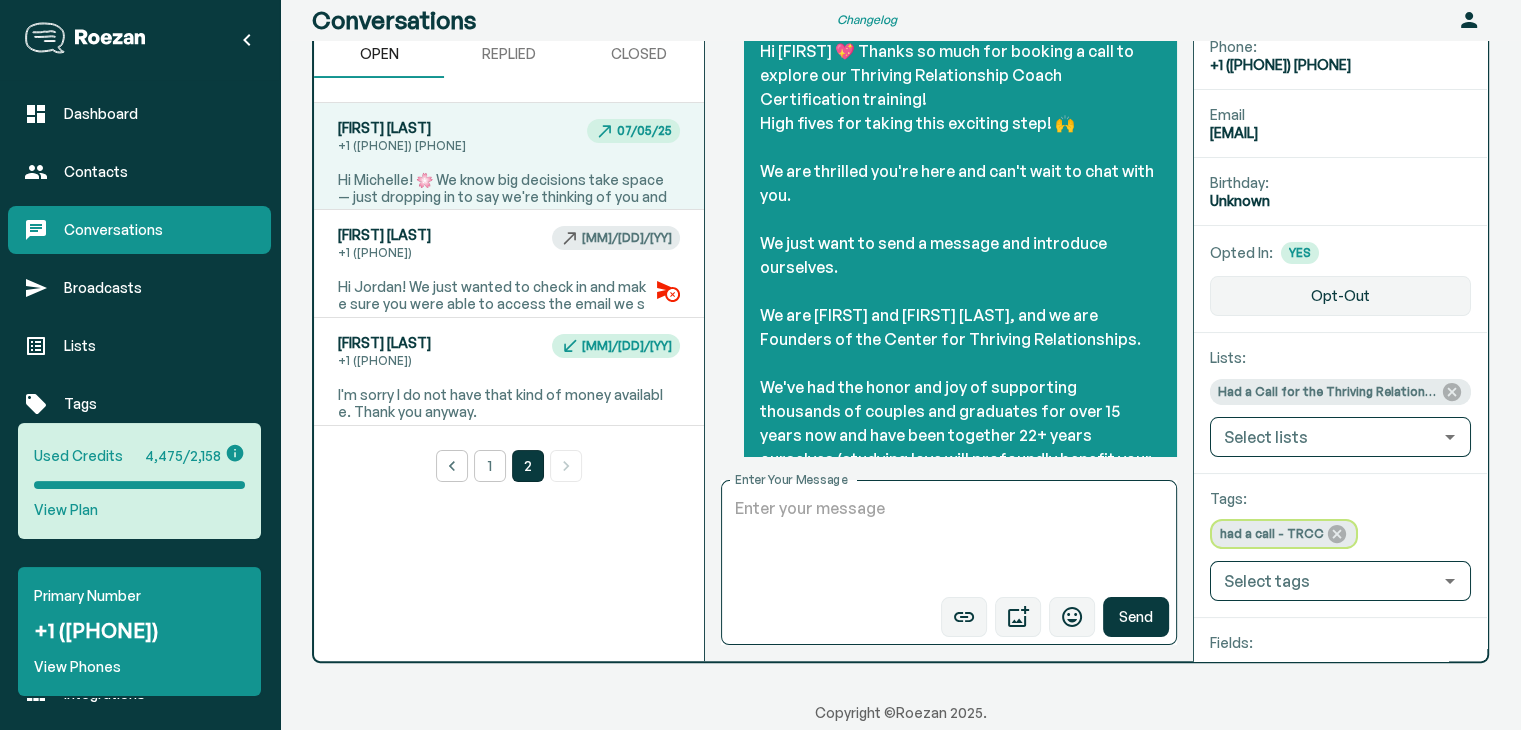 scroll, scrollTop: 0, scrollLeft: 0, axis: both 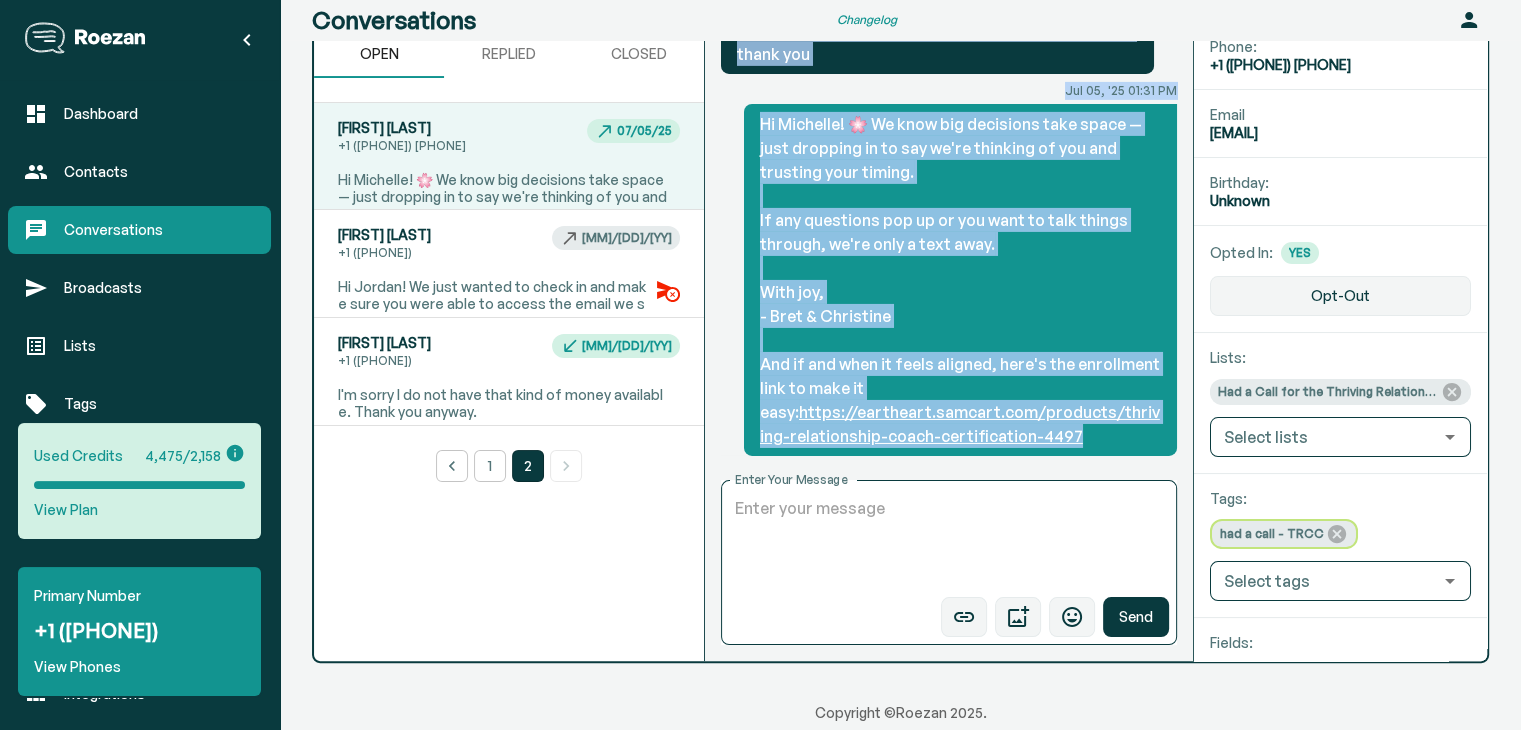 drag, startPoint x: 754, startPoint y: 335, endPoint x: 1032, endPoint y: 457, distance: 303.59183 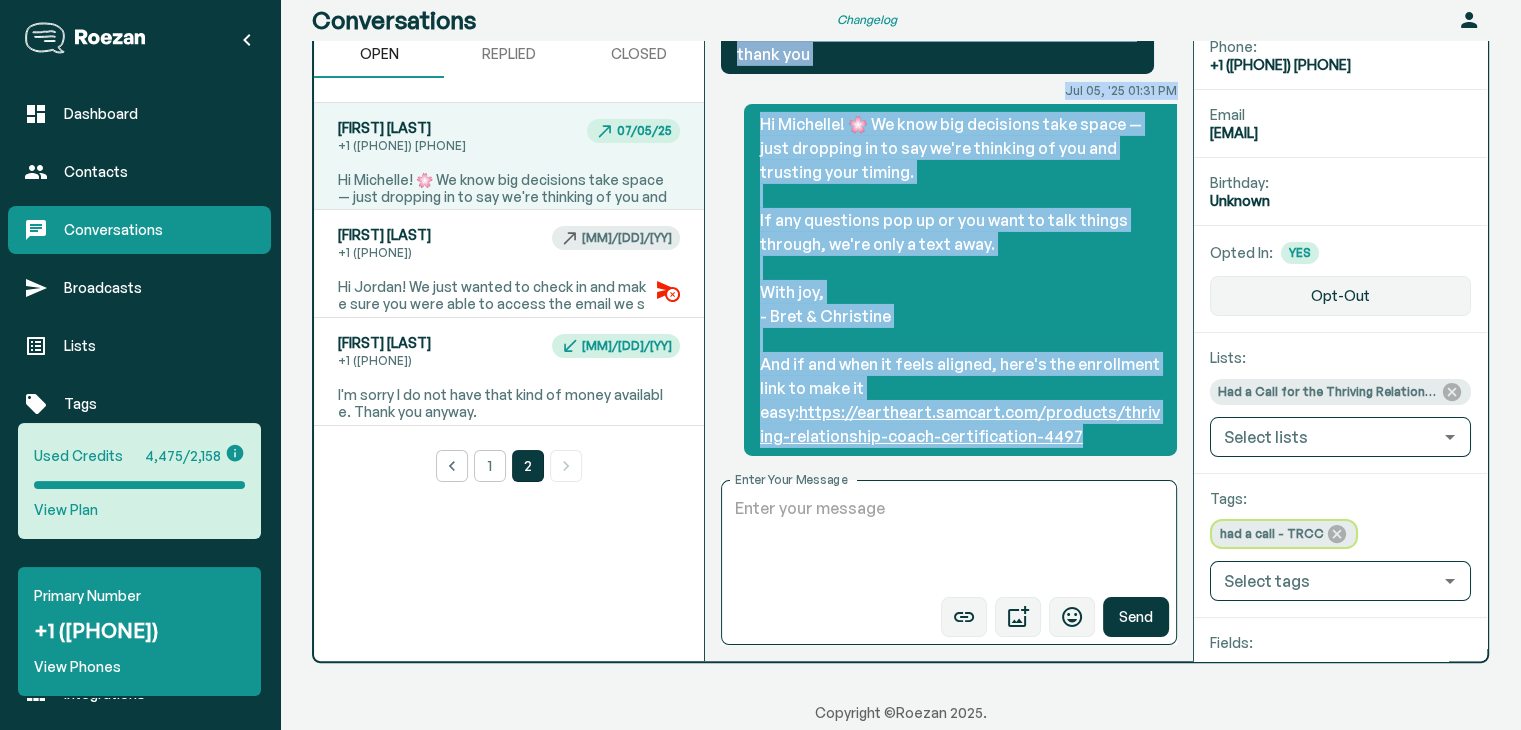 click on "You've reached the start of this Conversation! [MONTH] [DAY], '[YEAR] [TIME] [MONTH] [DAY], '[YEAR] [TIME] Hi again! Real quick...
Between now and our call, my biggest recommendation would be to watch this webinar we created. ⬇️
It's filled with so much GREAT info about becoming a Relationship Coach and about the certification 👇
✨ It'll help make our time together even more meaningful:
https://centerforthrivingrelationships.com/relationship-coach-certification/webinar/
💖 This program is absolutely incredible and life-changing, and we can't wait to share more!
- Bret and Christine
PS. If you haven't yet confirmed your call, just reply with a quick “Y” here to let us know you're all set and planning to join the call — we'll be so happy to see you there! 💗 [MONTH] [DAY], '[YEAR] [TIME] Hi [FIRST]! 🎉 Just a loving reminder — if you haven't yet watched our free Relationship Coach masterclass, we'd love for you to check it out before our call!
Here's the link again:  [MONTH] [DAY], '[YEAR] [TIME] x Send" at bounding box center [949, 273] 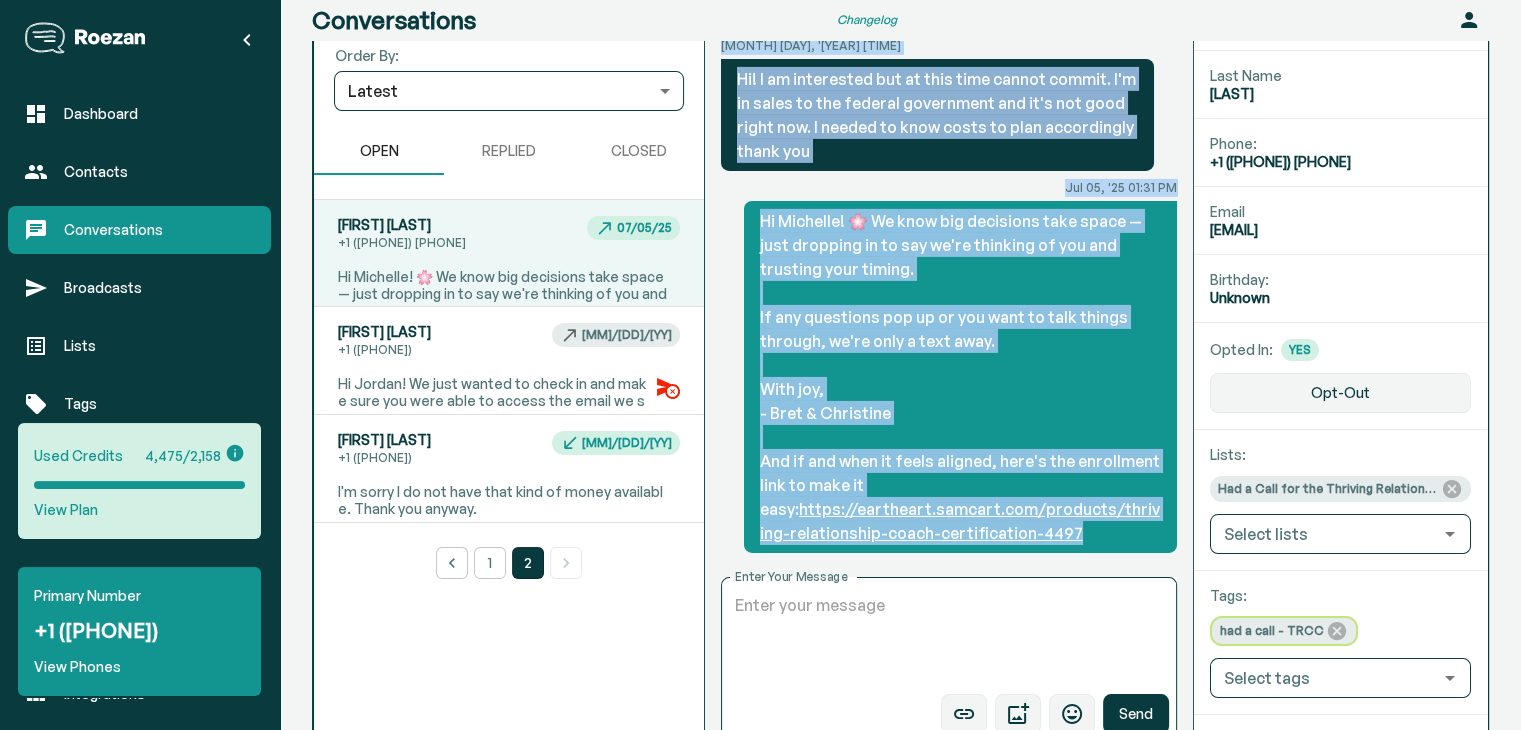 scroll, scrollTop: 128, scrollLeft: 0, axis: vertical 